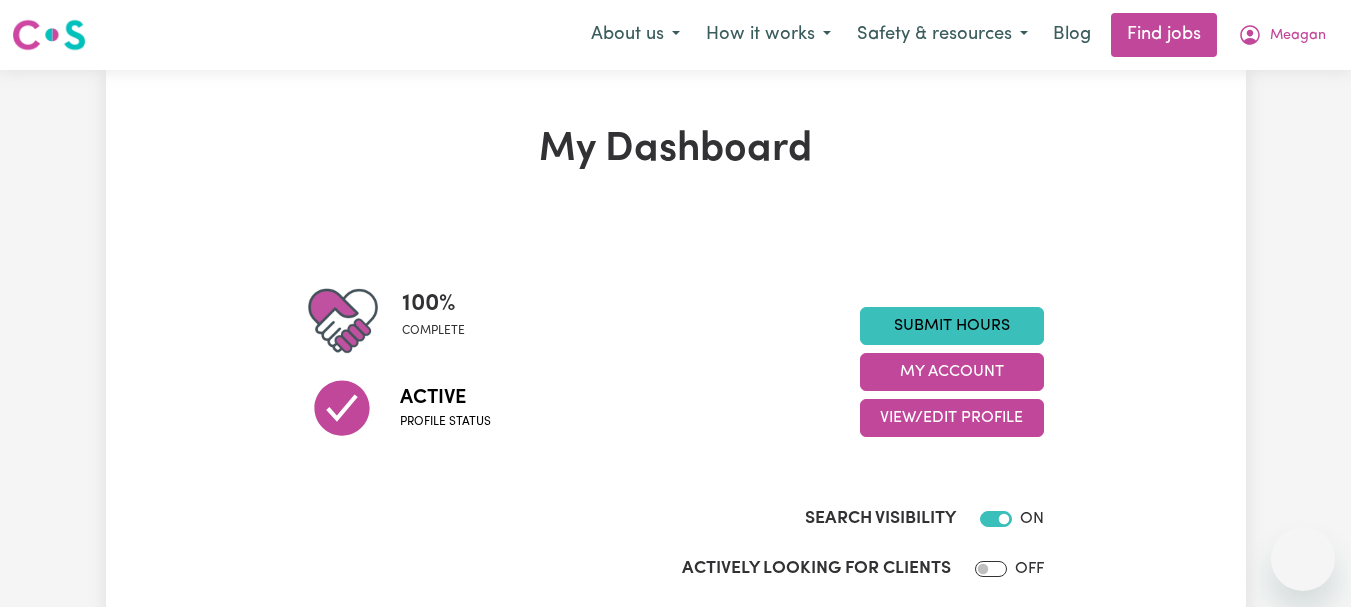 scroll, scrollTop: 0, scrollLeft: 0, axis: both 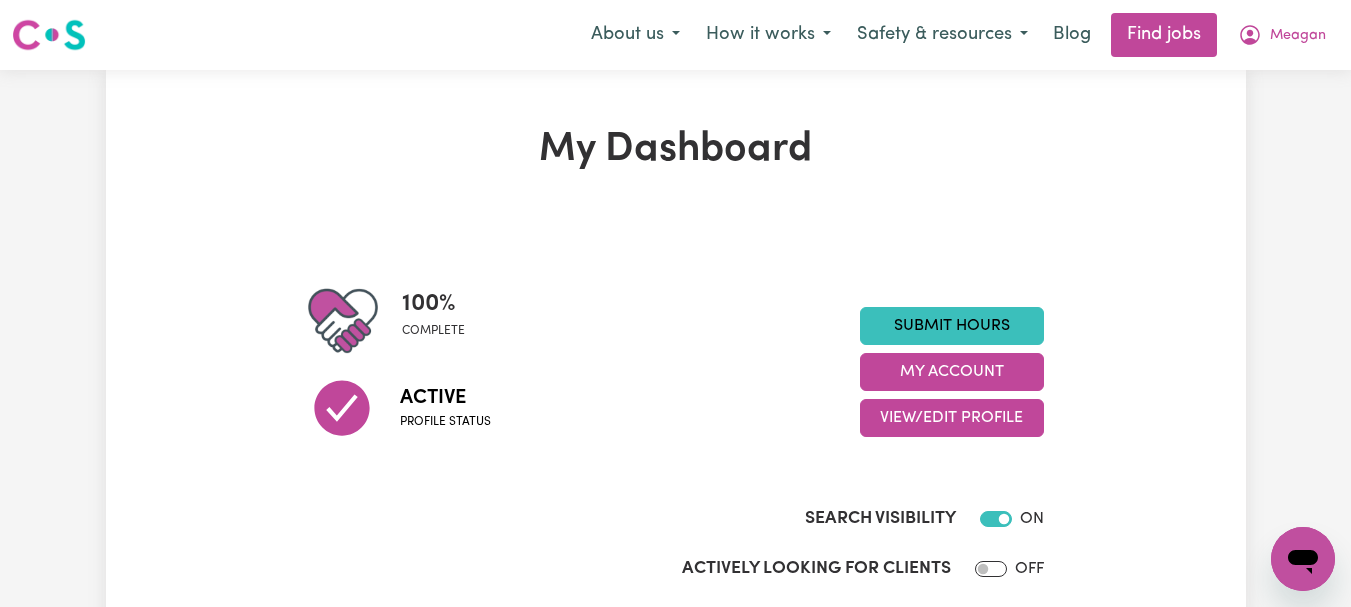 click on "100 % complete Active Profile status Submit Hours My Account View/Edit Profile" at bounding box center [676, 372] 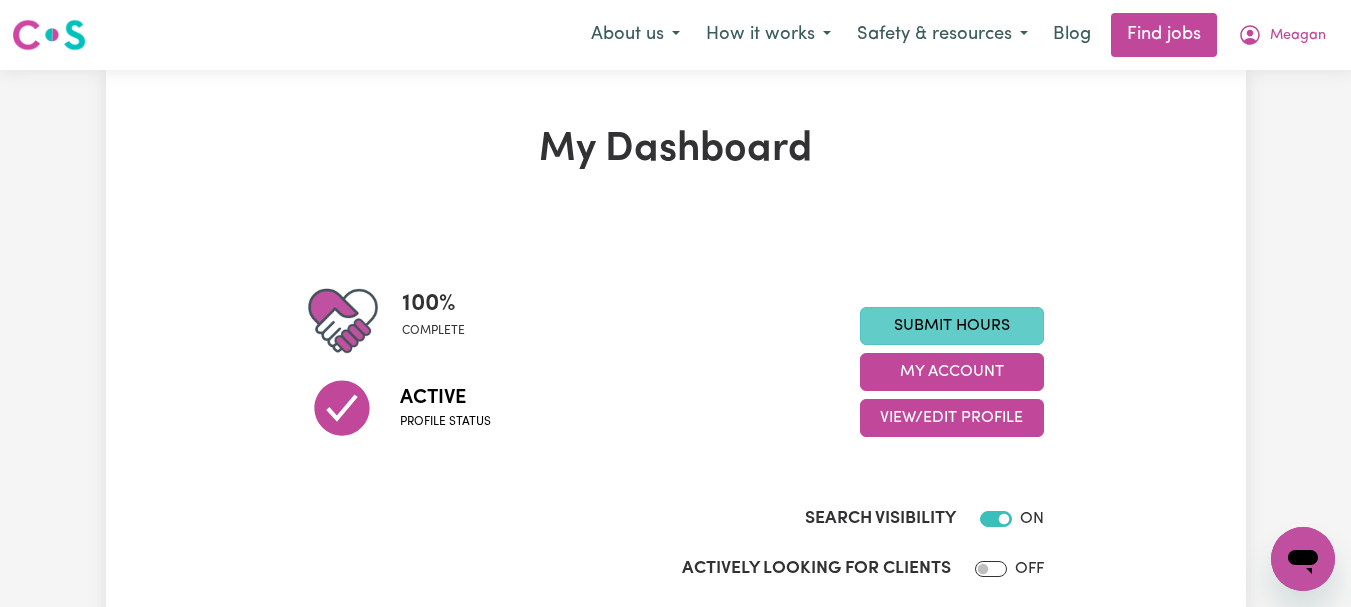 click on "Submit Hours" at bounding box center (952, 326) 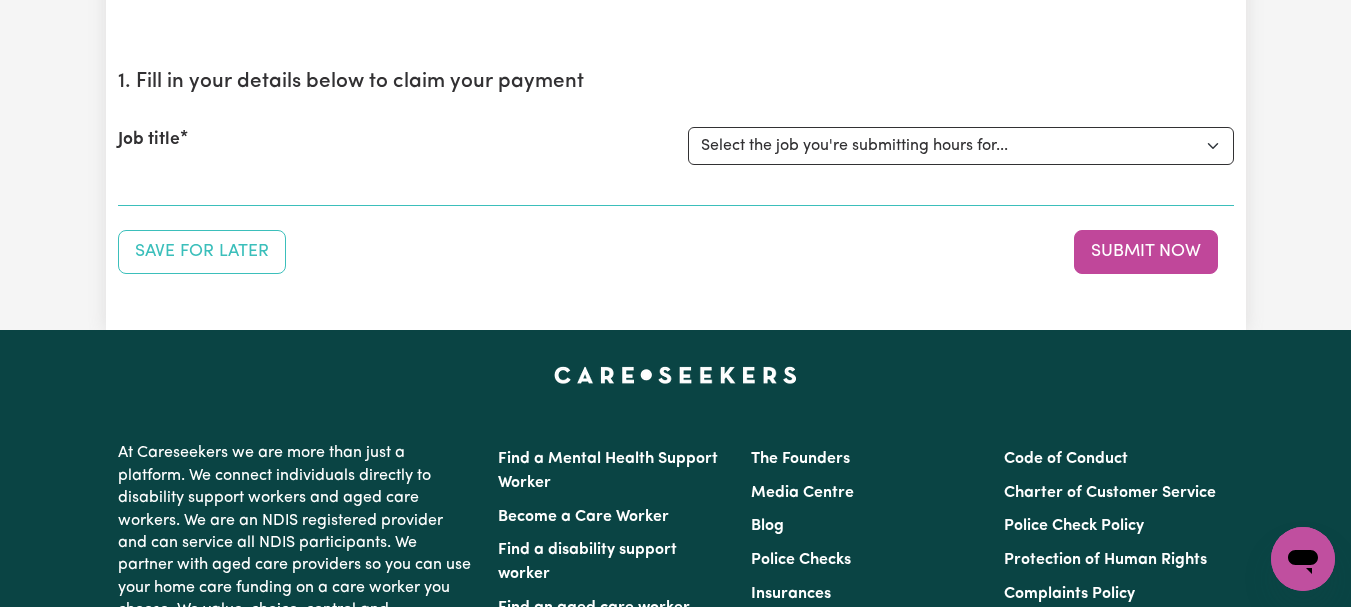 scroll, scrollTop: 174, scrollLeft: 0, axis: vertical 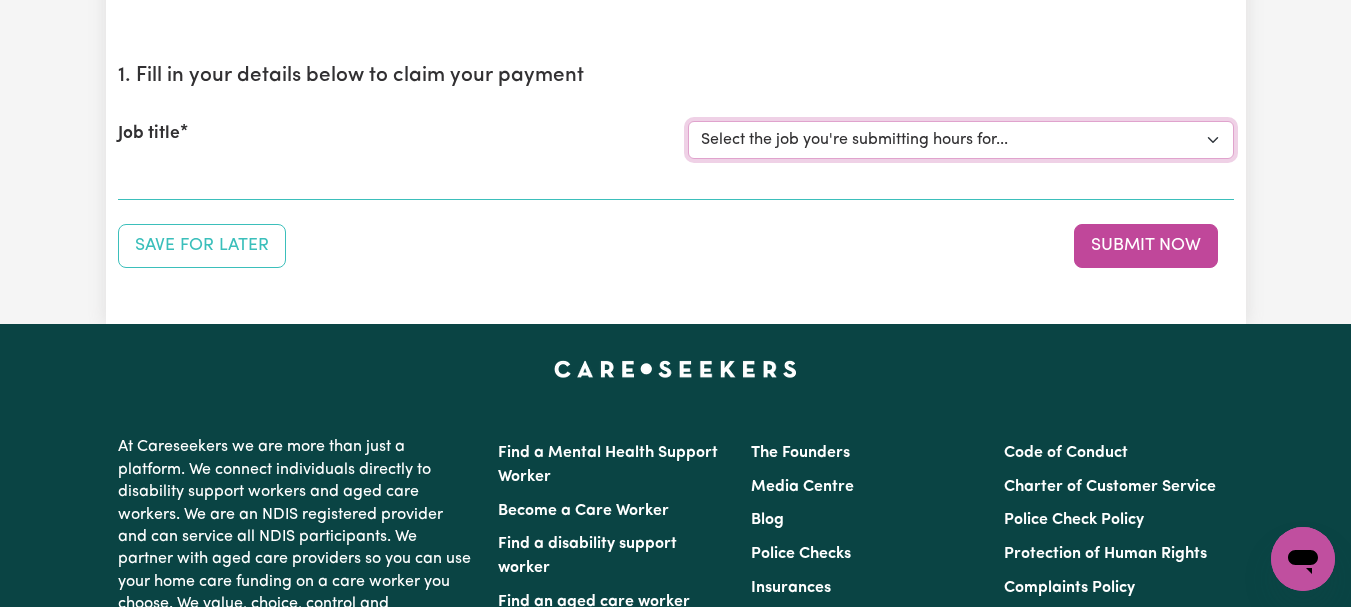 click on "Select the job you're submitting hours for... [[PERSON_NAME]] [DEMOGRAPHIC_DATA] Support Worker Needed ONE OFF On 30/04 and [DATE] In [GEOGRAPHIC_DATA], [GEOGRAPHIC_DATA] [[PERSON_NAME]] [DEMOGRAPHIC_DATA] Support Worker Needed Every Fortnight [DATE] - [GEOGRAPHIC_DATA], [GEOGRAPHIC_DATA]. [[PERSON_NAME] How] Care Worker Required in [GEOGRAPHIC_DATA], [GEOGRAPHIC_DATA] [[PERSON_NAME]] Care Worker Required in [GEOGRAPHIC_DATA], [GEOGRAPHIC_DATA] [[PERSON_NAME]] Support Worker Required in [GEOGRAPHIC_DATA], [GEOGRAPHIC_DATA] [[PERSON_NAME]] Support Worker Required in [GEOGRAPHIC_DATA], [GEOGRAPHIC_DATA] [[PERSON_NAME]] Support Worker Required in [GEOGRAPHIC_DATA], [GEOGRAPHIC_DATA] [[PERSON_NAME]] Support Worker Required in [GEOGRAPHIC_DATA], [GEOGRAPHIC_DATA]" at bounding box center (961, 140) 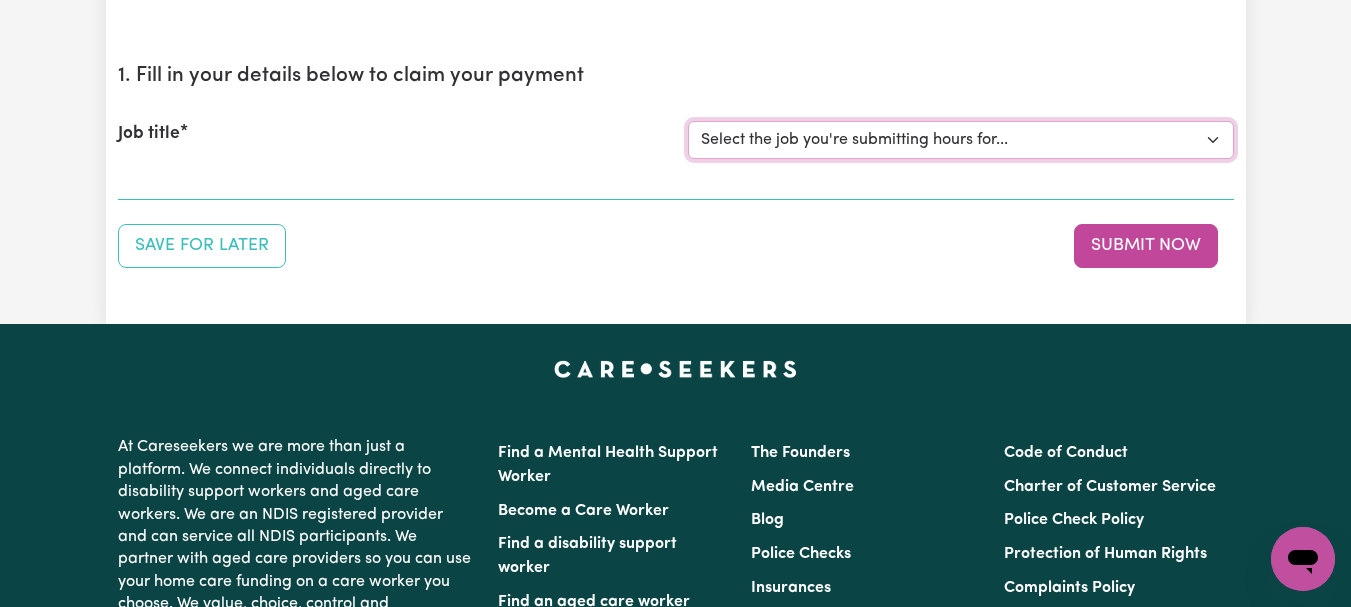 select on "7667" 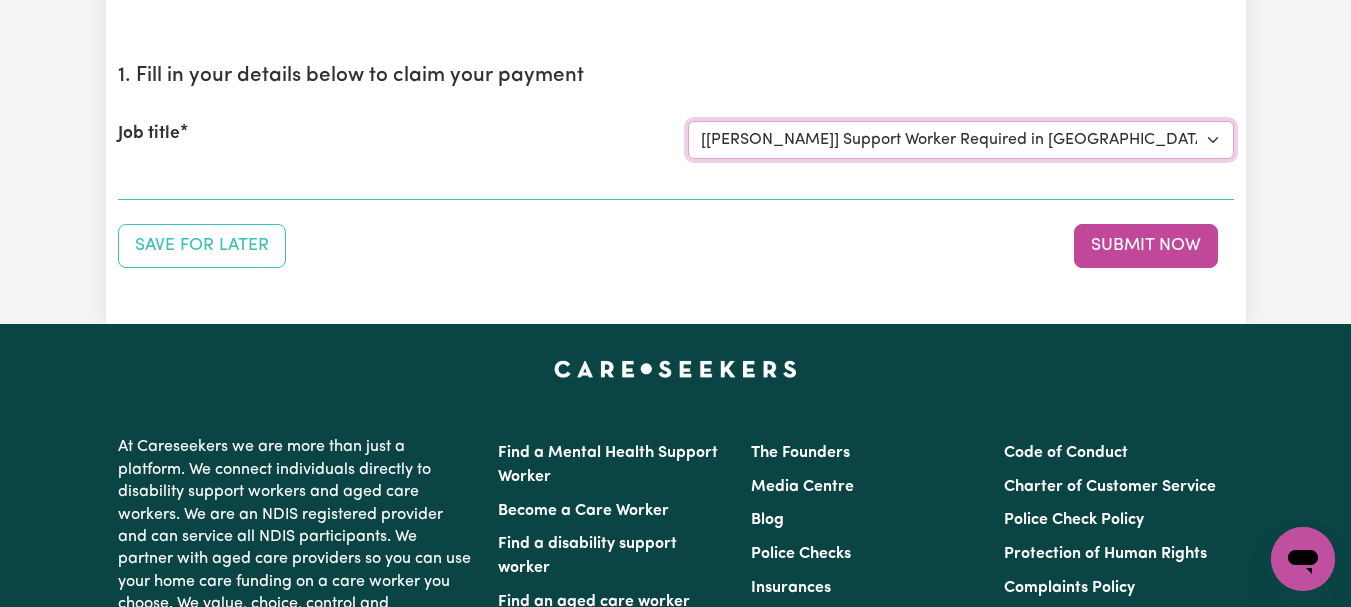 click on "Select the job you're submitting hours for... [[PERSON_NAME]] [DEMOGRAPHIC_DATA] Support Worker Needed ONE OFF On 30/04 and [DATE] In [GEOGRAPHIC_DATA], [GEOGRAPHIC_DATA] [[PERSON_NAME]] [DEMOGRAPHIC_DATA] Support Worker Needed Every Fortnight [DATE] - [GEOGRAPHIC_DATA], [GEOGRAPHIC_DATA]. [[PERSON_NAME] How] Care Worker Required in [GEOGRAPHIC_DATA], [GEOGRAPHIC_DATA] [[PERSON_NAME]] Care Worker Required in [GEOGRAPHIC_DATA], [GEOGRAPHIC_DATA] [[PERSON_NAME]] Support Worker Required in [GEOGRAPHIC_DATA], [GEOGRAPHIC_DATA] [[PERSON_NAME]] Support Worker Required in [GEOGRAPHIC_DATA], [GEOGRAPHIC_DATA] [[PERSON_NAME]] Support Worker Required in [GEOGRAPHIC_DATA], [GEOGRAPHIC_DATA] [[PERSON_NAME]] Support Worker Required in [GEOGRAPHIC_DATA], [GEOGRAPHIC_DATA]" at bounding box center (961, 140) 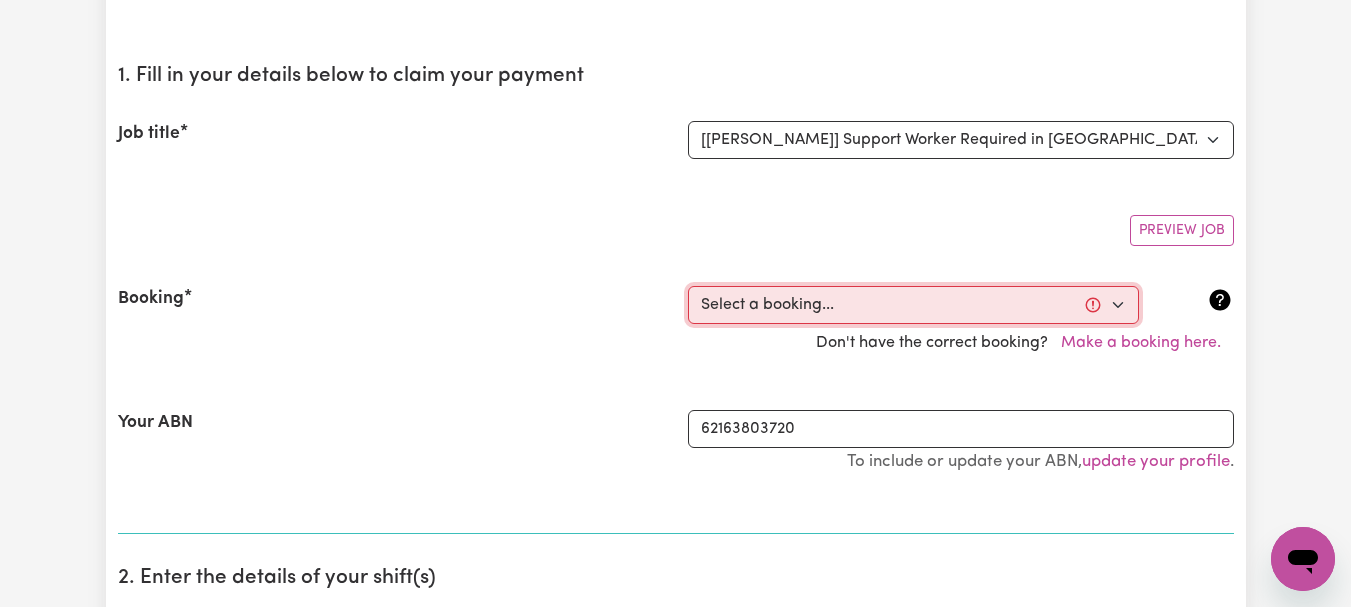 click on "Select a booking... [DATE] 08:00am to 09:00am (ONE-OFF) [DATE] 08:00am to 12:30pm (ONE-OFF) [DATE] 08:00am to 10:00am (ONE-OFF) [DATE] 08:00am to 10:00am (ONE-OFF) [DATE] 08:00am to 11:00am (ONE-OFF) [DATE] 08:00am to 09:00am (ONE-OFF) [DATE] 08:00am to 09:00am (ONE-OFF) [DATE] 08:00am to 09:00am (ONE-OFF) [DATE] 08:00am to 10:00am (ONE-OFF) [DATE] 08:00am to 10:00am (ONE-OFF) [DATE] 08:00am to 10:00am (ONE-OFF) [DATE] 08:00am to 11:00am (ONE-OFF) [DATE] 08:00am to 11:00am (ONE-OFF) [DATE] 08:00am to 11:00am (ONE-OFF) [DATE] 08:00am to 12:30pm (ONE-OFF) [DATE] 08:00am to 10:00am (ONE-OFF) [DATE] 08:00am to 10:00am (ONE-OFF) [DATE] 08:00am to 10:00am (ONE-OFF) [DATE] 08:00am to 09:00am (ONE-OFF) [DATE] 08:00am to 09:00am (ONE-OFF)" at bounding box center [913, 305] 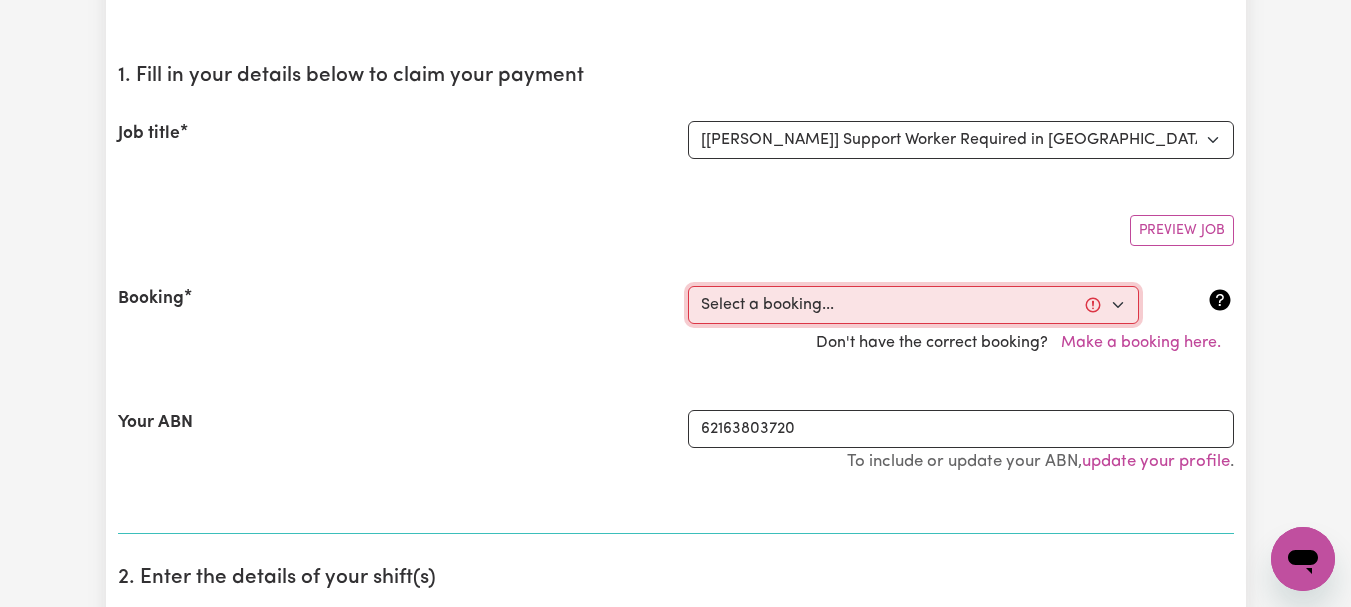select on "346361" 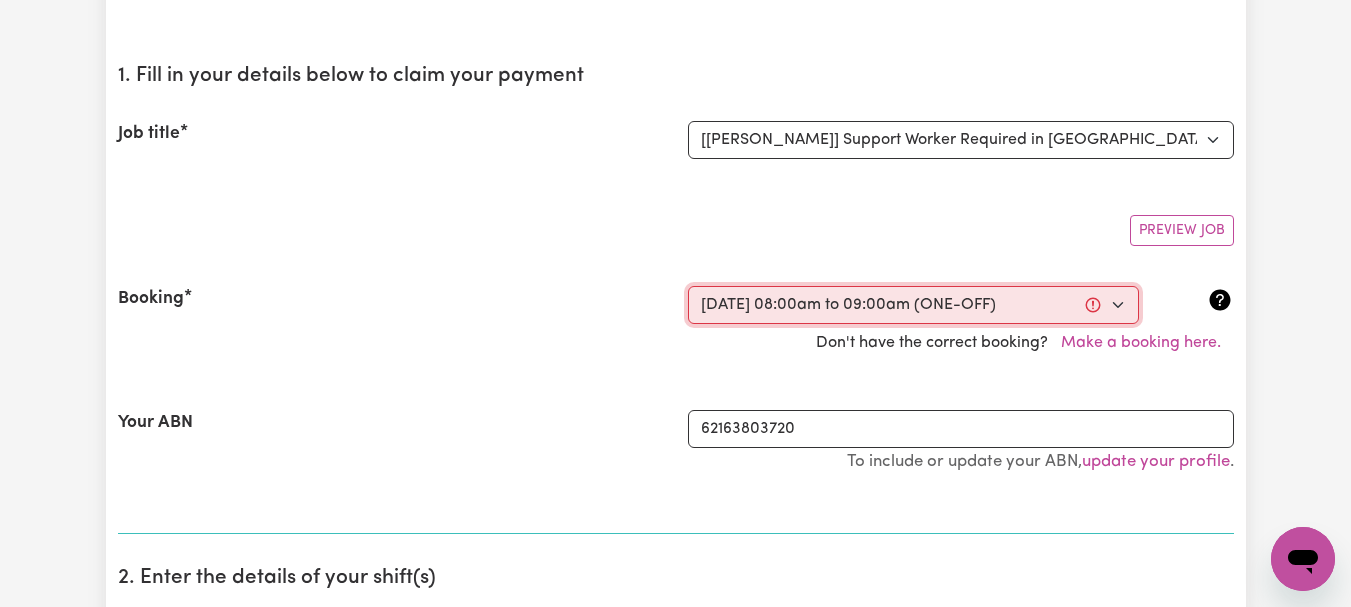 click on "Select a booking... [DATE] 08:00am to 09:00am (ONE-OFF) [DATE] 08:00am to 12:30pm (ONE-OFF) [DATE] 08:00am to 10:00am (ONE-OFF) [DATE] 08:00am to 10:00am (ONE-OFF) [DATE] 08:00am to 11:00am (ONE-OFF) [DATE] 08:00am to 09:00am (ONE-OFF) [DATE] 08:00am to 09:00am (ONE-OFF) [DATE] 08:00am to 09:00am (ONE-OFF) [DATE] 08:00am to 10:00am (ONE-OFF) [DATE] 08:00am to 10:00am (ONE-OFF) [DATE] 08:00am to 10:00am (ONE-OFF) [DATE] 08:00am to 11:00am (ONE-OFF) [DATE] 08:00am to 11:00am (ONE-OFF) [DATE] 08:00am to 11:00am (ONE-OFF) [DATE] 08:00am to 12:30pm (ONE-OFF) [DATE] 08:00am to 10:00am (ONE-OFF) [DATE] 08:00am to 10:00am (ONE-OFF) [DATE] 08:00am to 10:00am (ONE-OFF) [DATE] 08:00am to 09:00am (ONE-OFF) [DATE] 08:00am to 09:00am (ONE-OFF)" at bounding box center (913, 305) 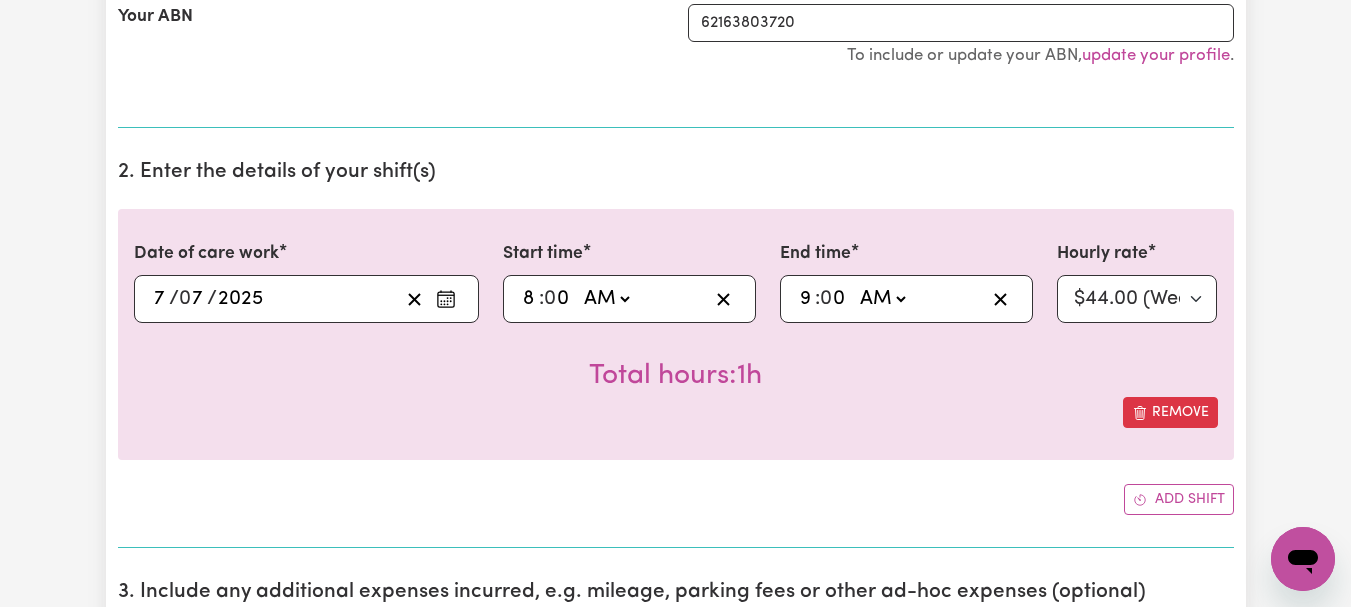 scroll, scrollTop: 597, scrollLeft: 0, axis: vertical 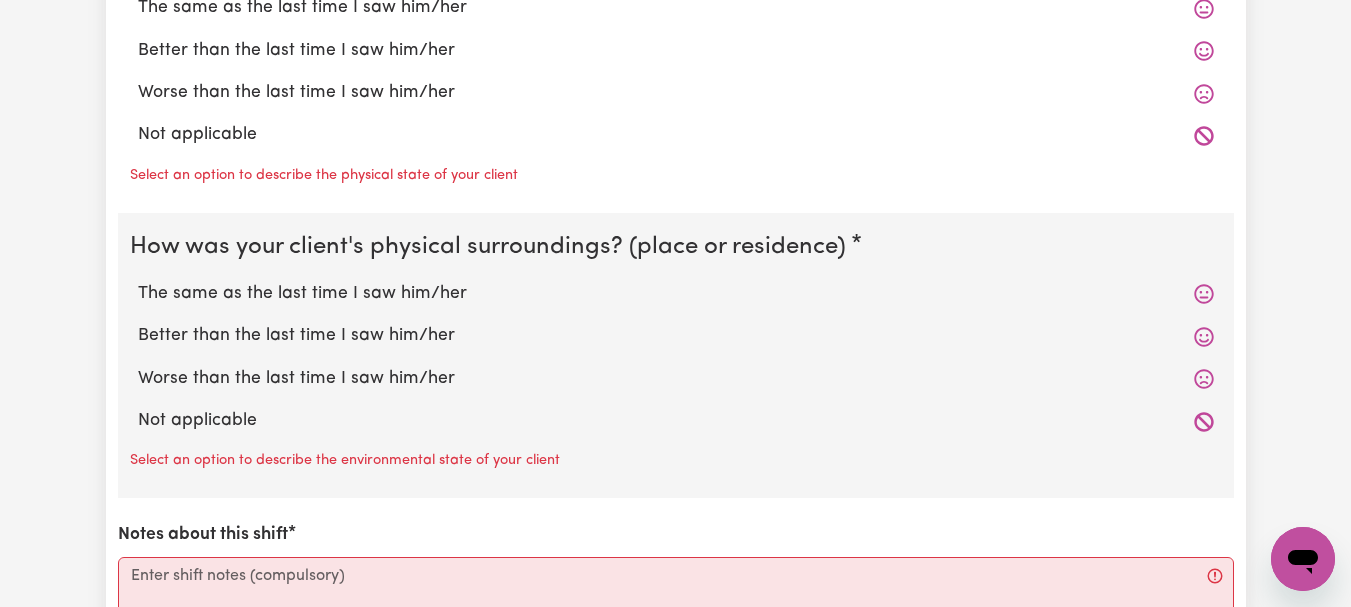 click on "The same as the last time I saw him/her" at bounding box center (676, -277) 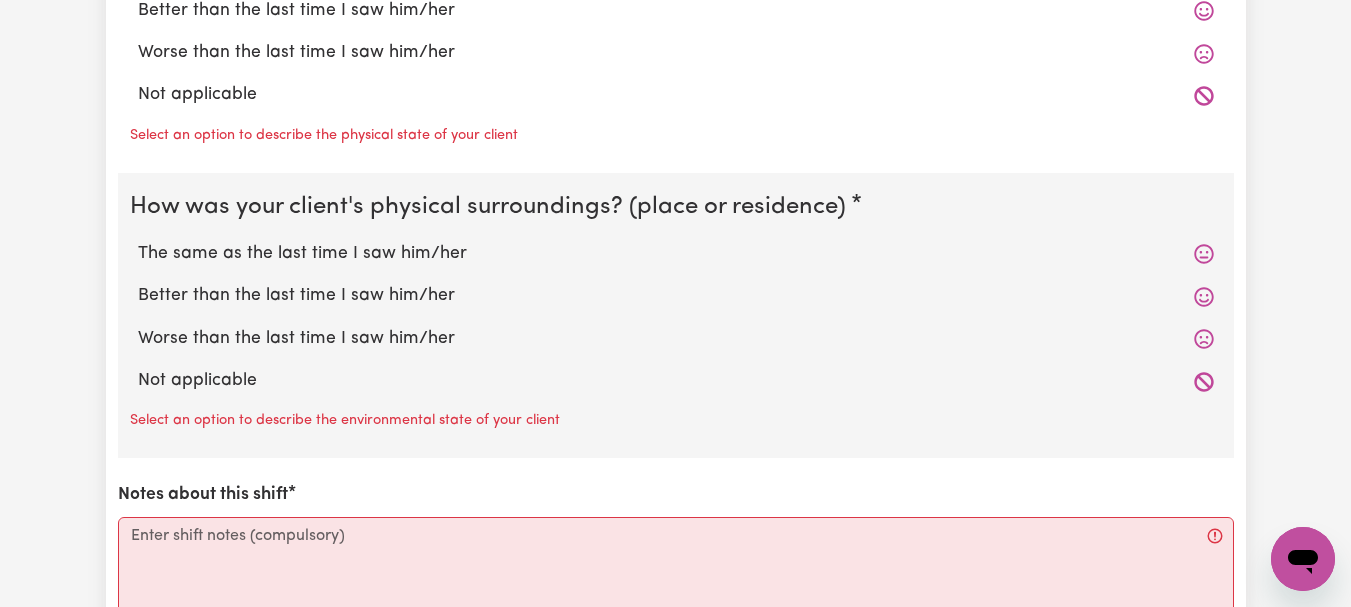 click on "The same as the last time I saw him/her" at bounding box center [676, -32] 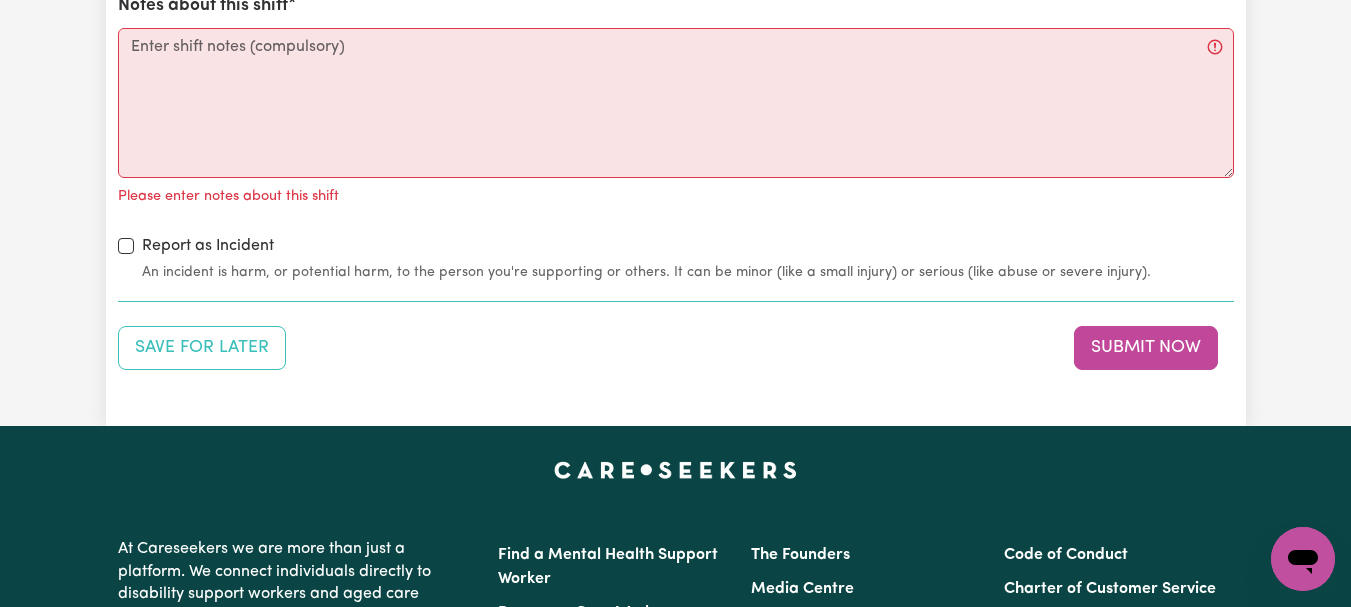 scroll, scrollTop: 2495, scrollLeft: 0, axis: vertical 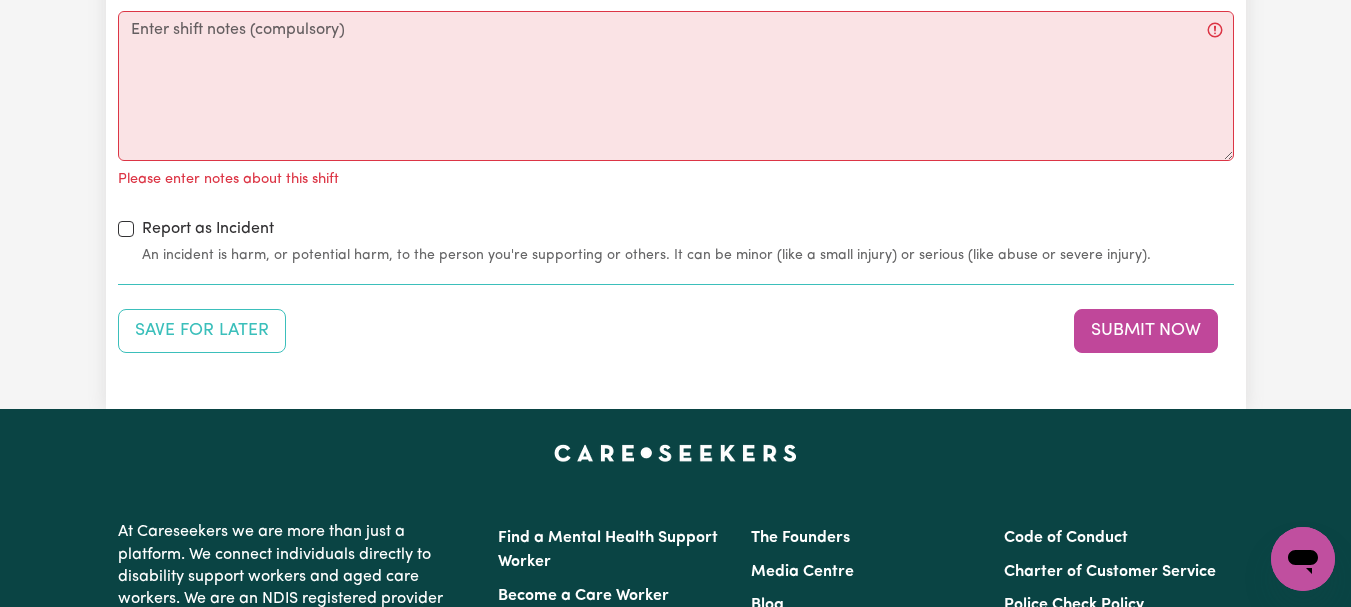 click on "The same as the last time I saw him/her" at bounding box center [676, -252] 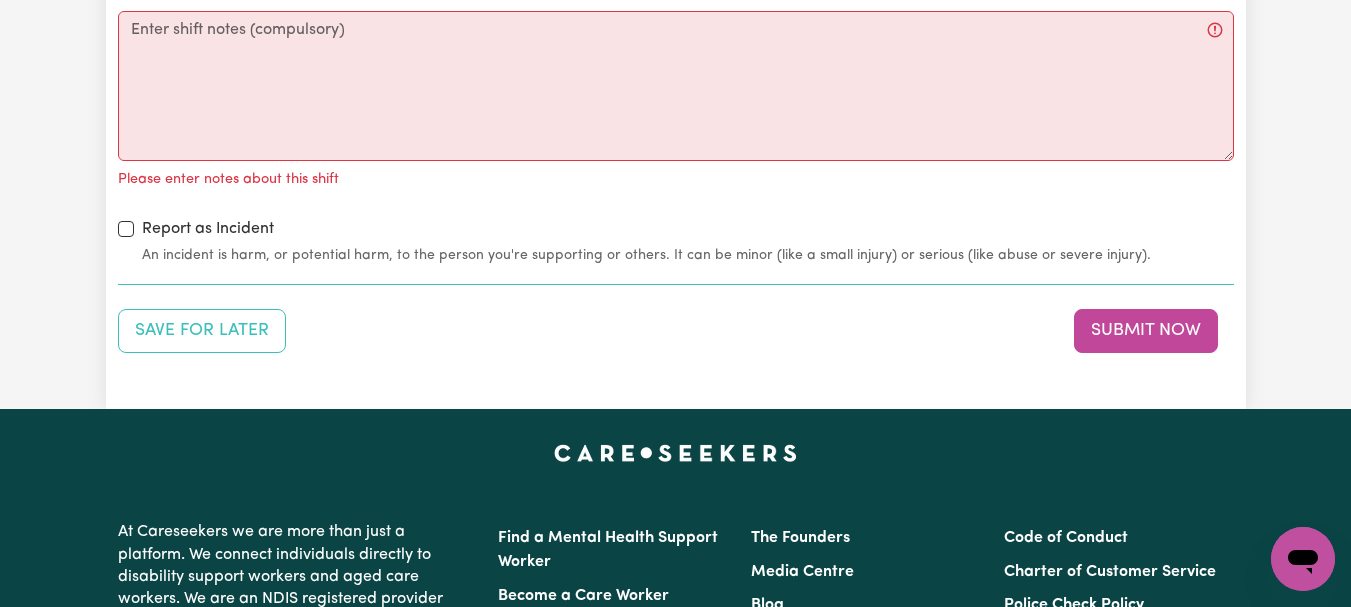 click on "The same as the last time I saw him/her" at bounding box center (137, -266) 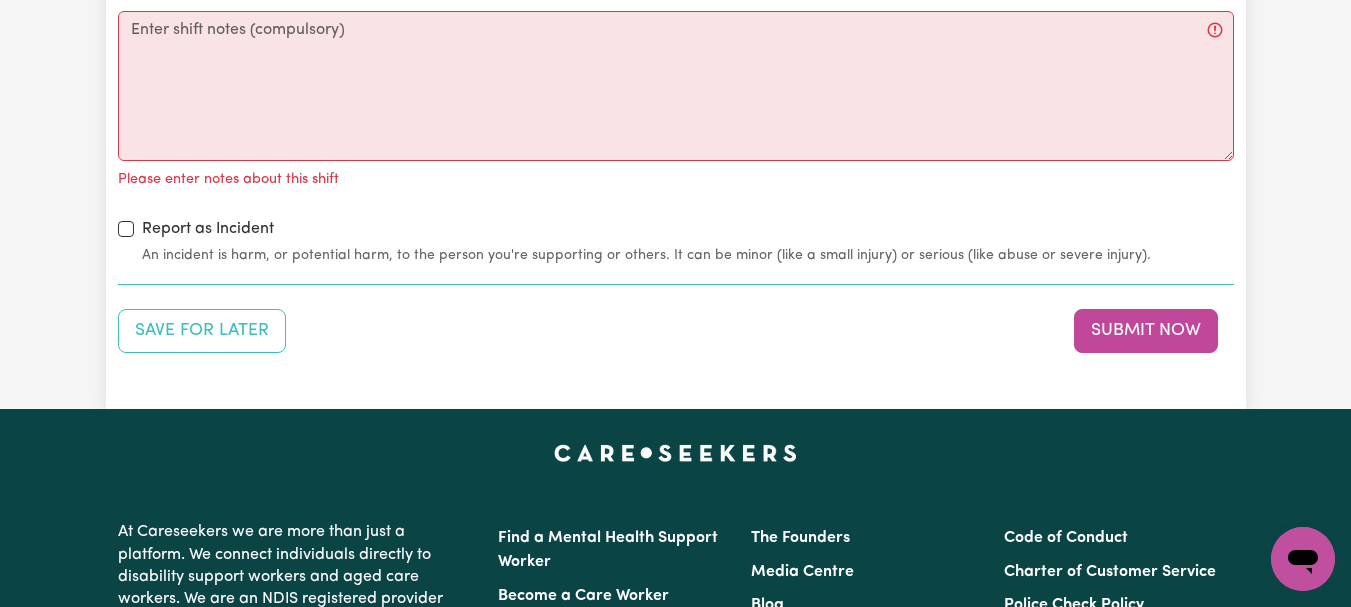 radio on "true" 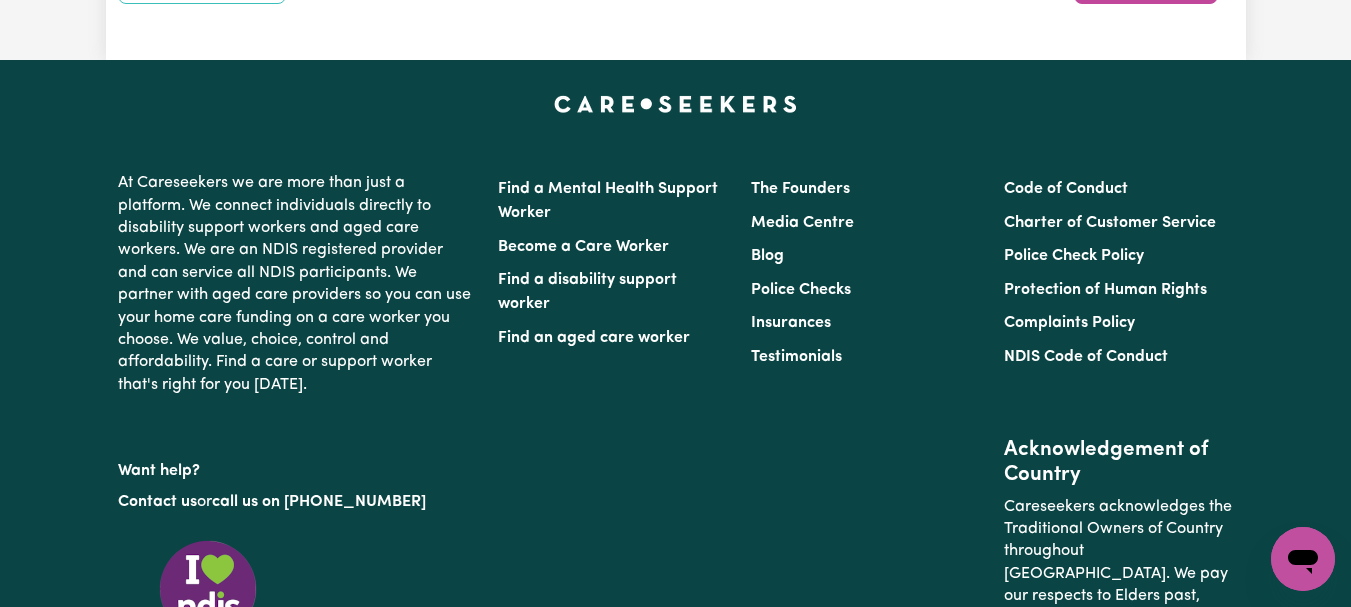scroll, scrollTop: 2813, scrollLeft: 0, axis: vertical 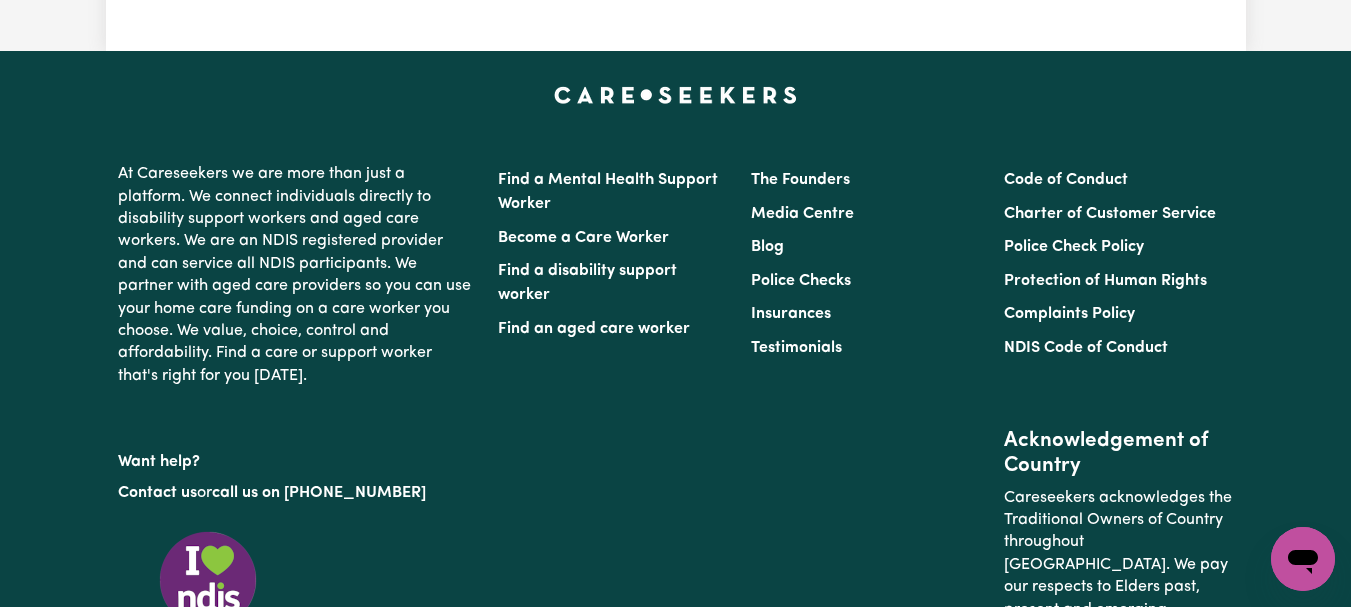 click on "Notes about this shift" at bounding box center [676, -272] 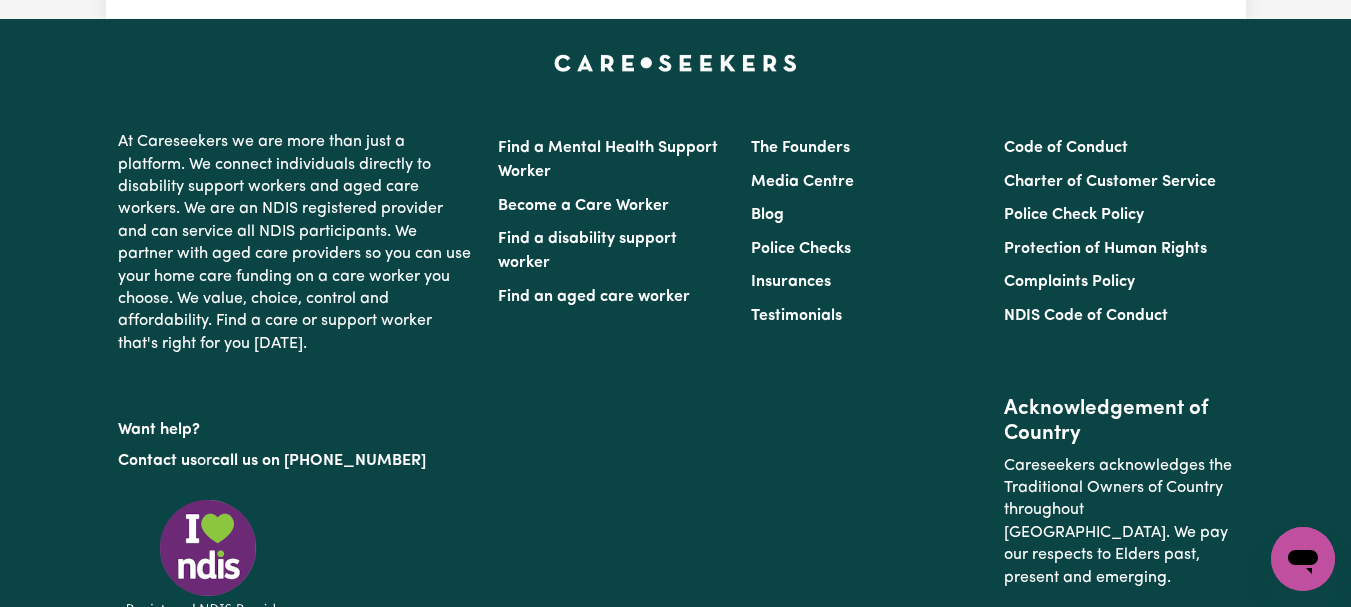 click on "Refer to KNC shift notes." at bounding box center (676, -272) 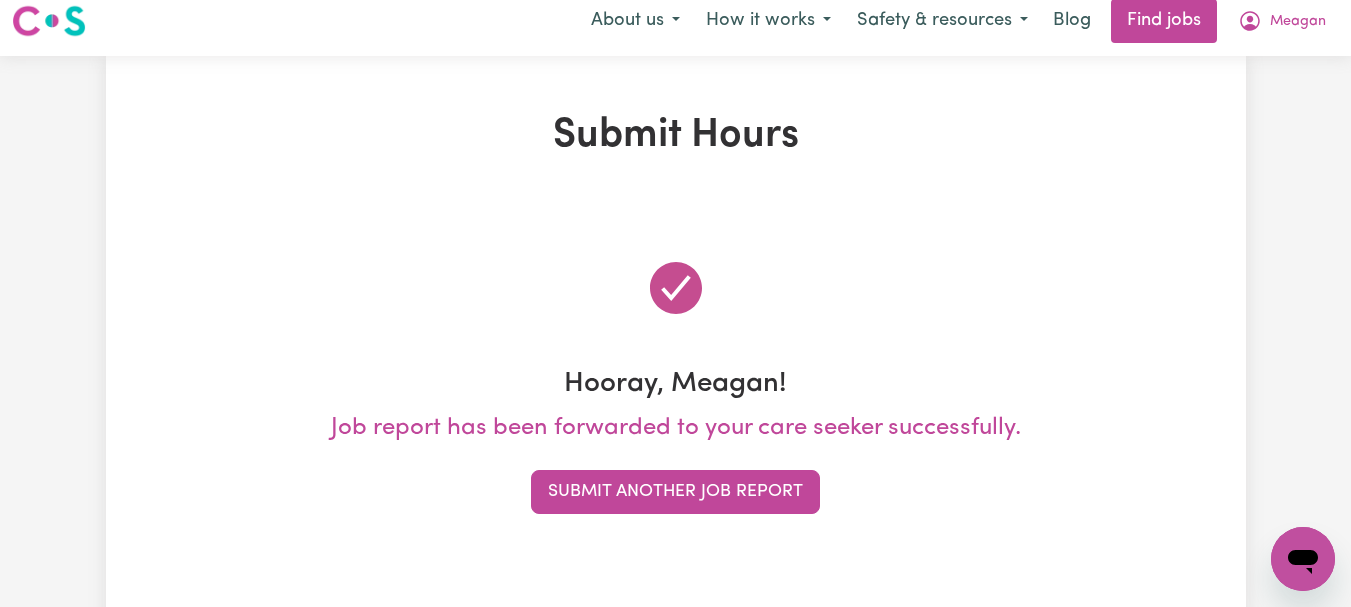 scroll, scrollTop: 0, scrollLeft: 0, axis: both 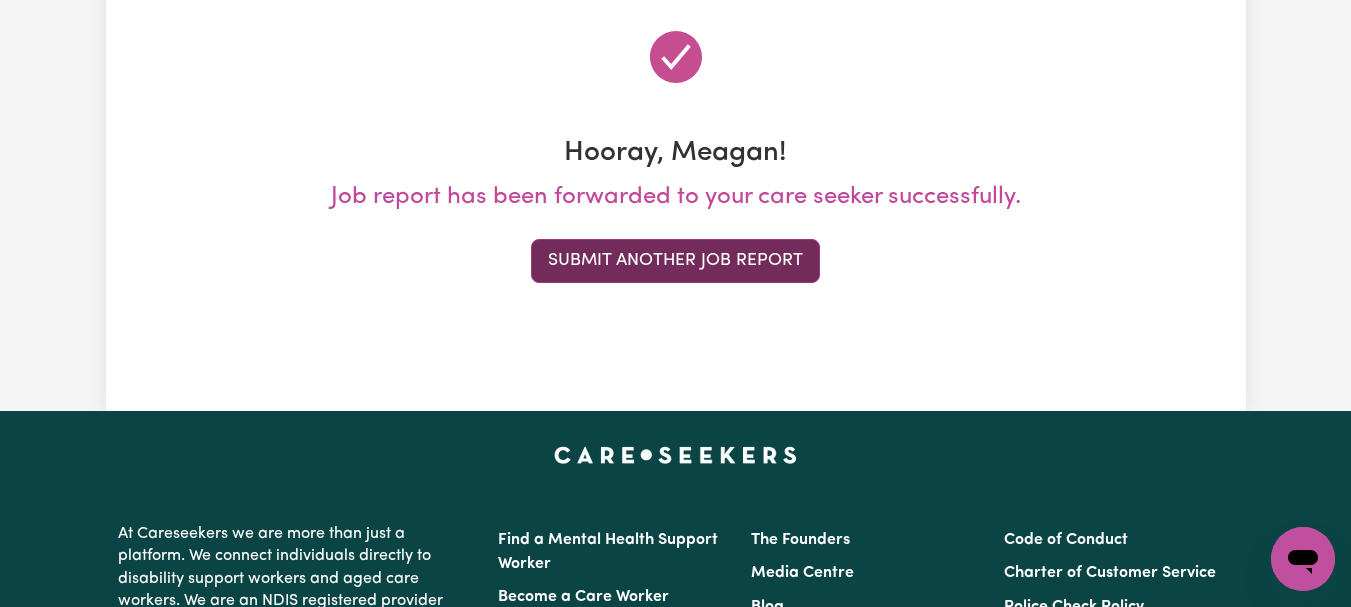 click on "Submit Another Job Report" at bounding box center (675, 261) 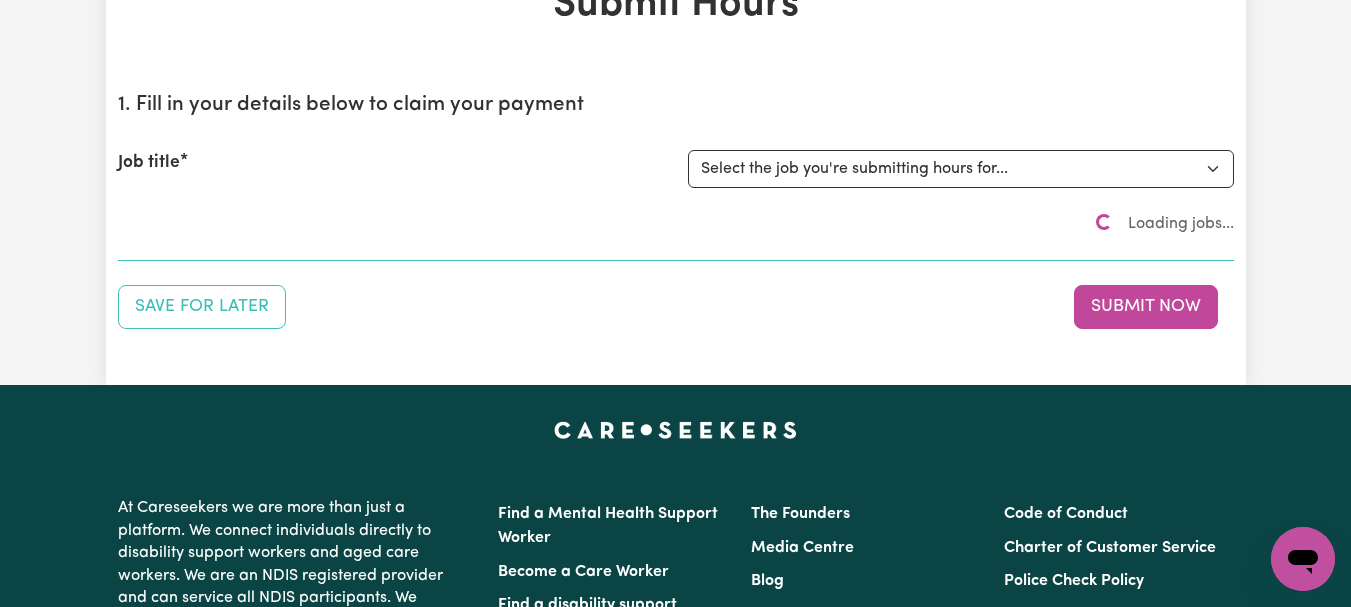 scroll, scrollTop: 0, scrollLeft: 0, axis: both 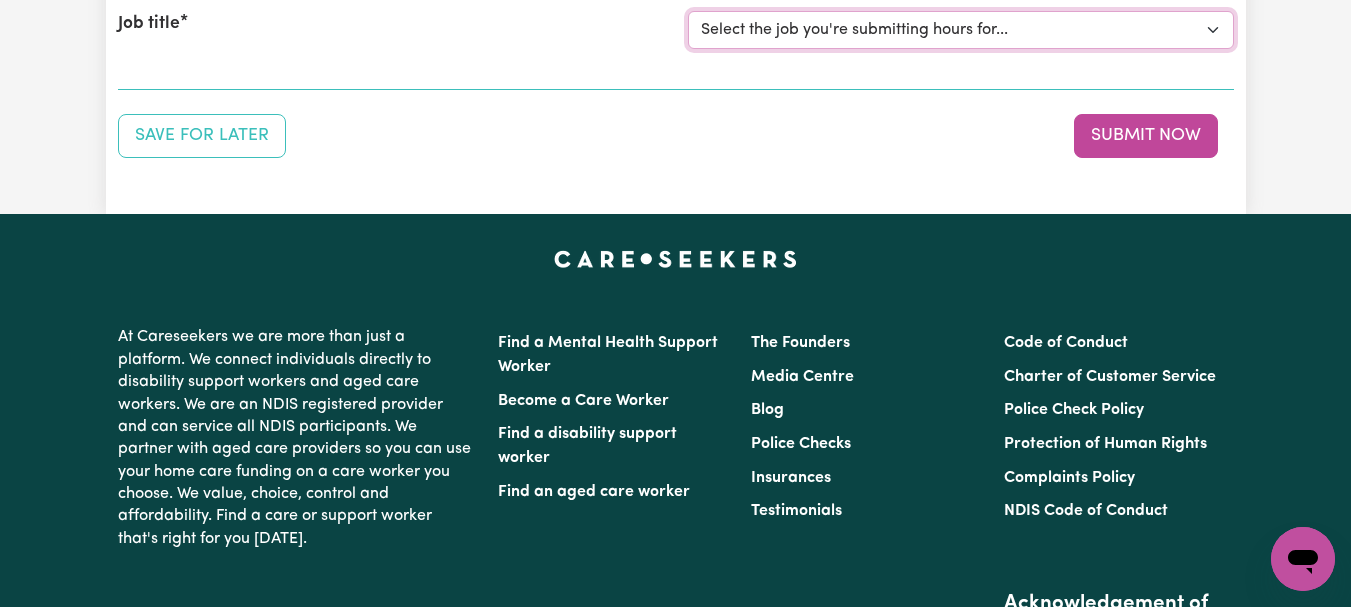 click on "Select the job you're submitting hours for... [[PERSON_NAME]] [DEMOGRAPHIC_DATA] Support Worker Needed ONE OFF On 30/04 and [DATE] In [GEOGRAPHIC_DATA], [GEOGRAPHIC_DATA] [[PERSON_NAME]] [DEMOGRAPHIC_DATA] Support Worker Needed Every Fortnight [DATE] - [GEOGRAPHIC_DATA], [GEOGRAPHIC_DATA]. [[PERSON_NAME] How] Care Worker Required in [GEOGRAPHIC_DATA], [GEOGRAPHIC_DATA] [[PERSON_NAME]] Care Worker Required in [GEOGRAPHIC_DATA], [GEOGRAPHIC_DATA] [[PERSON_NAME]] Support Worker Required in [GEOGRAPHIC_DATA], [GEOGRAPHIC_DATA] [[PERSON_NAME]] Support Worker Required in [GEOGRAPHIC_DATA], [GEOGRAPHIC_DATA] [[PERSON_NAME]] Support Worker Required in [GEOGRAPHIC_DATA], [GEOGRAPHIC_DATA] [[PERSON_NAME]] Support Worker Required in [GEOGRAPHIC_DATA], [GEOGRAPHIC_DATA]" at bounding box center [961, 30] 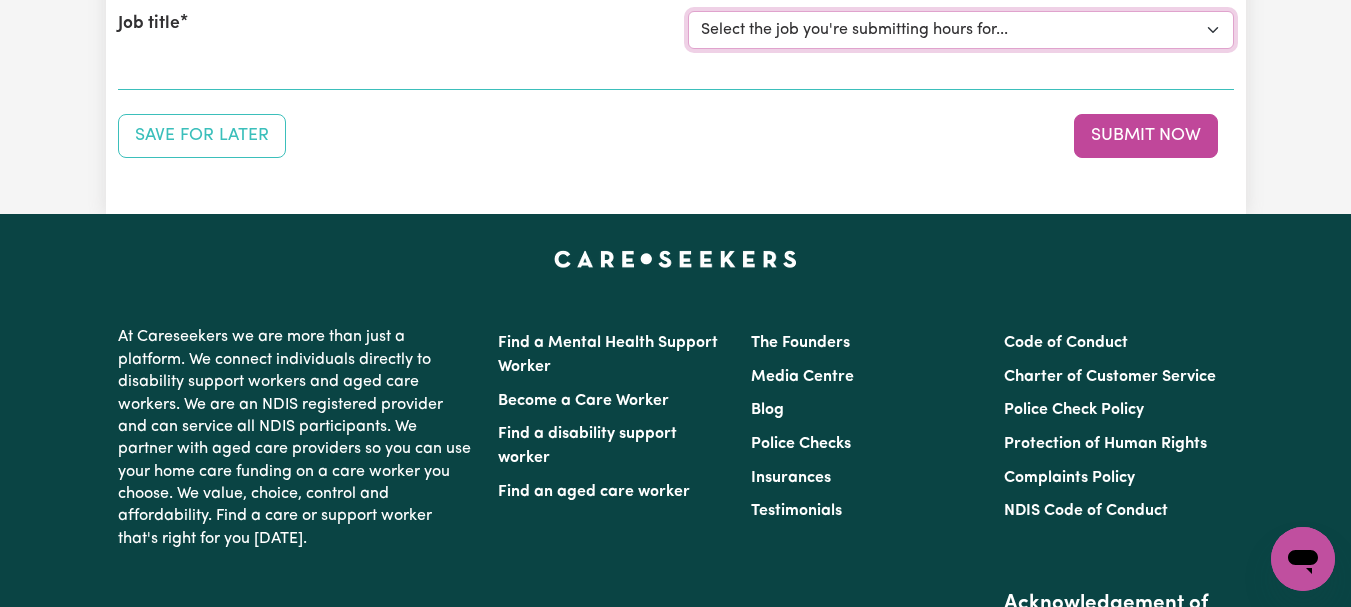 select on "7667" 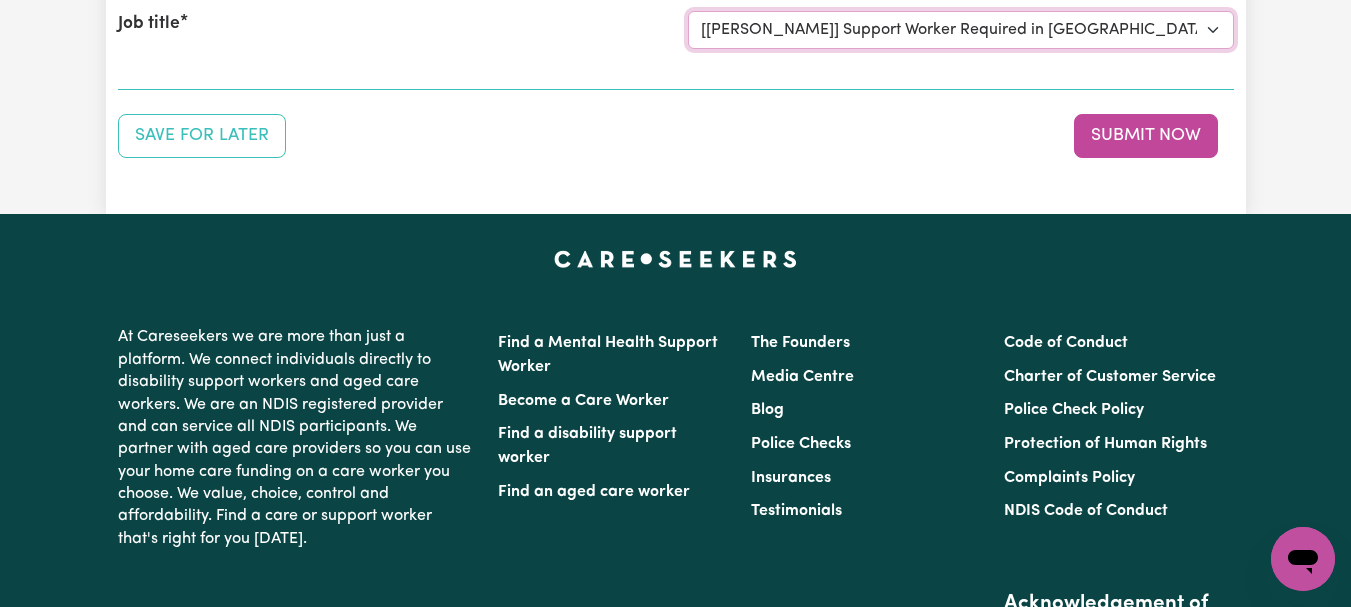 click on "Select the job you're submitting hours for... [[PERSON_NAME]] [DEMOGRAPHIC_DATA] Support Worker Needed ONE OFF On 30/04 and [DATE] In [GEOGRAPHIC_DATA], [GEOGRAPHIC_DATA] [[PERSON_NAME]] [DEMOGRAPHIC_DATA] Support Worker Needed Every Fortnight [DATE] - [GEOGRAPHIC_DATA], [GEOGRAPHIC_DATA]. [[PERSON_NAME] How] Care Worker Required in [GEOGRAPHIC_DATA], [GEOGRAPHIC_DATA] [[PERSON_NAME]] Care Worker Required in [GEOGRAPHIC_DATA], [GEOGRAPHIC_DATA] [[PERSON_NAME]] Support Worker Required in [GEOGRAPHIC_DATA], [GEOGRAPHIC_DATA] [[PERSON_NAME]] Support Worker Required in [GEOGRAPHIC_DATA], [GEOGRAPHIC_DATA] [[PERSON_NAME]] Support Worker Required in [GEOGRAPHIC_DATA], [GEOGRAPHIC_DATA] [[PERSON_NAME]] Support Worker Required in [GEOGRAPHIC_DATA], [GEOGRAPHIC_DATA]" at bounding box center (961, 30) 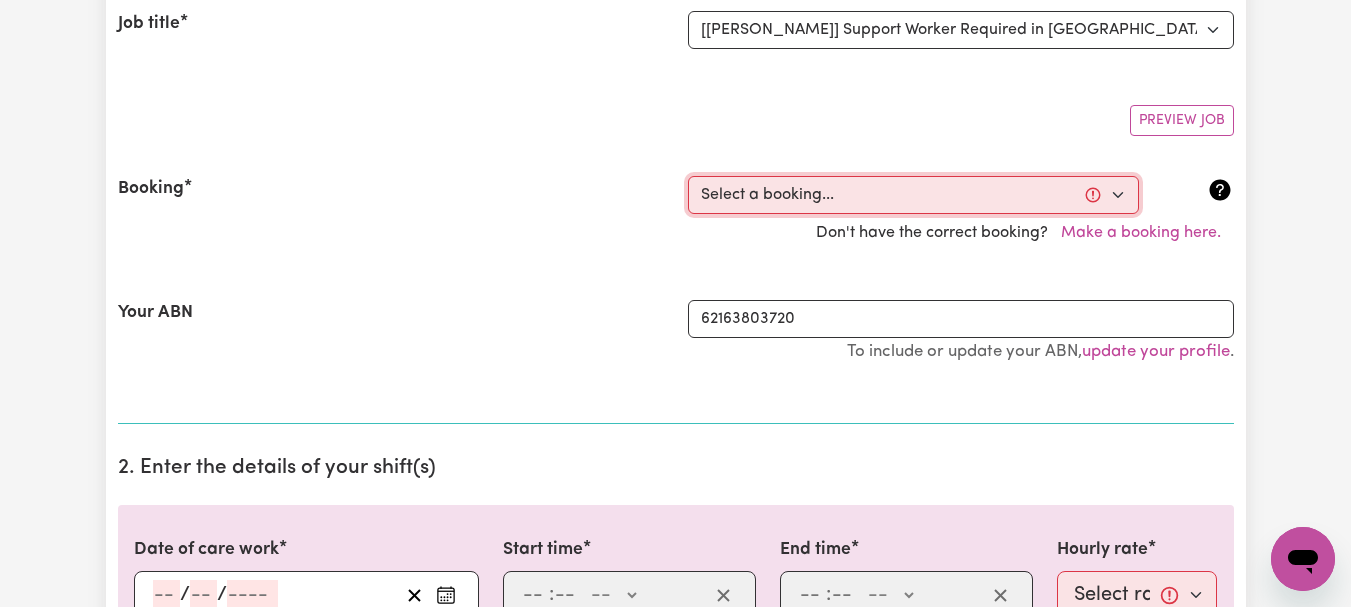 click on "Select a booking... [DATE] 08:00am to 09:00am (ONE-OFF) [DATE] 08:00am to 12:30pm (ONE-OFF) [DATE] 08:00am to 10:00am (ONE-OFF) [DATE] 08:00am to 10:00am (ONE-OFF) [DATE] 08:00am to 11:00am (ONE-OFF) [DATE] 08:00am to 09:00am (ONE-OFF) [DATE] 08:00am to 09:00am (ONE-OFF) [DATE] 08:00am to 09:00am (ONE-OFF) [DATE] 08:00am to 10:00am (ONE-OFF) [DATE] 08:00am to 10:00am (ONE-OFF) [DATE] 08:00am to 10:00am (ONE-OFF) [DATE] 08:00am to 11:00am (ONE-OFF) [DATE] 08:00am to 11:00am (ONE-OFF) [DATE] 08:00am to 11:00am (ONE-OFF) [DATE] 08:00am to 12:30pm (ONE-OFF) [DATE] 08:00am to 10:00am (ONE-OFF) [DATE] 08:00am to 10:00am (ONE-OFF) [DATE] 08:00am to 10:00am (ONE-OFF) [DATE] 08:00am to 09:00am (ONE-OFF) [DATE] 08:00am to 09:00am (ONE-OFF)" at bounding box center [913, 195] 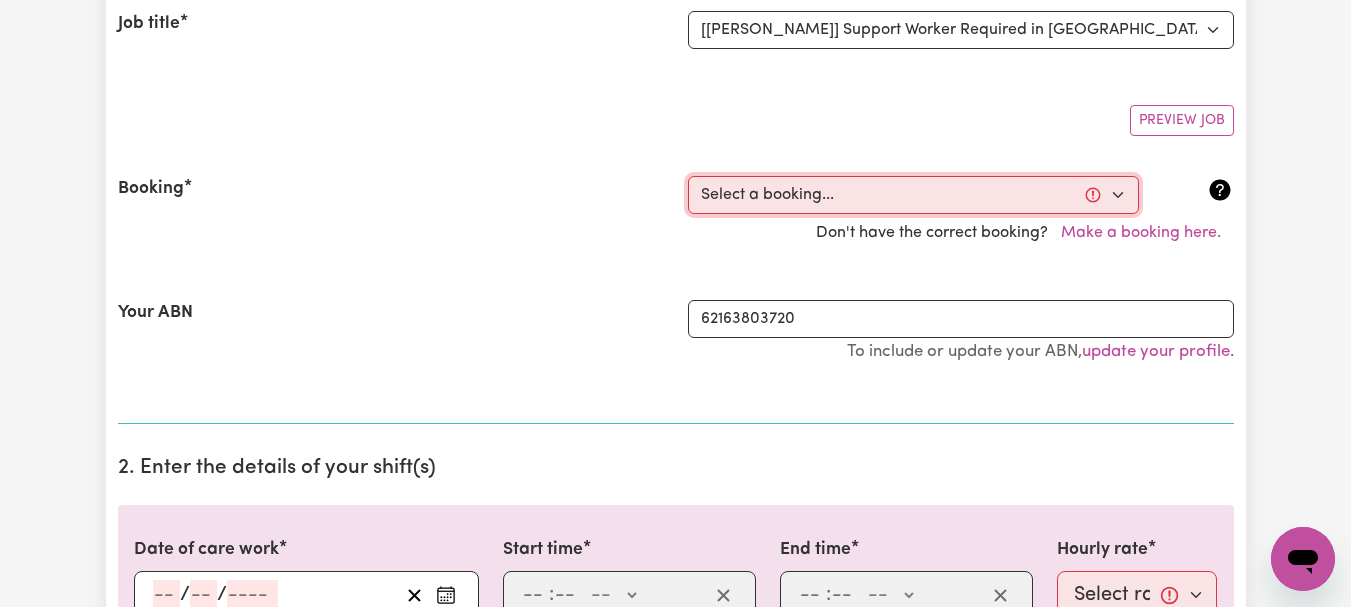 select on "339833" 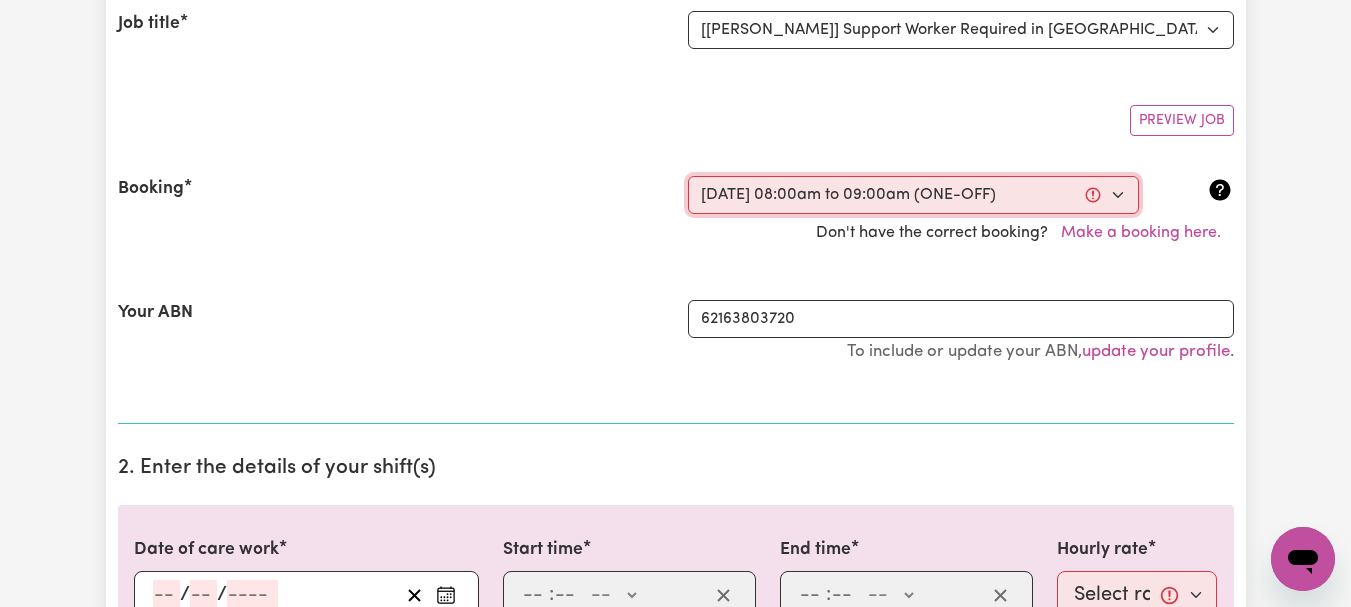 click on "Select a booking... [DATE] 08:00am to 09:00am (ONE-OFF) [DATE] 08:00am to 12:30pm (ONE-OFF) [DATE] 08:00am to 10:00am (ONE-OFF) [DATE] 08:00am to 10:00am (ONE-OFF) [DATE] 08:00am to 11:00am (ONE-OFF) [DATE] 08:00am to 09:00am (ONE-OFF) [DATE] 08:00am to 09:00am (ONE-OFF) [DATE] 08:00am to 09:00am (ONE-OFF) [DATE] 08:00am to 10:00am (ONE-OFF) [DATE] 08:00am to 10:00am (ONE-OFF) [DATE] 08:00am to 10:00am (ONE-OFF) [DATE] 08:00am to 11:00am (ONE-OFF) [DATE] 08:00am to 11:00am (ONE-OFF) [DATE] 08:00am to 11:00am (ONE-OFF) [DATE] 08:00am to 12:30pm (ONE-OFF) [DATE] 08:00am to 10:00am (ONE-OFF) [DATE] 08:00am to 10:00am (ONE-OFF) [DATE] 08:00am to 10:00am (ONE-OFF) [DATE] 08:00am to 09:00am (ONE-OFF) [DATE] 08:00am to 09:00am (ONE-OFF)" at bounding box center [913, 195] 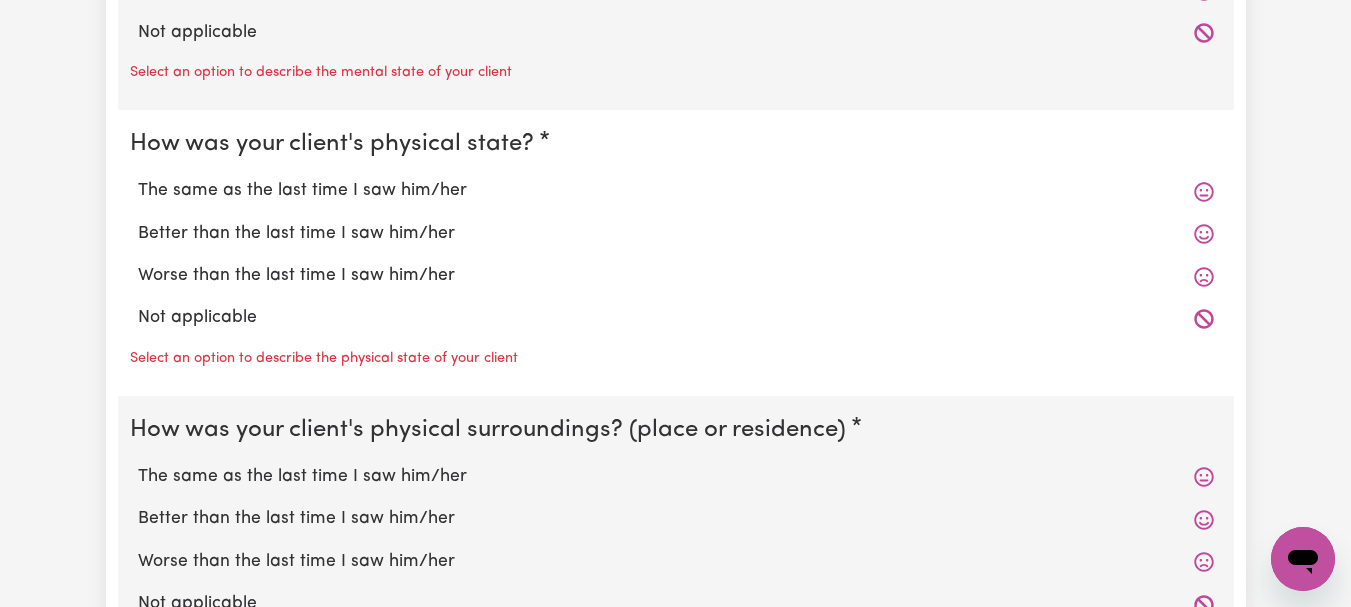 scroll, scrollTop: 1897, scrollLeft: 0, axis: vertical 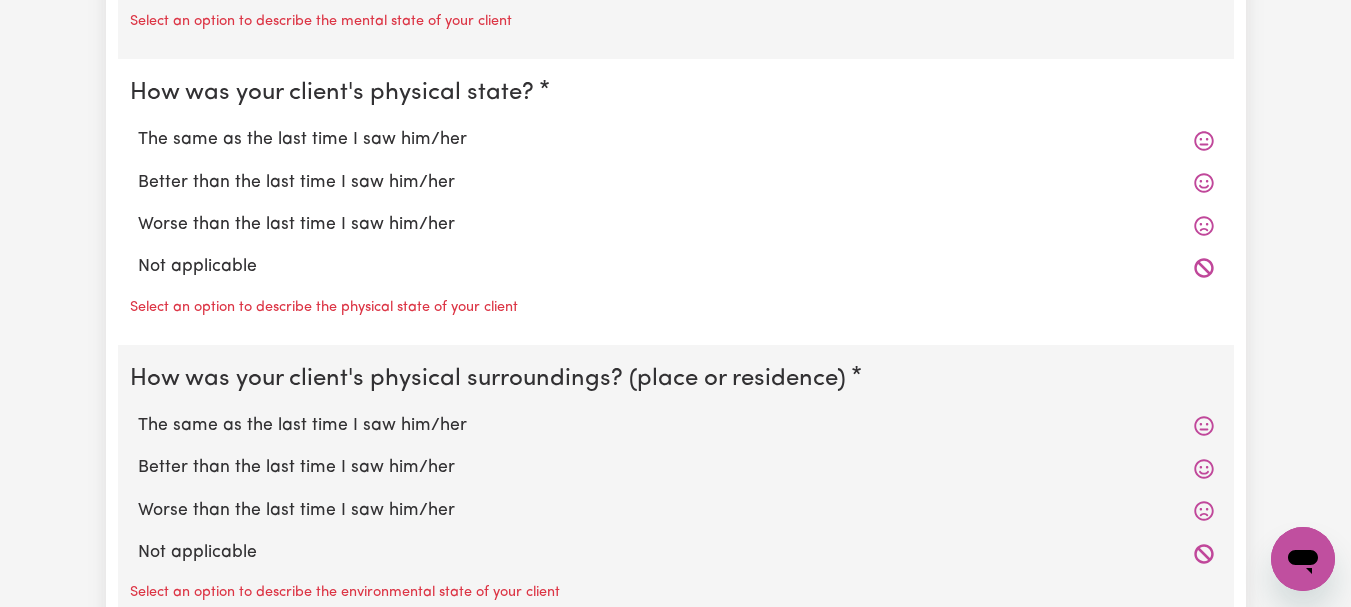 click on "The same as the last time I saw him/her" at bounding box center (676, -145) 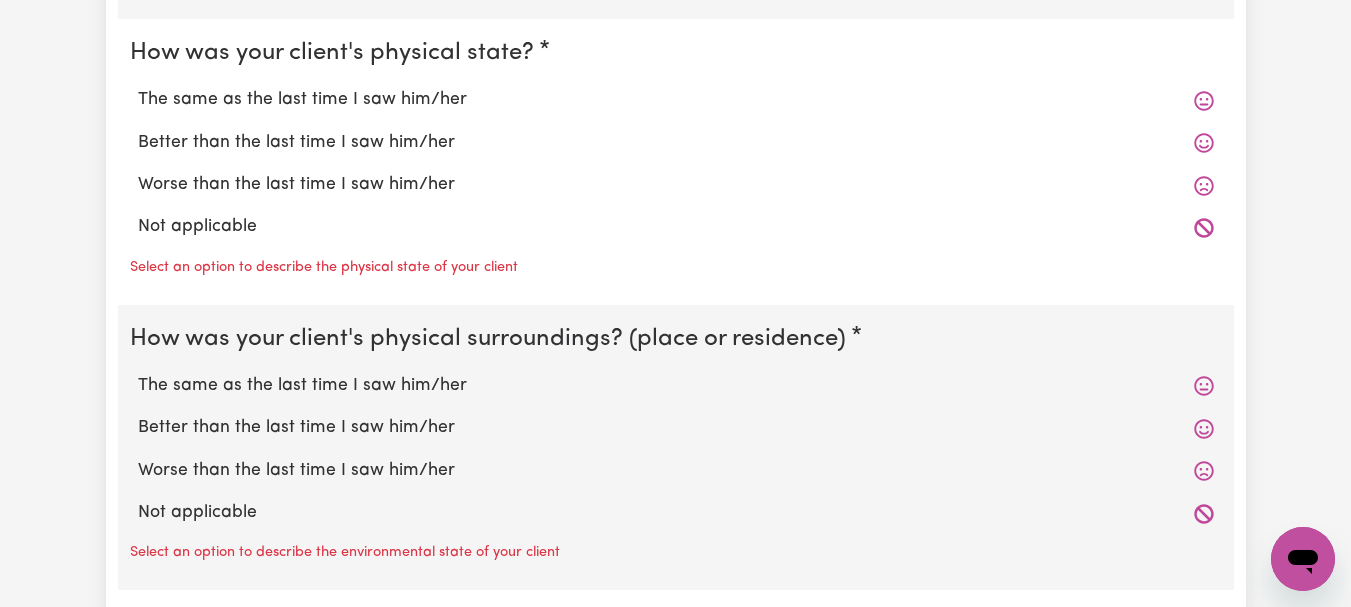 click on "The same as the last time I saw him/her" at bounding box center [676, 100] 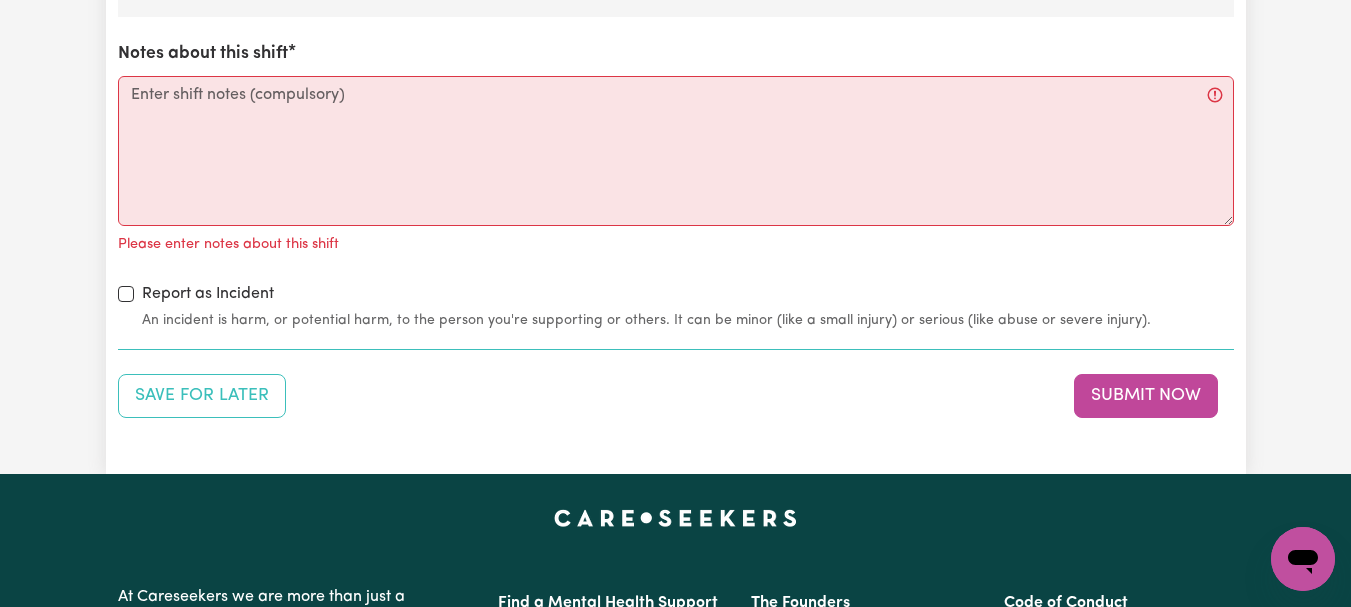 scroll, scrollTop: 2439, scrollLeft: 0, axis: vertical 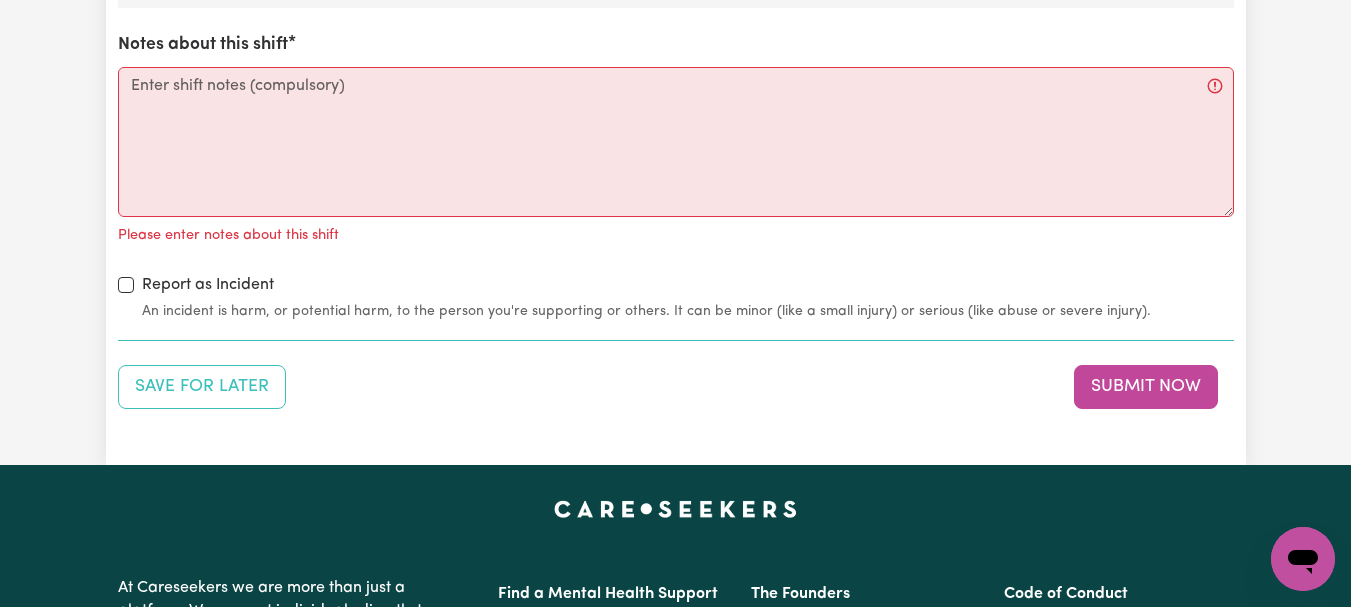 click on "The same as the last time I saw him/her" at bounding box center (676, -196) 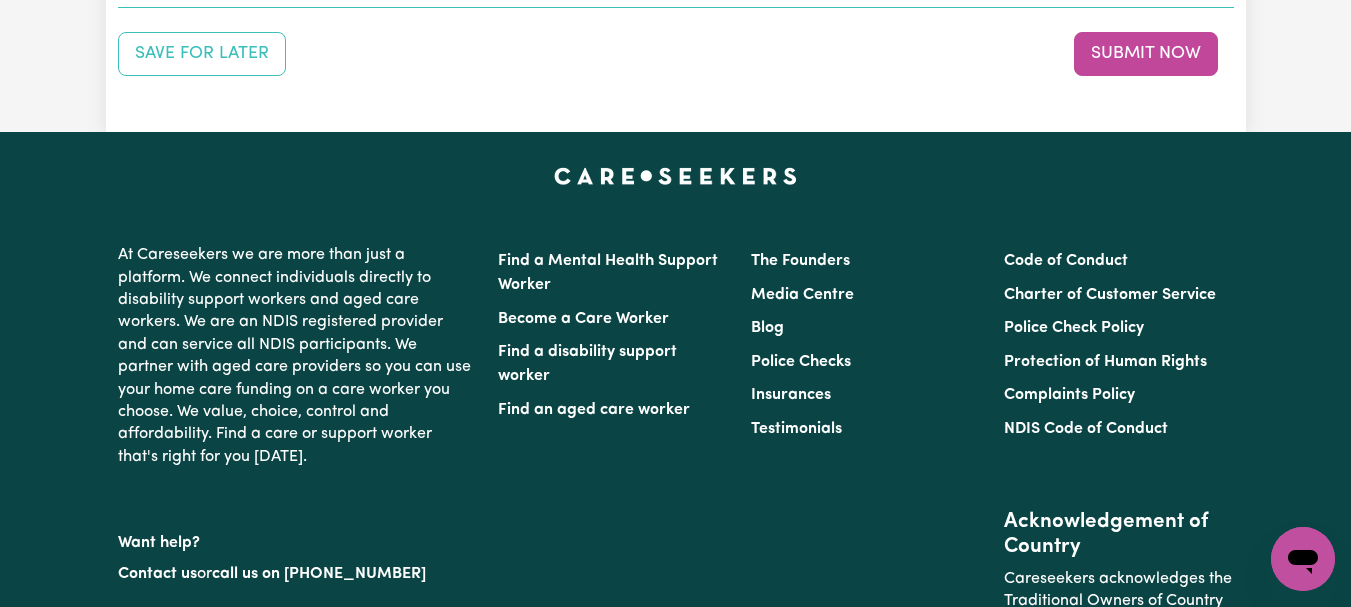 scroll, scrollTop: 2749, scrollLeft: 0, axis: vertical 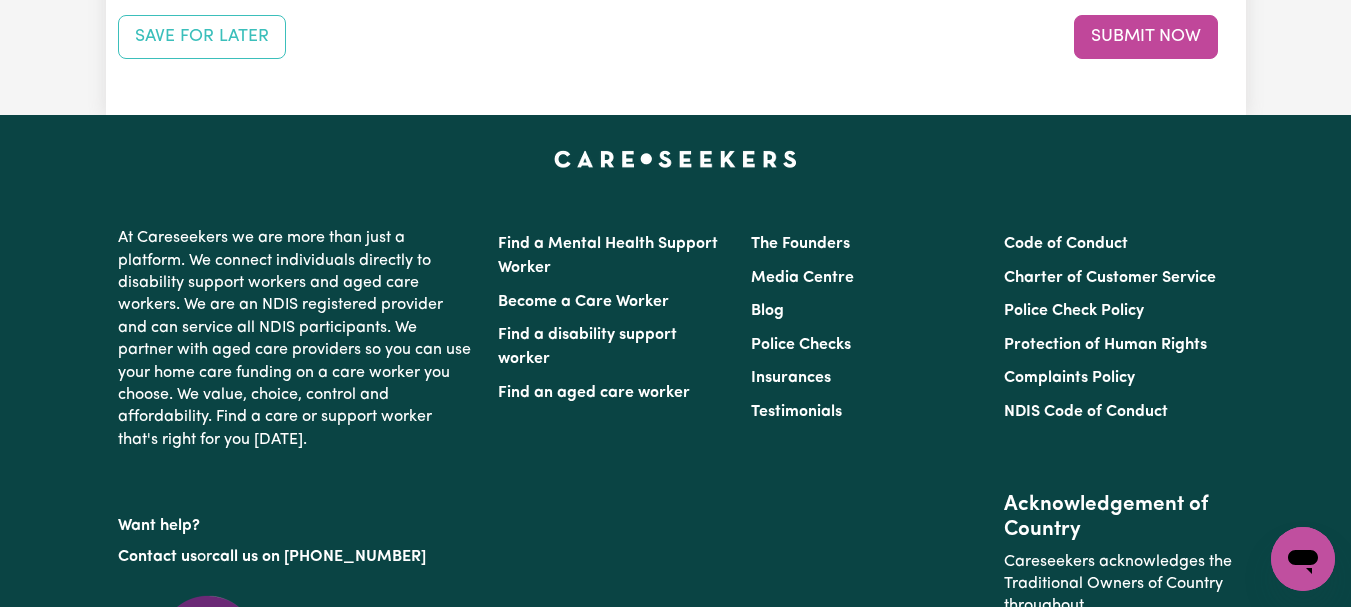 click on "Notes about this shift" at bounding box center (676, -208) 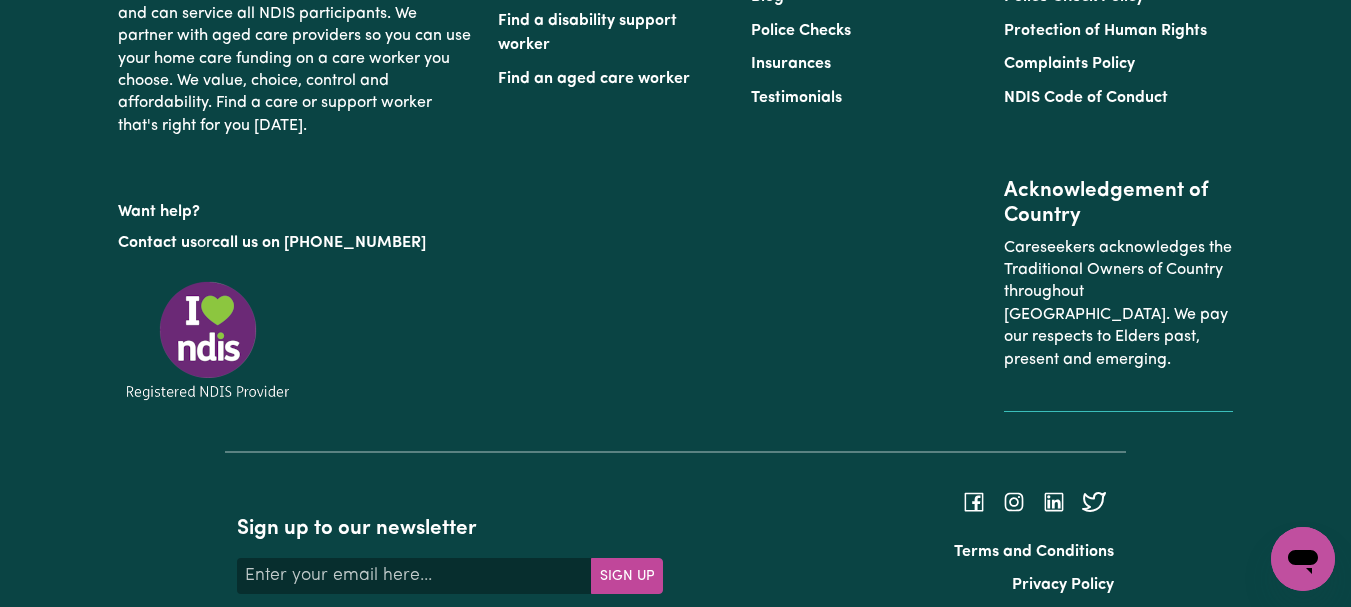 scroll, scrollTop: 3056, scrollLeft: 0, axis: vertical 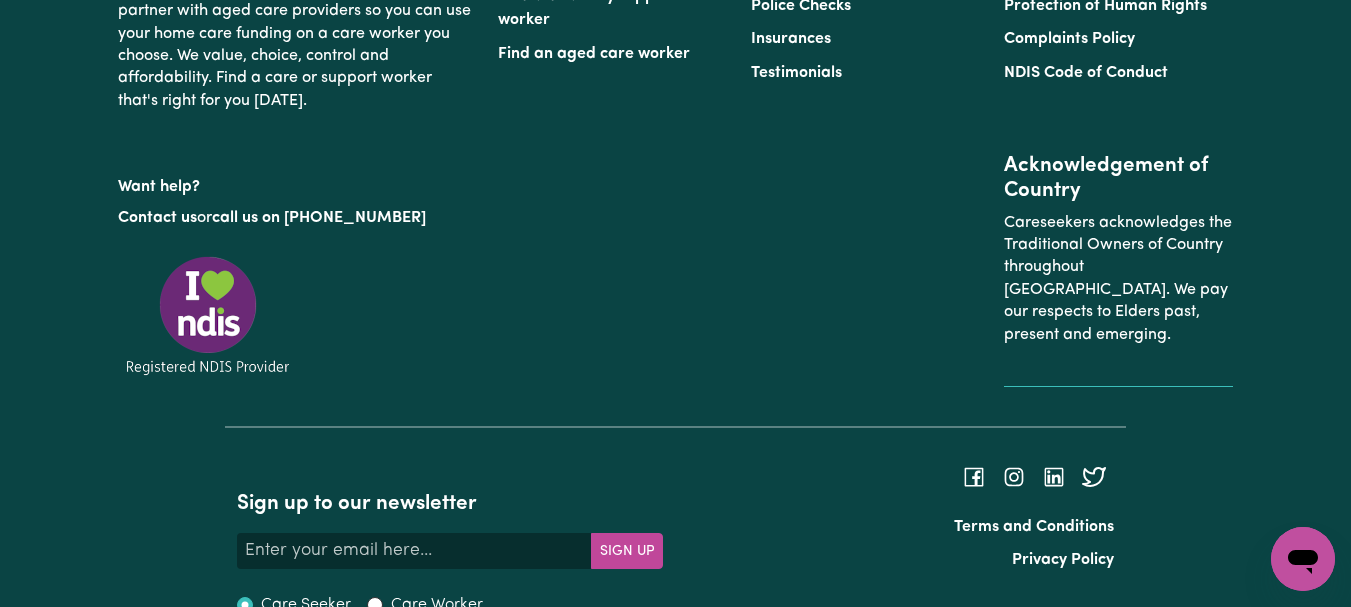 type on "Refer to KNC shift notes." 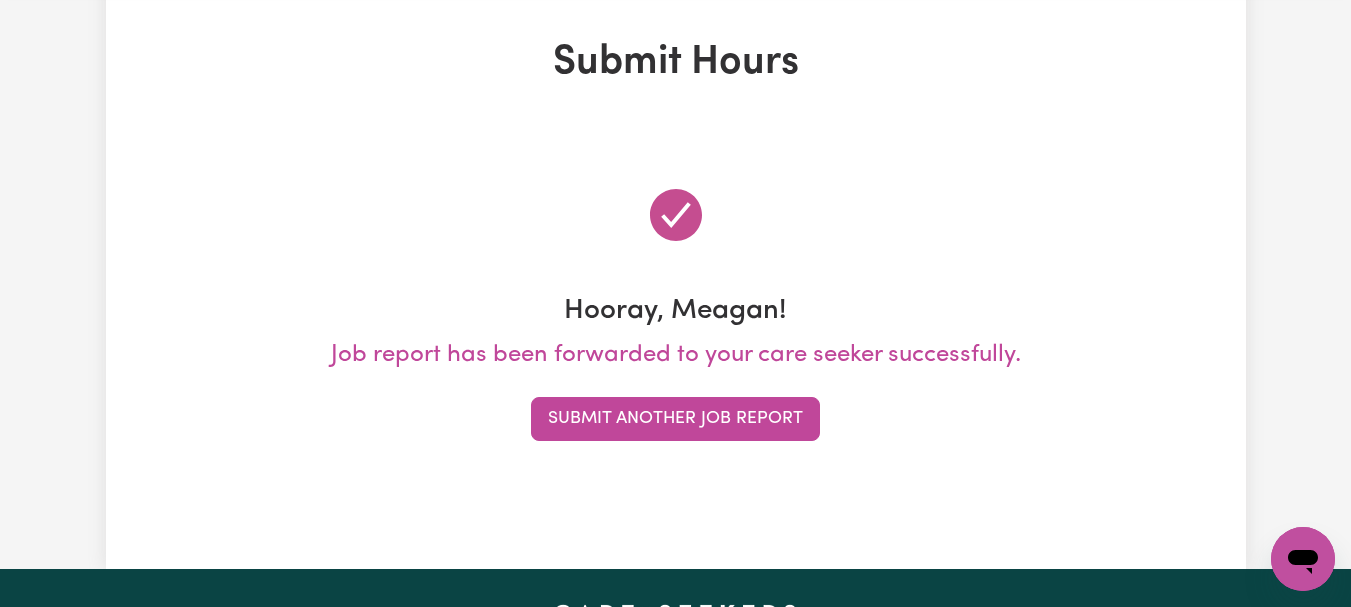 scroll, scrollTop: 0, scrollLeft: 0, axis: both 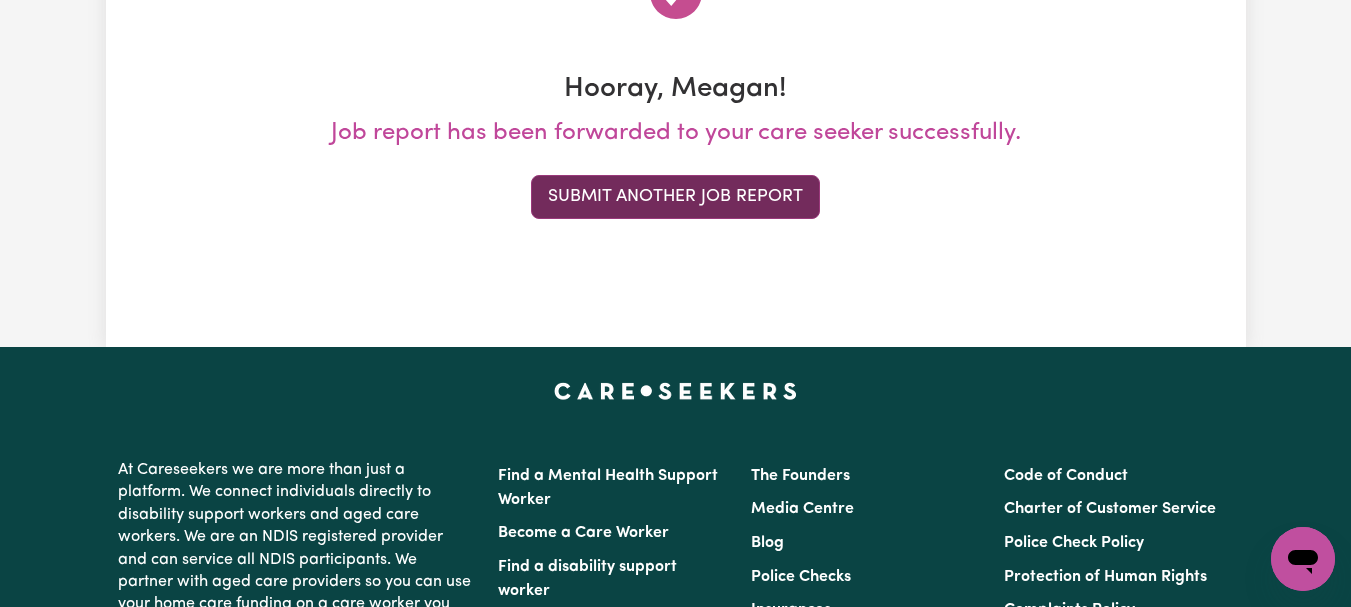 click on "Submit Another Job Report" at bounding box center [675, 197] 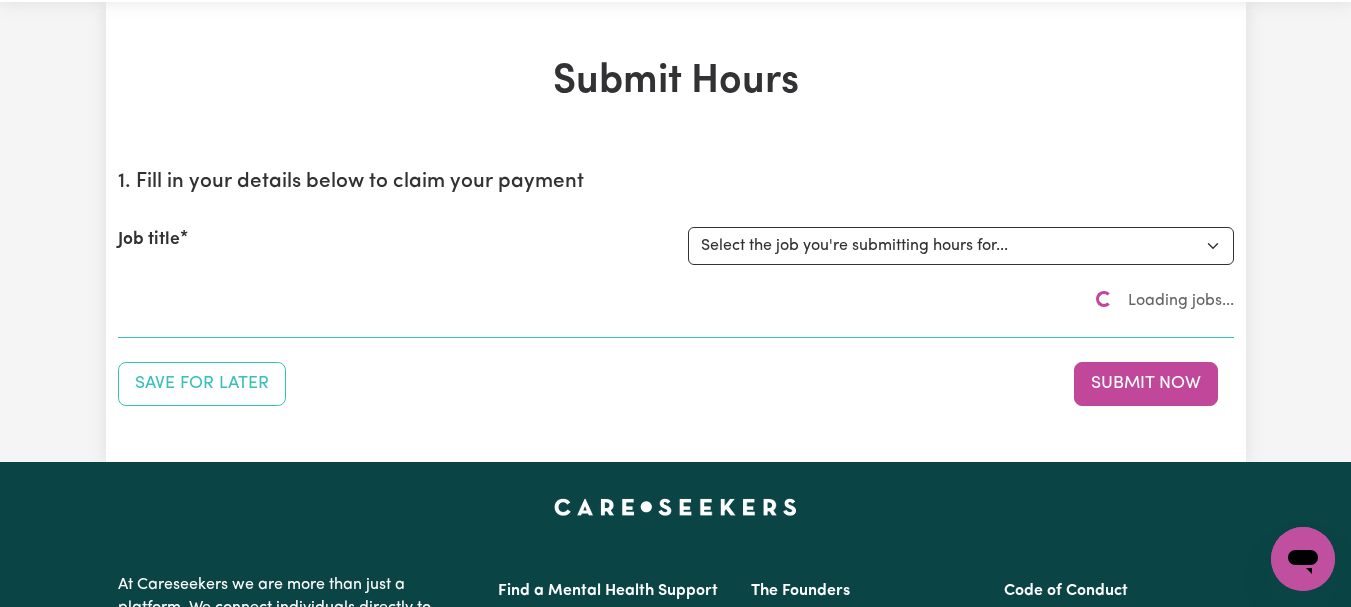 scroll, scrollTop: 0, scrollLeft: 0, axis: both 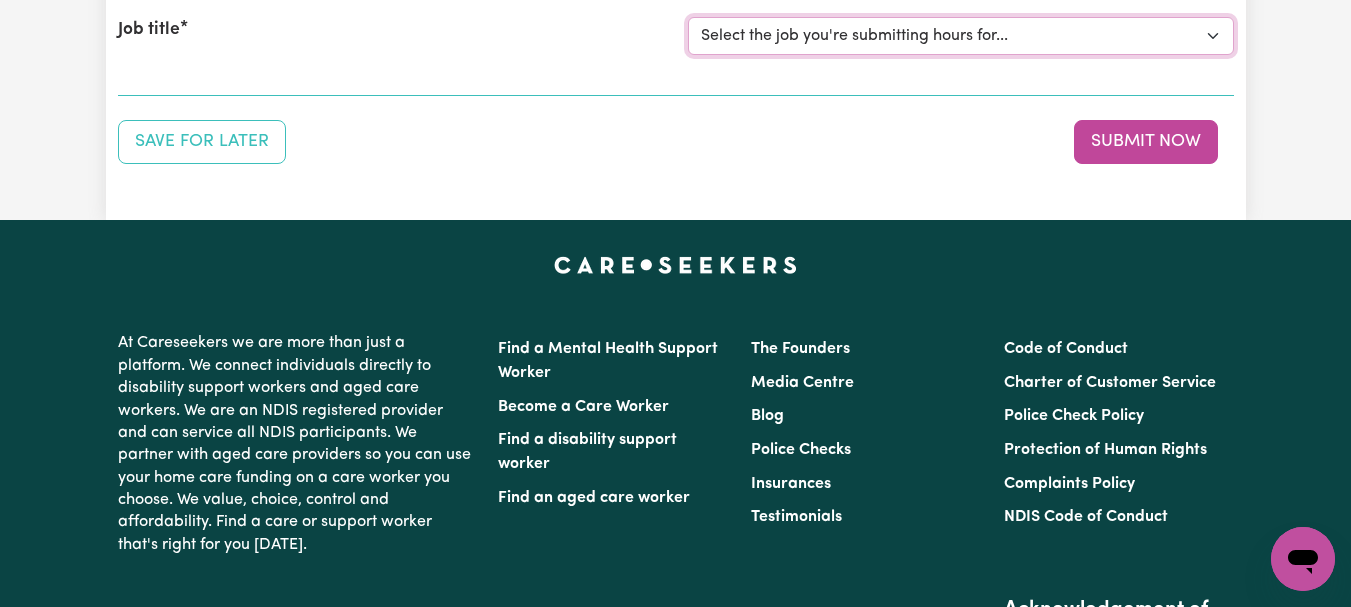 click on "Select the job you're submitting hours for... [[PERSON_NAME]] [DEMOGRAPHIC_DATA] Support Worker Needed ONE OFF On 30/04 and [DATE] In [GEOGRAPHIC_DATA], [GEOGRAPHIC_DATA] [[PERSON_NAME]] [DEMOGRAPHIC_DATA] Support Worker Needed Every Fortnight [DATE] - [GEOGRAPHIC_DATA], [GEOGRAPHIC_DATA]. [[PERSON_NAME] How] Care Worker Required in [GEOGRAPHIC_DATA], [GEOGRAPHIC_DATA] [[PERSON_NAME]] Care Worker Required in [GEOGRAPHIC_DATA], [GEOGRAPHIC_DATA] [[PERSON_NAME]] Support Worker Required in [GEOGRAPHIC_DATA], [GEOGRAPHIC_DATA] [[PERSON_NAME]] Support Worker Required in [GEOGRAPHIC_DATA], [GEOGRAPHIC_DATA] [[PERSON_NAME]] Support Worker Required in [GEOGRAPHIC_DATA], [GEOGRAPHIC_DATA] [[PERSON_NAME]] Support Worker Required in [GEOGRAPHIC_DATA], [GEOGRAPHIC_DATA]" at bounding box center [961, 36] 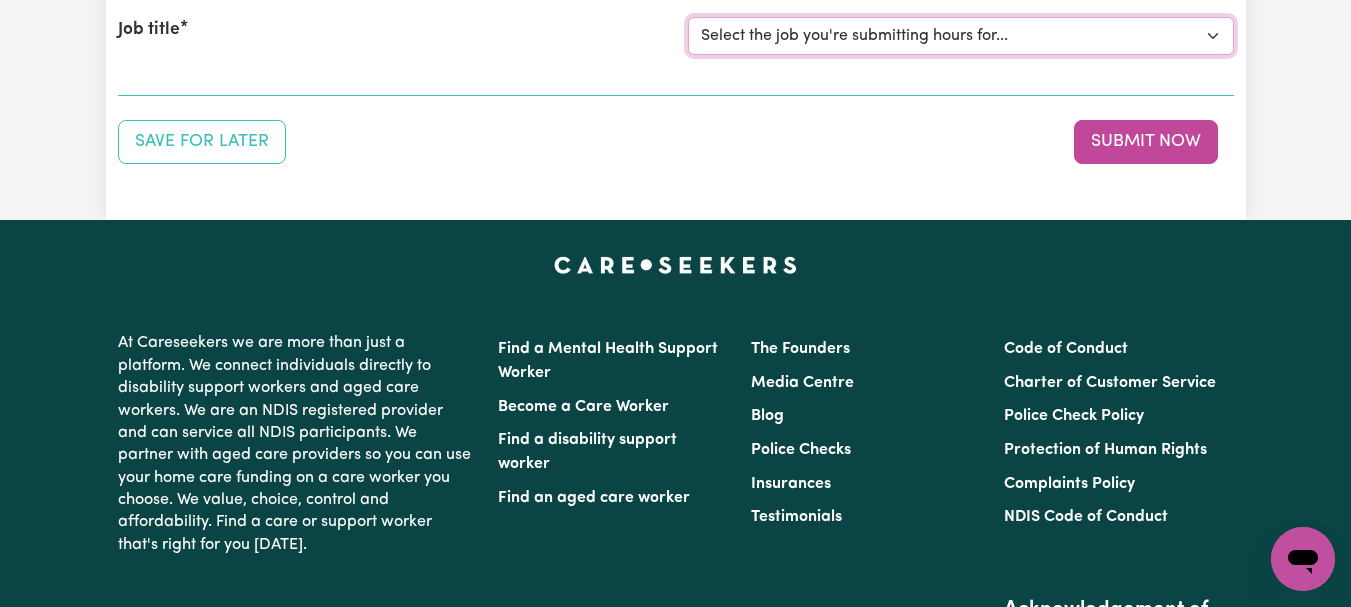 select on "6539" 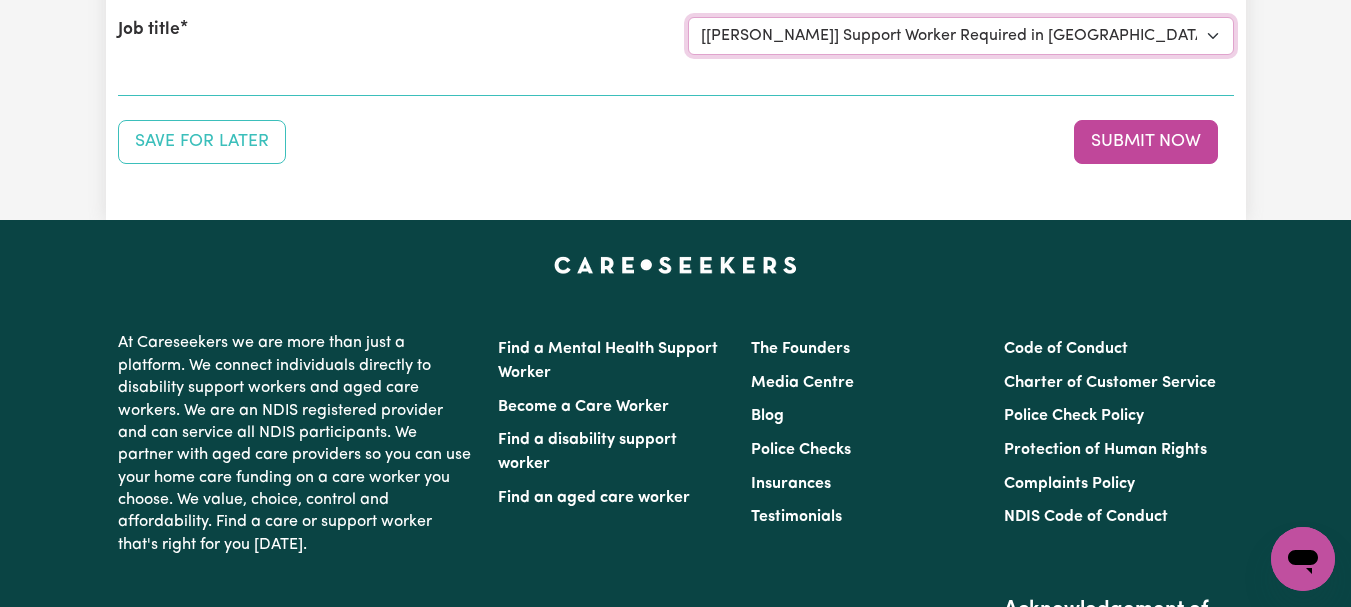 click on "Select the job you're submitting hours for... [[PERSON_NAME]] [DEMOGRAPHIC_DATA] Support Worker Needed ONE OFF On 30/04 and [DATE] In [GEOGRAPHIC_DATA], [GEOGRAPHIC_DATA] [[PERSON_NAME]] [DEMOGRAPHIC_DATA] Support Worker Needed Every Fortnight [DATE] - [GEOGRAPHIC_DATA], [GEOGRAPHIC_DATA]. [[PERSON_NAME] How] Care Worker Required in [GEOGRAPHIC_DATA], [GEOGRAPHIC_DATA] [[PERSON_NAME]] Care Worker Required in [GEOGRAPHIC_DATA], [GEOGRAPHIC_DATA] [[PERSON_NAME]] Support Worker Required in [GEOGRAPHIC_DATA], [GEOGRAPHIC_DATA] [[PERSON_NAME]] Support Worker Required in [GEOGRAPHIC_DATA], [GEOGRAPHIC_DATA] [[PERSON_NAME]] Support Worker Required in [GEOGRAPHIC_DATA], [GEOGRAPHIC_DATA] [[PERSON_NAME]] Support Worker Required in [GEOGRAPHIC_DATA], [GEOGRAPHIC_DATA]" at bounding box center [961, 36] 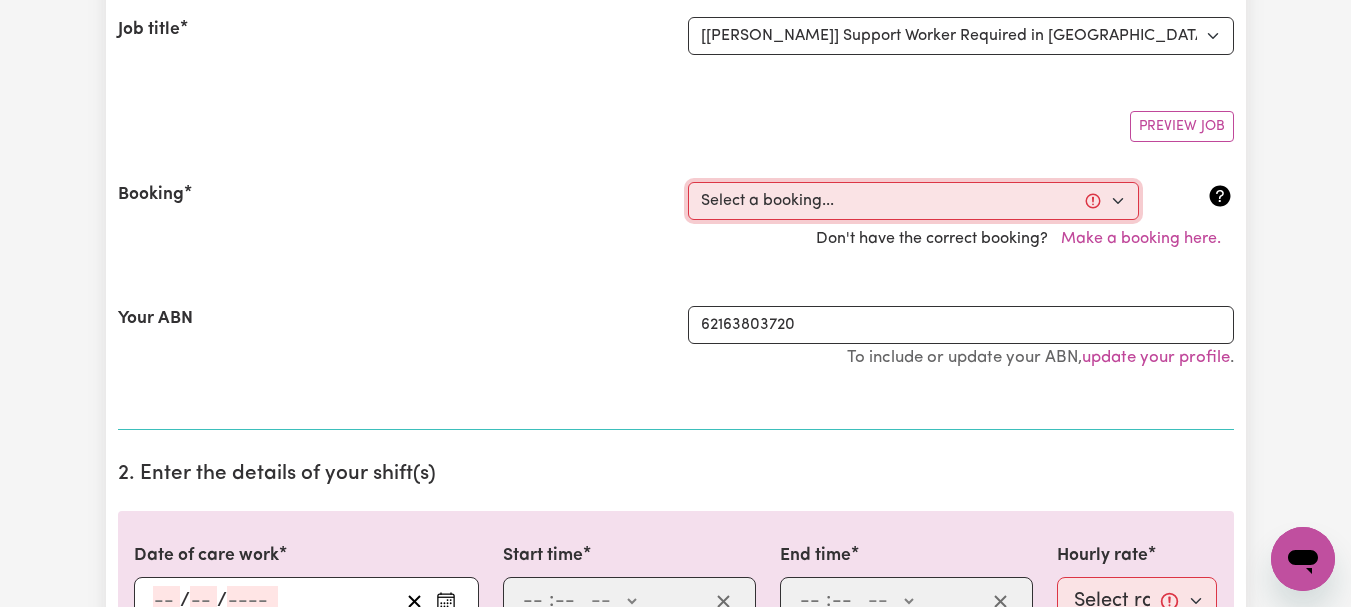 click on "Select a booking... [DATE] 12:00pm to 02:00pm (RECURRING) [DATE] 10:00am to 12:00pm (RECURRING) [DATE] 10:00am to 12:00pm (RECURRING) [DATE] 12:00pm to 02:00pm (RECURRING) [DATE] 12:00pm to 02:00pm (RECURRING)" at bounding box center (913, 201) 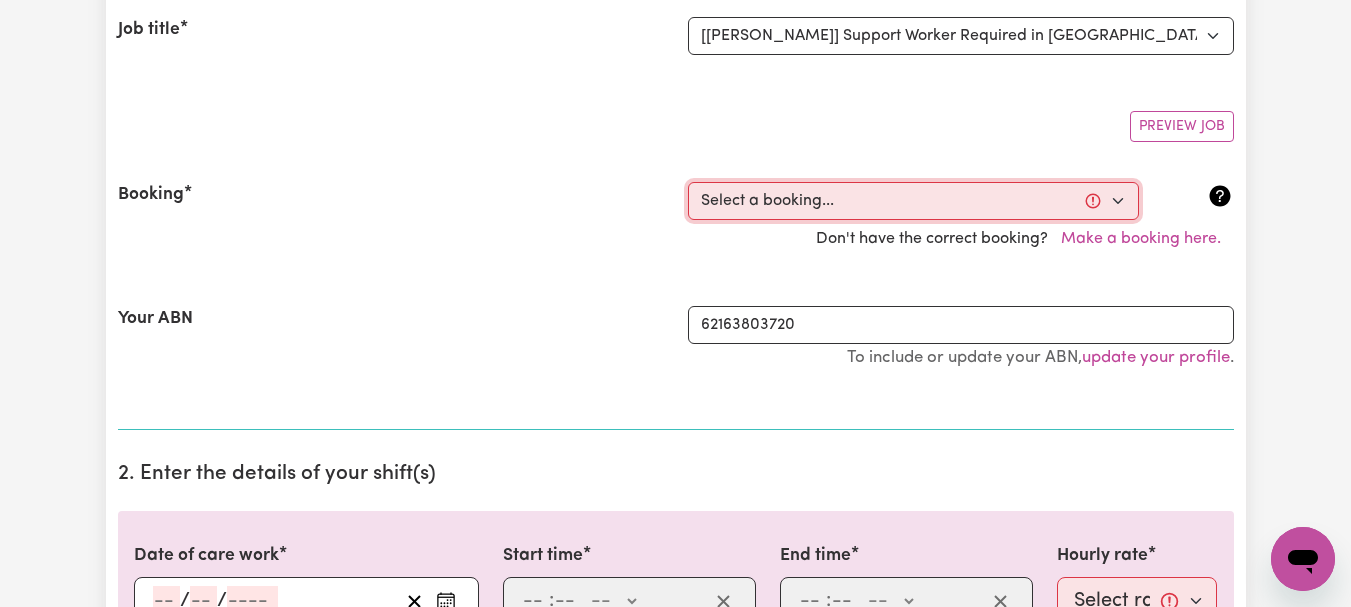 select on "337691" 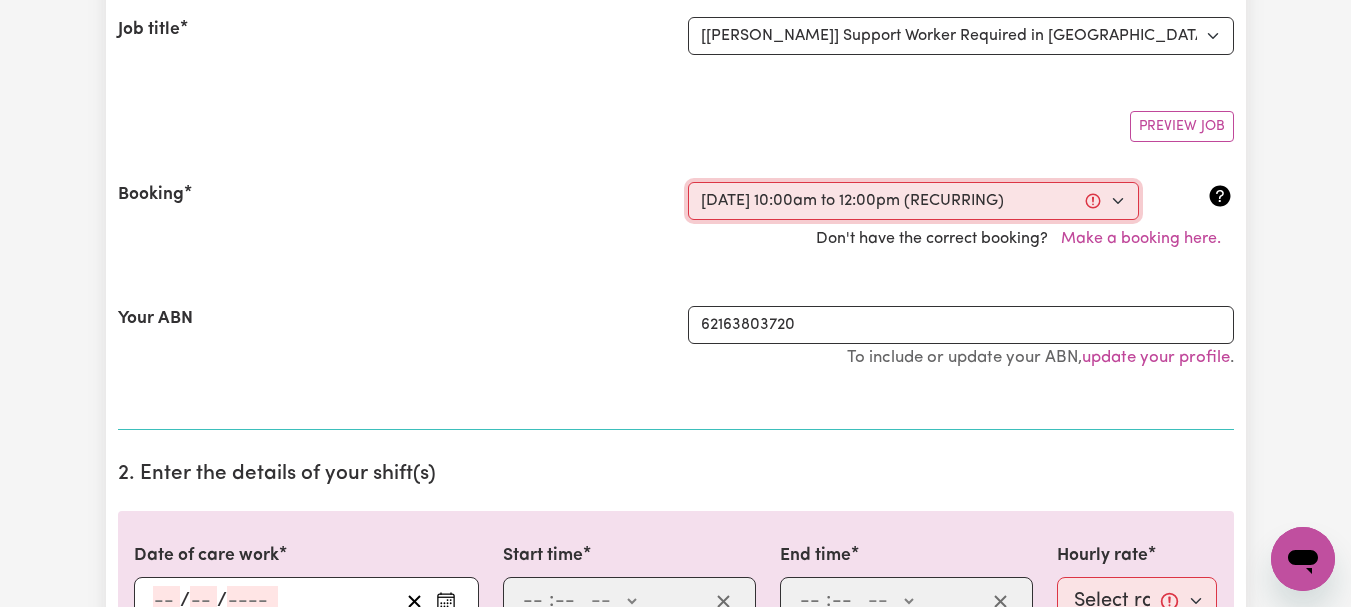 click on "Select a booking... [DATE] 12:00pm to 02:00pm (RECURRING) [DATE] 10:00am to 12:00pm (RECURRING) [DATE] 10:00am to 12:00pm (RECURRING) [DATE] 12:00pm to 02:00pm (RECURRING) [DATE] 12:00pm to 02:00pm (RECURRING)" at bounding box center [913, 201] 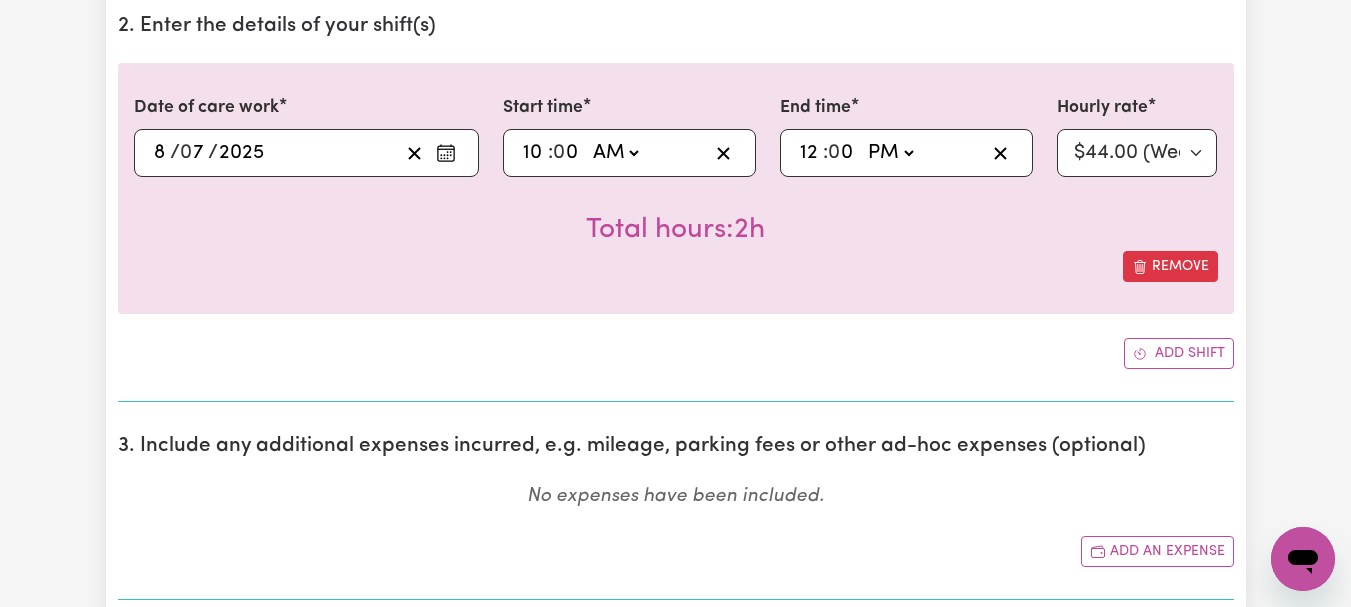 scroll, scrollTop: 752, scrollLeft: 0, axis: vertical 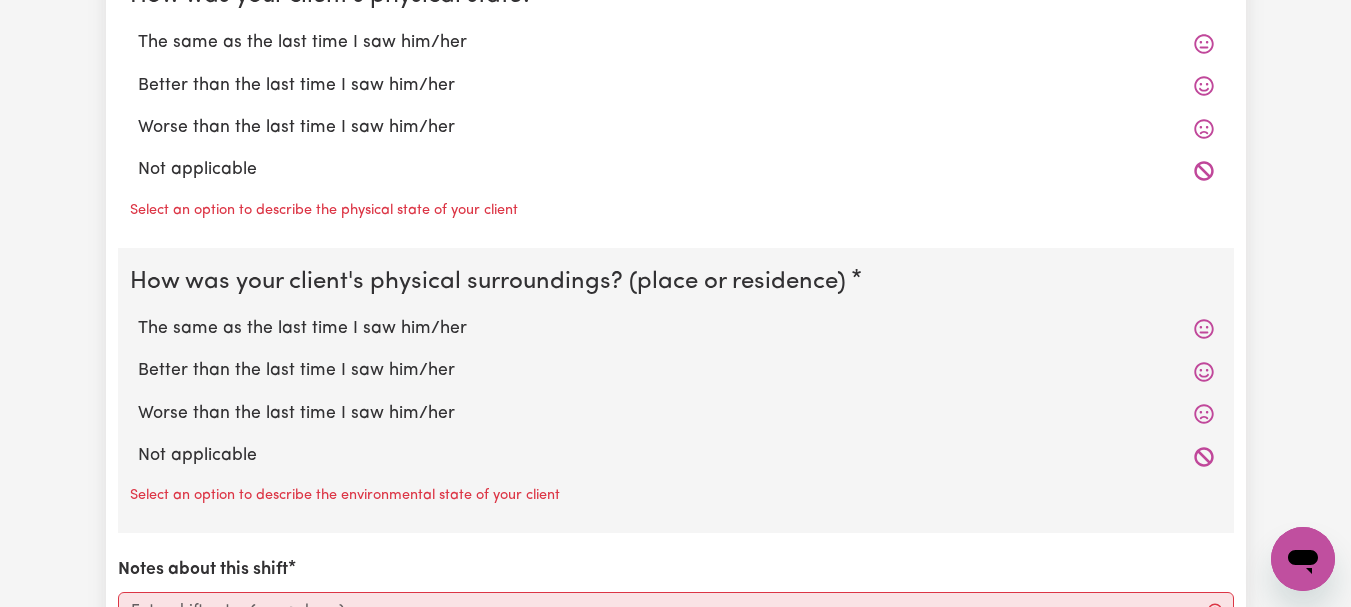 click on "The same as the last time I saw him/her" at bounding box center [676, -242] 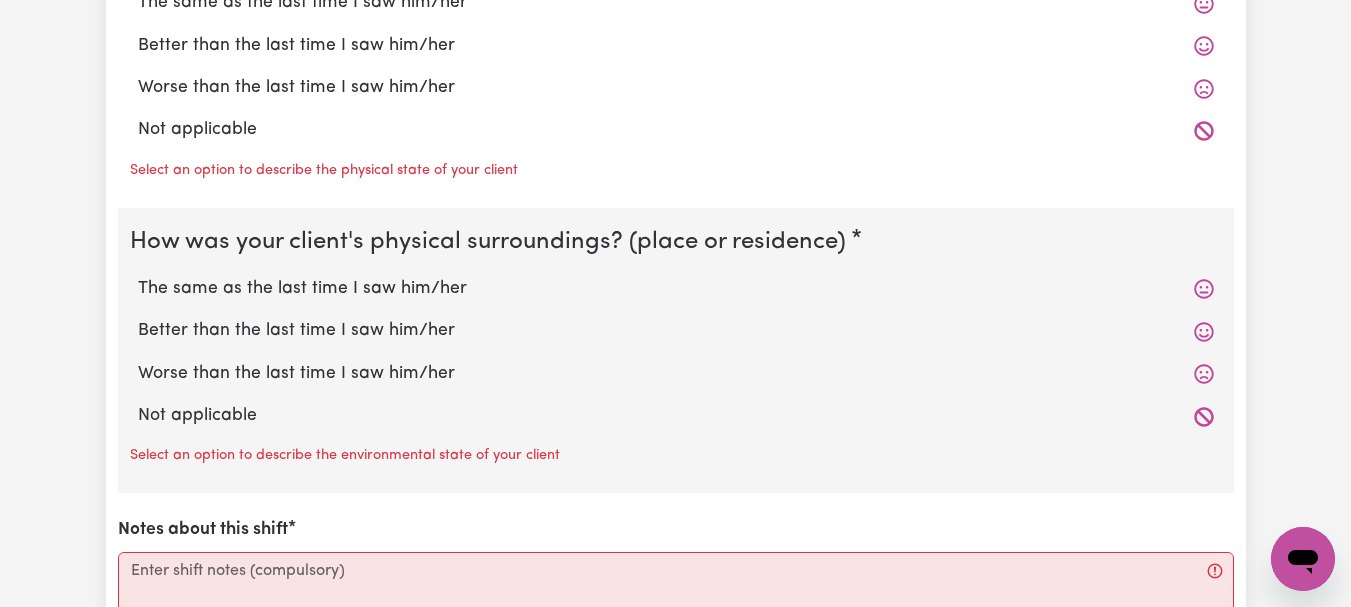 click on "The same as the last time I saw him/her" at bounding box center [676, 3] 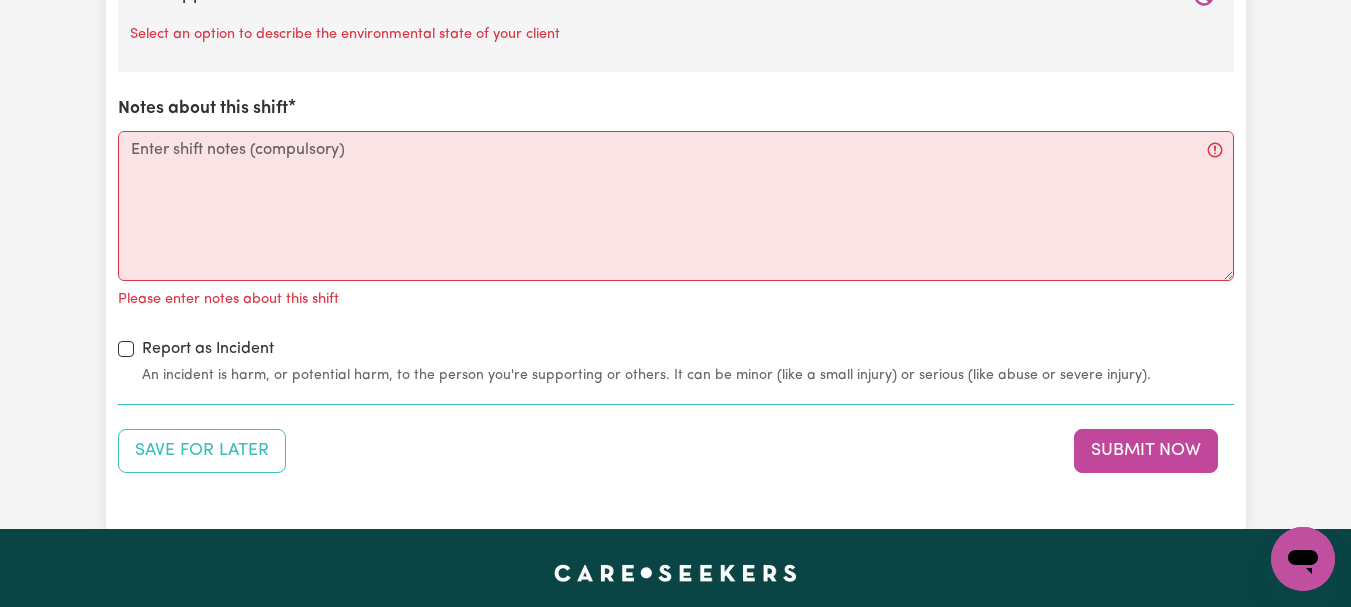 scroll, scrollTop: 2409, scrollLeft: 0, axis: vertical 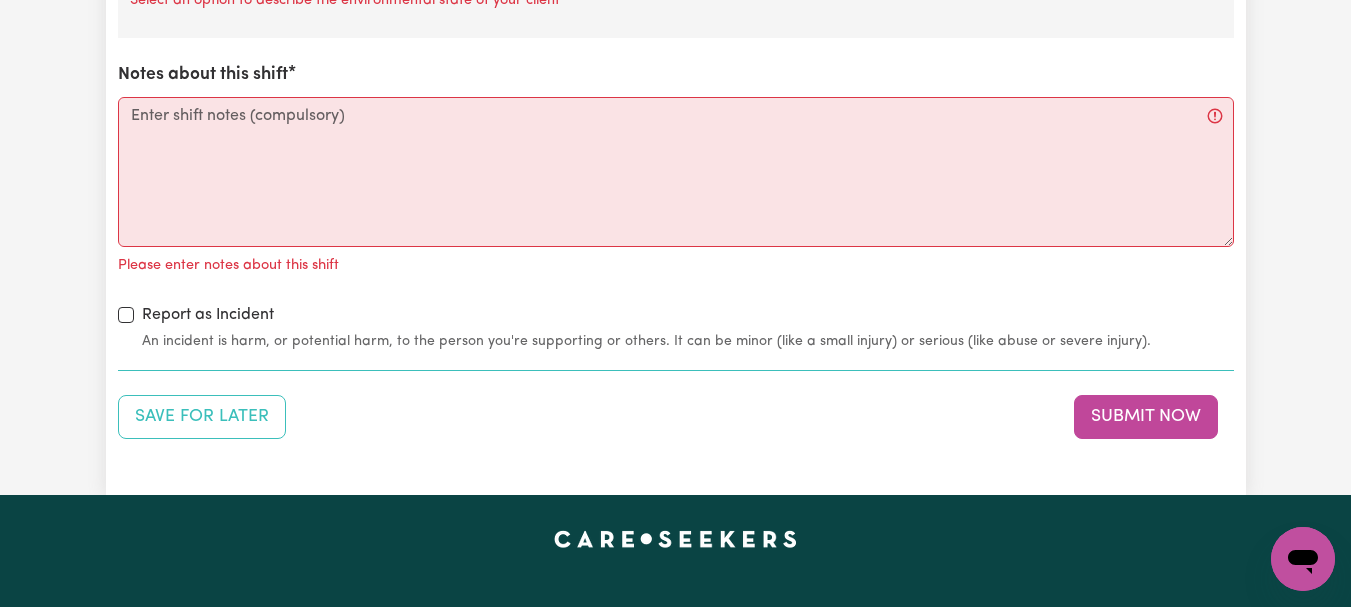 click on "The same as the last time I saw him/her" at bounding box center (676, -166) 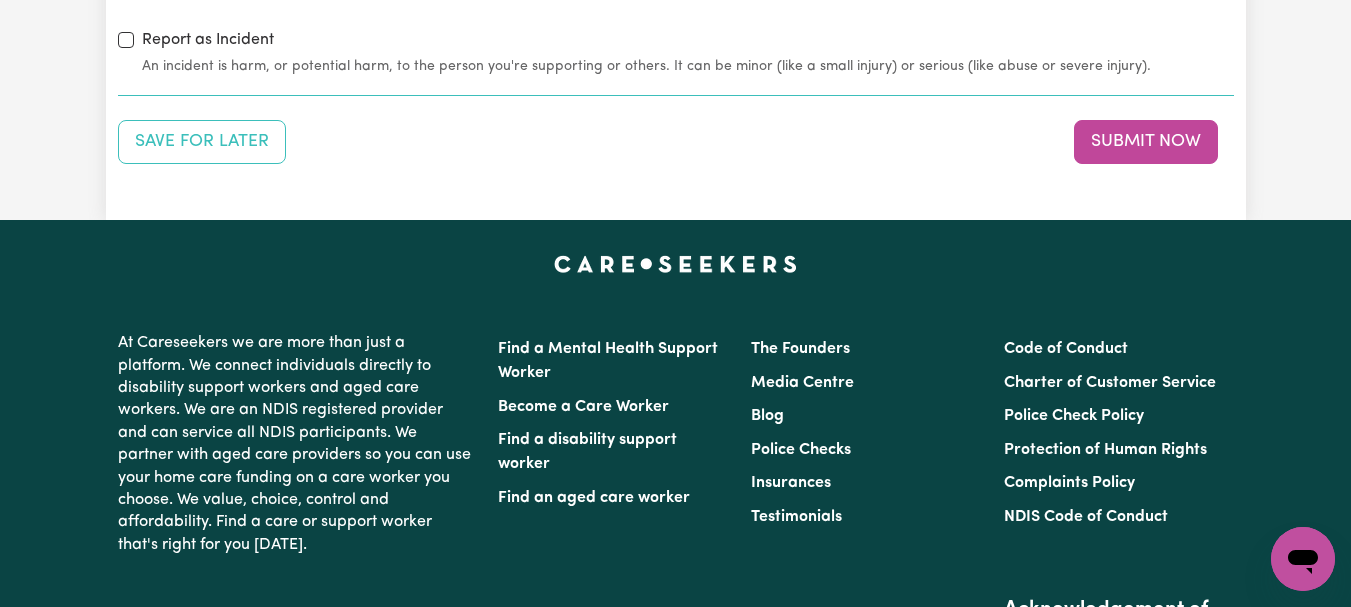scroll, scrollTop: 2677, scrollLeft: 0, axis: vertical 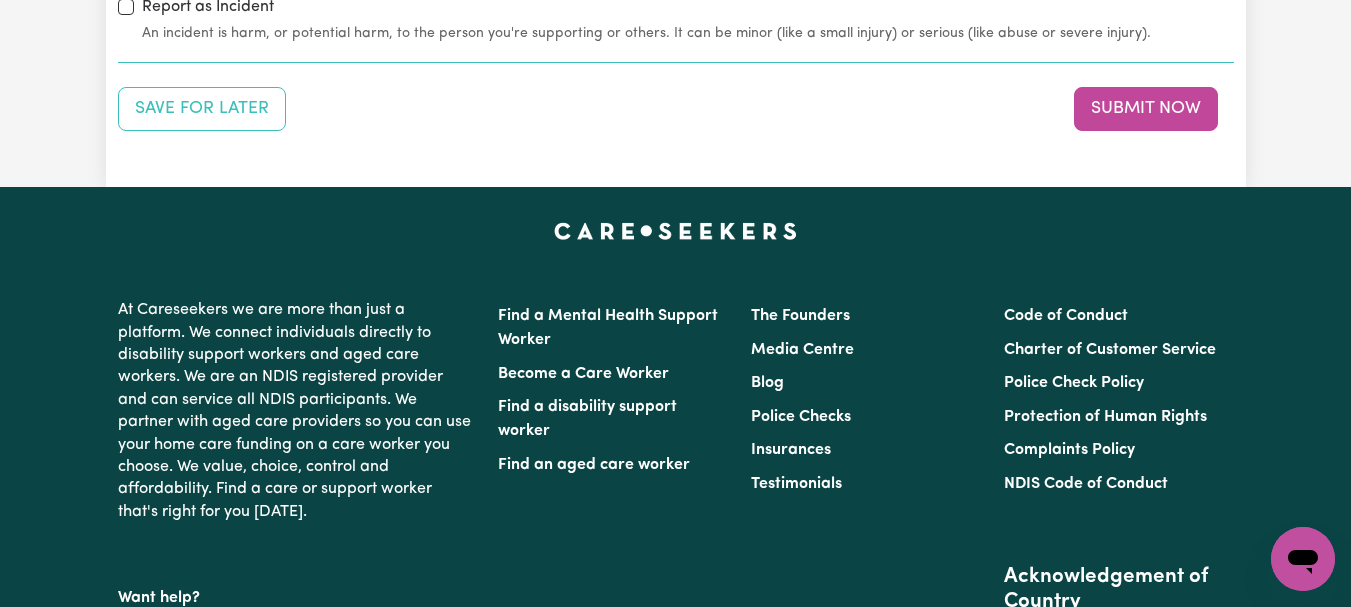 click on "Notes about this shift" at bounding box center (676, -136) 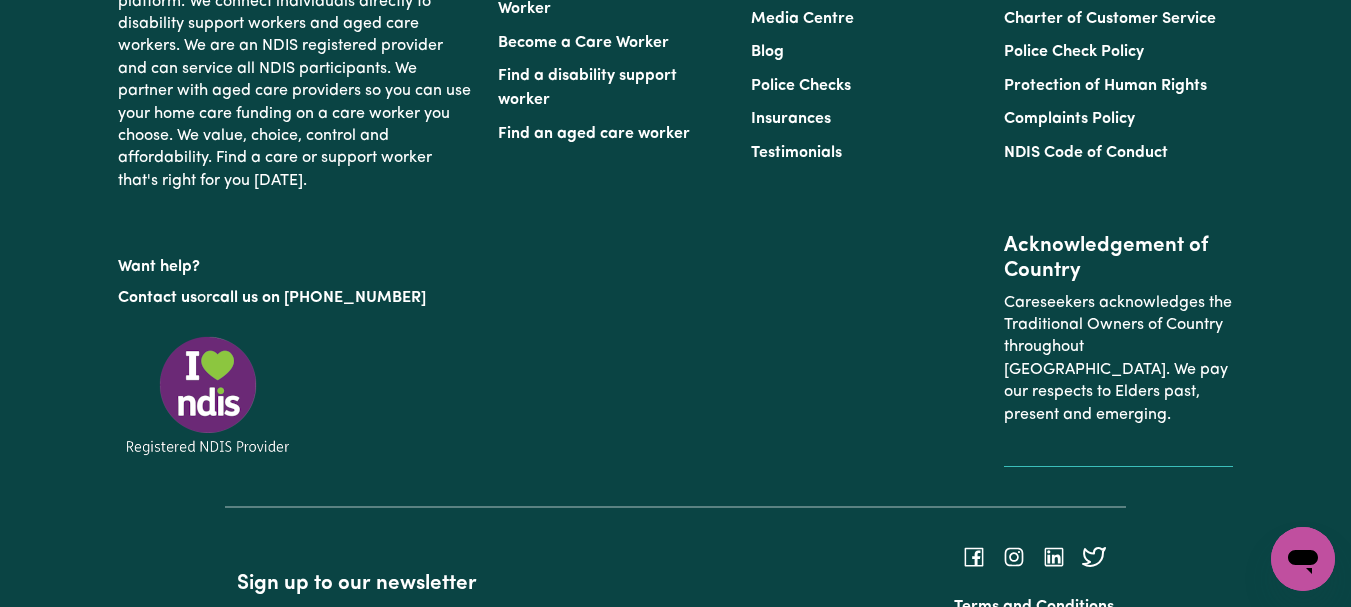 scroll, scrollTop: 2992, scrollLeft: 0, axis: vertical 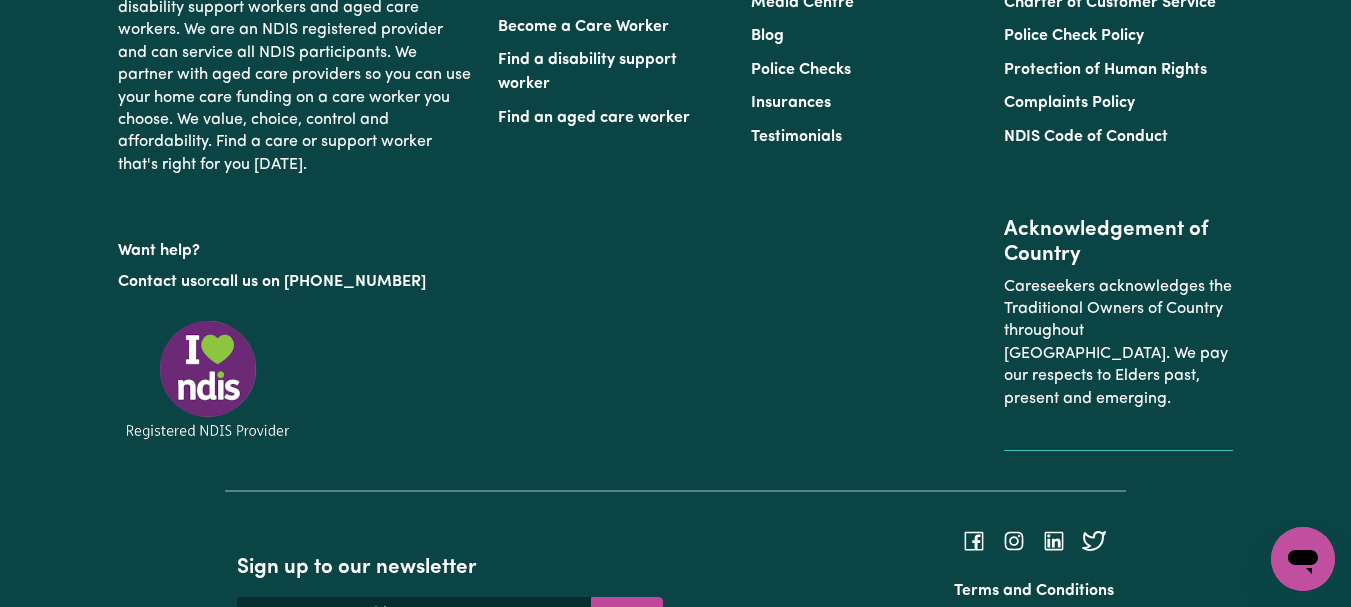 type on "Refer to KNC shift notes." 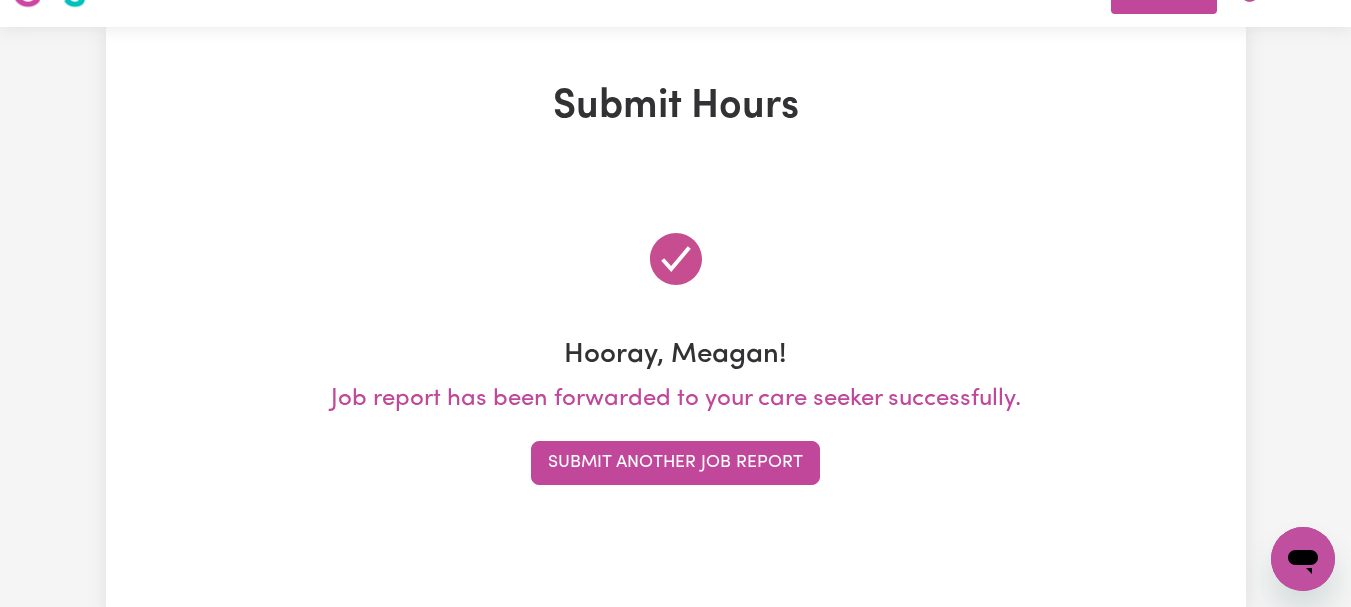 scroll, scrollTop: 0, scrollLeft: 0, axis: both 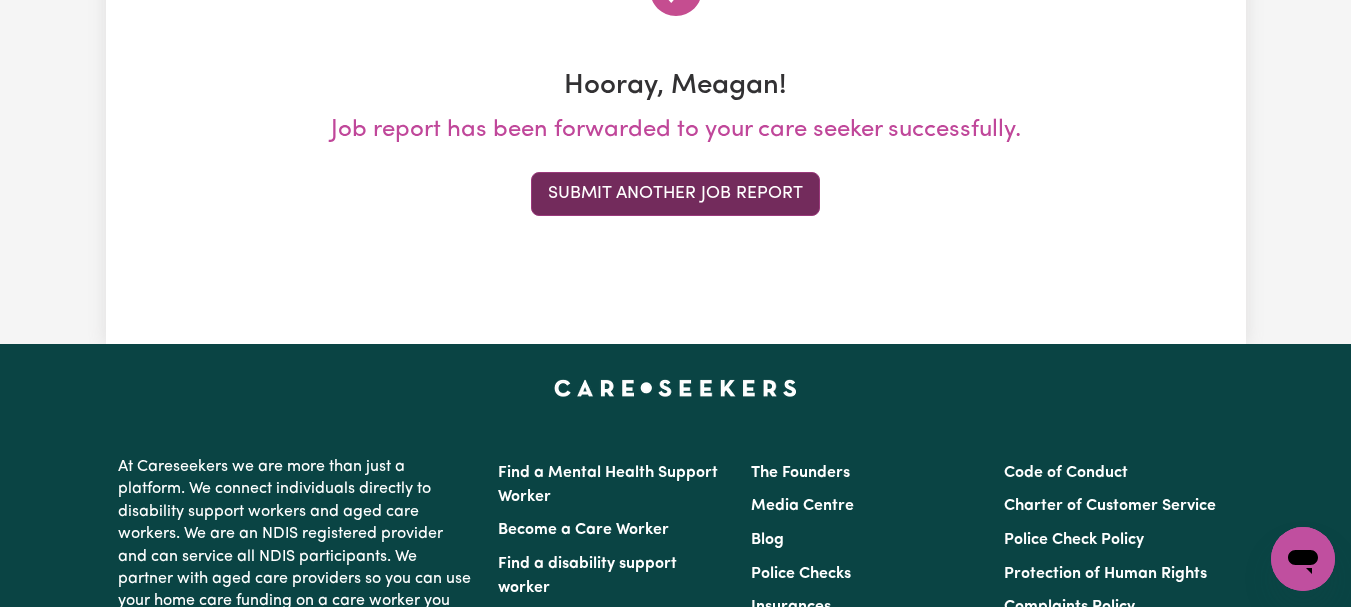click on "Submit Another Job Report" at bounding box center [675, 194] 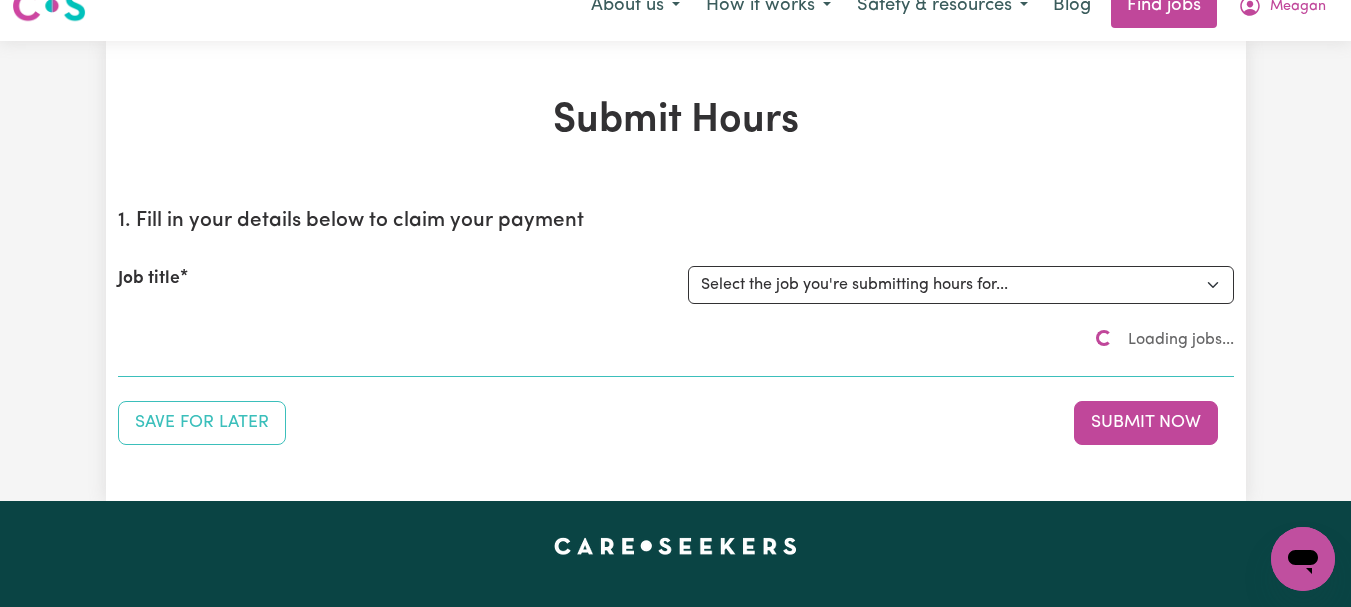 scroll, scrollTop: 0, scrollLeft: 0, axis: both 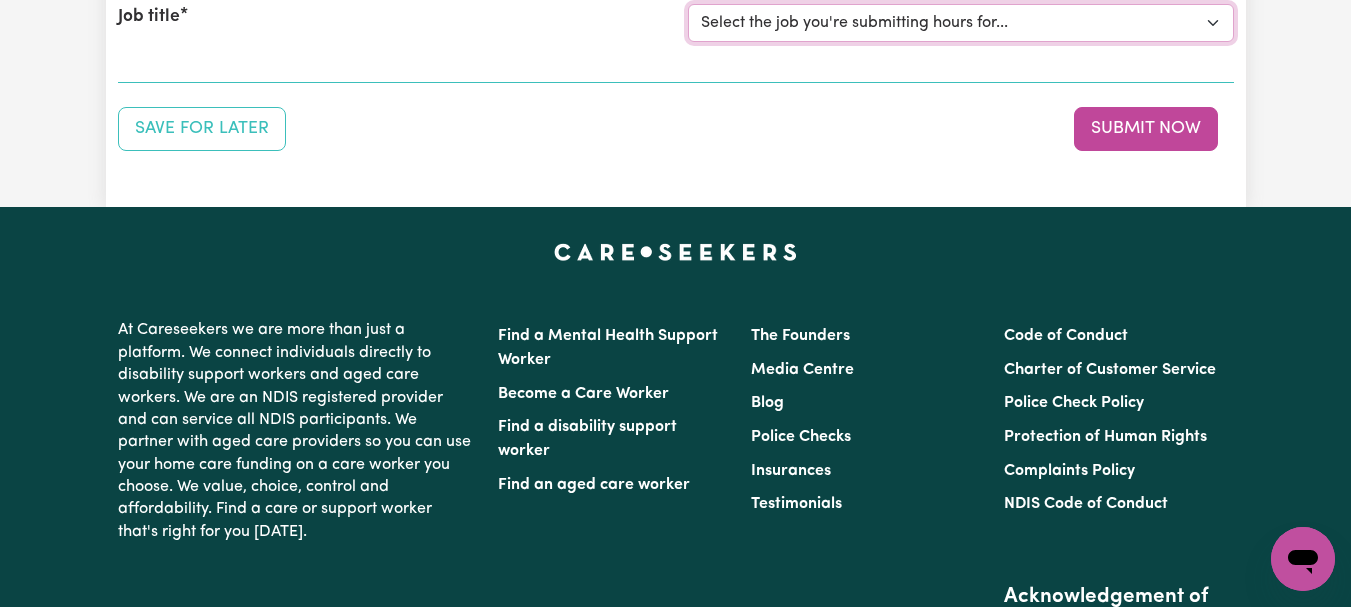 click on "Select the job you're submitting hours for... [[PERSON_NAME]] [DEMOGRAPHIC_DATA] Support Worker Needed ONE OFF On 30/04 and [DATE] In [GEOGRAPHIC_DATA], [GEOGRAPHIC_DATA] [[PERSON_NAME]] [DEMOGRAPHIC_DATA] Support Worker Needed Every Fortnight [DATE] - [GEOGRAPHIC_DATA], [GEOGRAPHIC_DATA]. [[PERSON_NAME] How] Care Worker Required in [GEOGRAPHIC_DATA], [GEOGRAPHIC_DATA] [[PERSON_NAME]] Care Worker Required in [GEOGRAPHIC_DATA], [GEOGRAPHIC_DATA] [[PERSON_NAME]] Support Worker Required in [GEOGRAPHIC_DATA], [GEOGRAPHIC_DATA] [[PERSON_NAME]] Support Worker Required in [GEOGRAPHIC_DATA], [GEOGRAPHIC_DATA] [[PERSON_NAME]] Support Worker Required in [GEOGRAPHIC_DATA], [GEOGRAPHIC_DATA] [[PERSON_NAME]] Support Worker Required in [GEOGRAPHIC_DATA], [GEOGRAPHIC_DATA]" at bounding box center [961, 23] 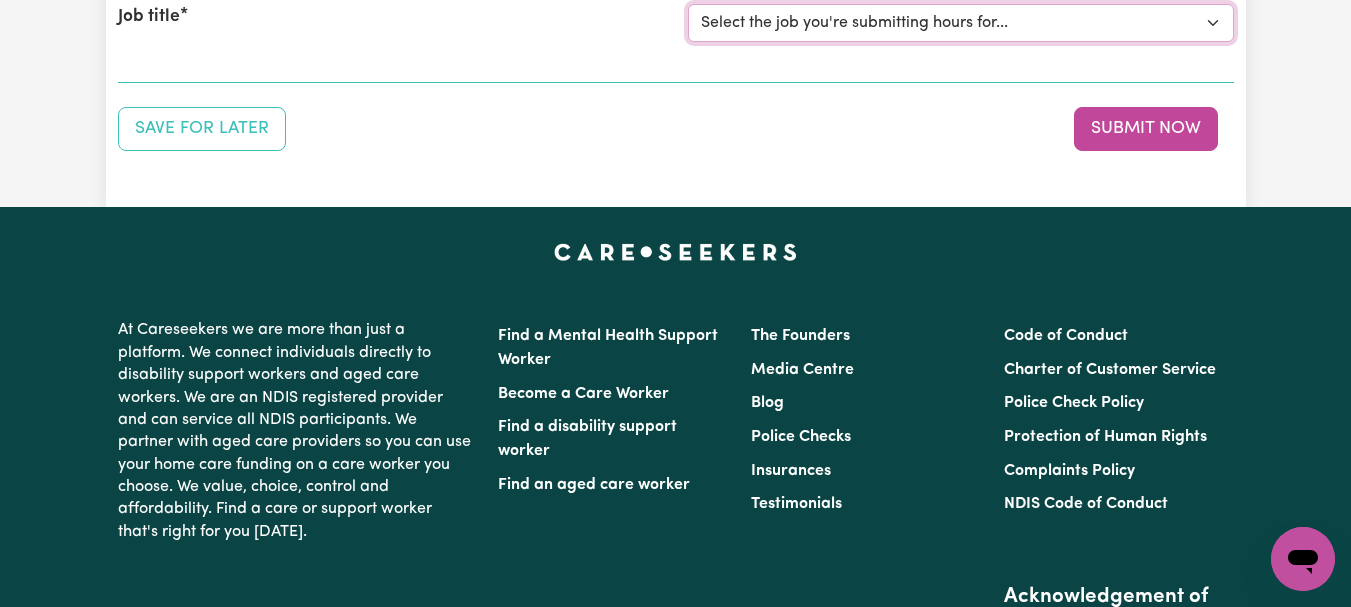 select on "7667" 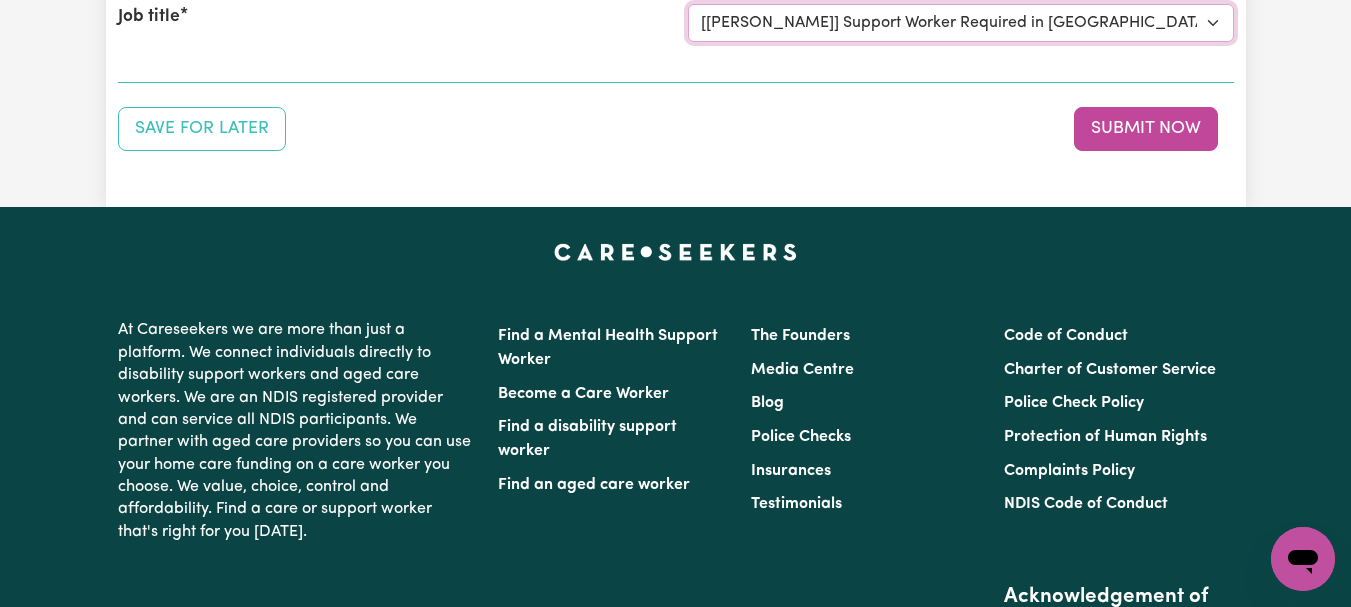 click on "Select the job you're submitting hours for... [[PERSON_NAME]] [DEMOGRAPHIC_DATA] Support Worker Needed ONE OFF On 30/04 and [DATE] In [GEOGRAPHIC_DATA], [GEOGRAPHIC_DATA] [[PERSON_NAME]] [DEMOGRAPHIC_DATA] Support Worker Needed Every Fortnight [DATE] - [GEOGRAPHIC_DATA], [GEOGRAPHIC_DATA]. [[PERSON_NAME] How] Care Worker Required in [GEOGRAPHIC_DATA], [GEOGRAPHIC_DATA] [[PERSON_NAME]] Care Worker Required in [GEOGRAPHIC_DATA], [GEOGRAPHIC_DATA] [[PERSON_NAME]] Support Worker Required in [GEOGRAPHIC_DATA], [GEOGRAPHIC_DATA] [[PERSON_NAME]] Support Worker Required in [GEOGRAPHIC_DATA], [GEOGRAPHIC_DATA] [[PERSON_NAME]] Support Worker Required in [GEOGRAPHIC_DATA], [GEOGRAPHIC_DATA] [[PERSON_NAME]] Support Worker Required in [GEOGRAPHIC_DATA], [GEOGRAPHIC_DATA]" at bounding box center (961, 23) 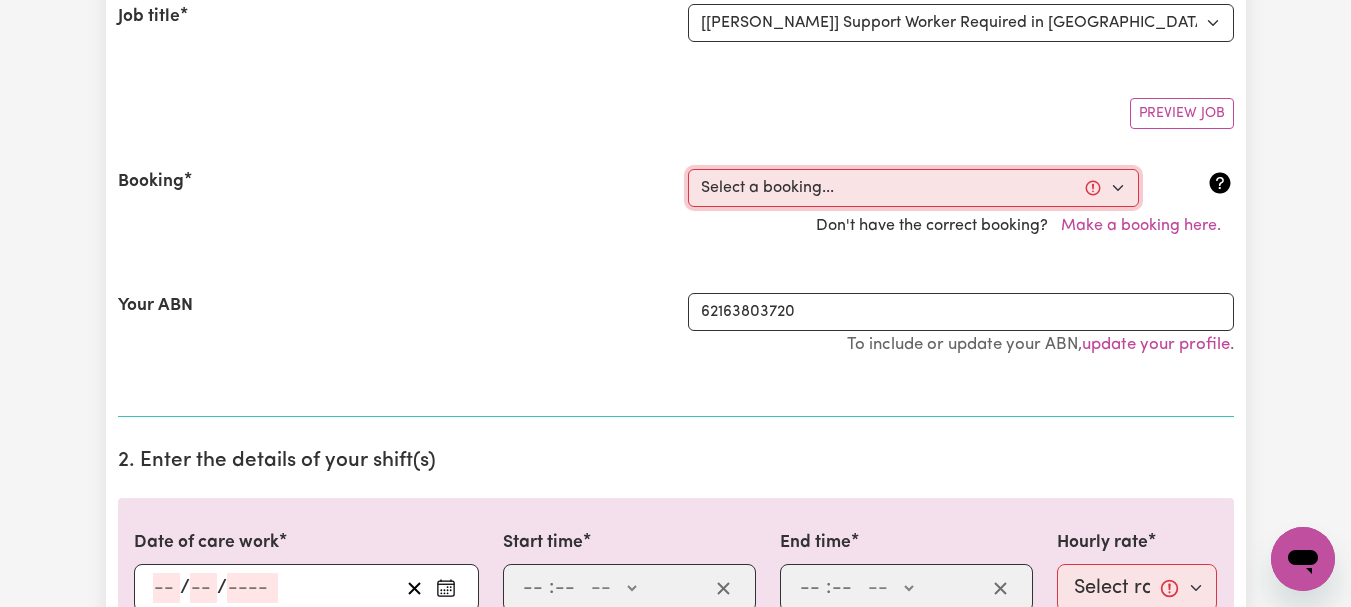 click on "Select a booking... [DATE] 08:00am to 09:00am (ONE-OFF) [DATE] 08:00am to 12:30pm (ONE-OFF) [DATE] 08:00am to 10:00am (ONE-OFF) [DATE] 08:00am to 10:00am (ONE-OFF) [DATE] 08:00am to 11:00am (ONE-OFF) [DATE] 08:00am to 09:00am (ONE-OFF) [DATE] 08:00am to 09:00am (ONE-OFF) [DATE] 08:00am to 09:00am (ONE-OFF) [DATE] 08:00am to 10:00am (ONE-OFF) [DATE] 08:00am to 10:00am (ONE-OFF) [DATE] 08:00am to 10:00am (ONE-OFF) [DATE] 08:00am to 11:00am (ONE-OFF) [DATE] 08:00am to 11:00am (ONE-OFF) [DATE] 08:00am to 11:00am (ONE-OFF) [DATE] 08:00am to 12:30pm (ONE-OFF) [DATE] 08:00am to 10:00am (ONE-OFF) [DATE] 08:00am to 10:00am (ONE-OFF) [DATE] 08:00am to 10:00am (ONE-OFF) [DATE] 08:00am to 09:00am (ONE-OFF) [DATE] 08:00am to 09:00am (ONE-OFF)" at bounding box center [913, 188] 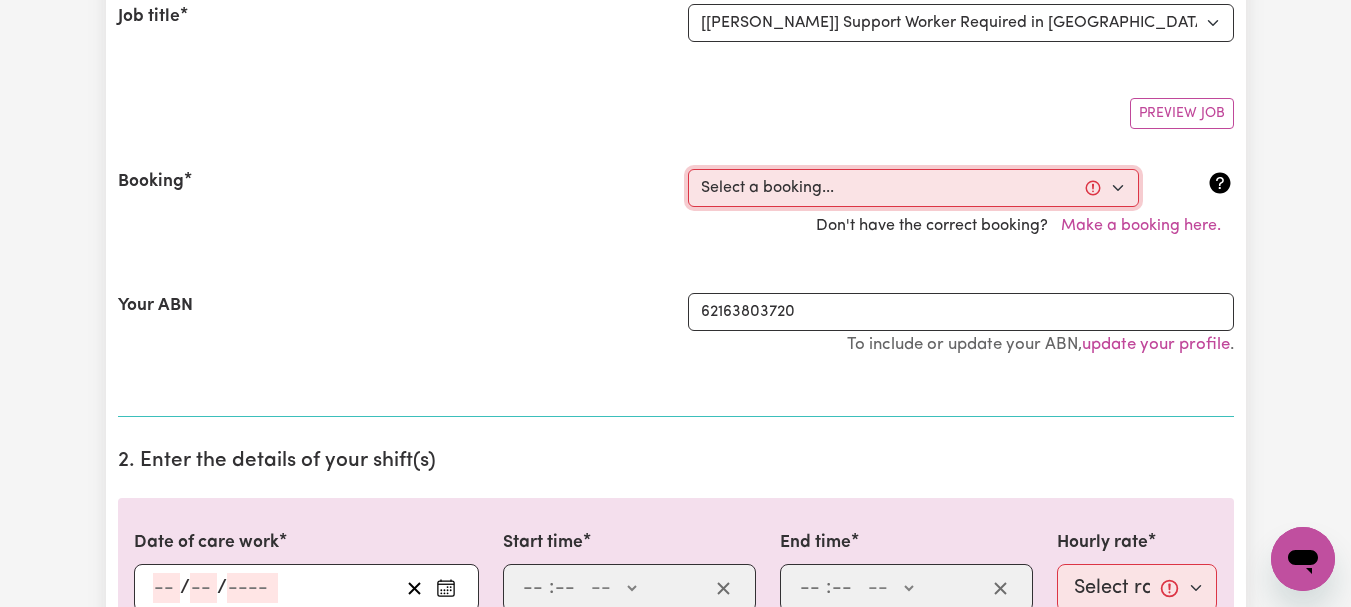 select on "342986" 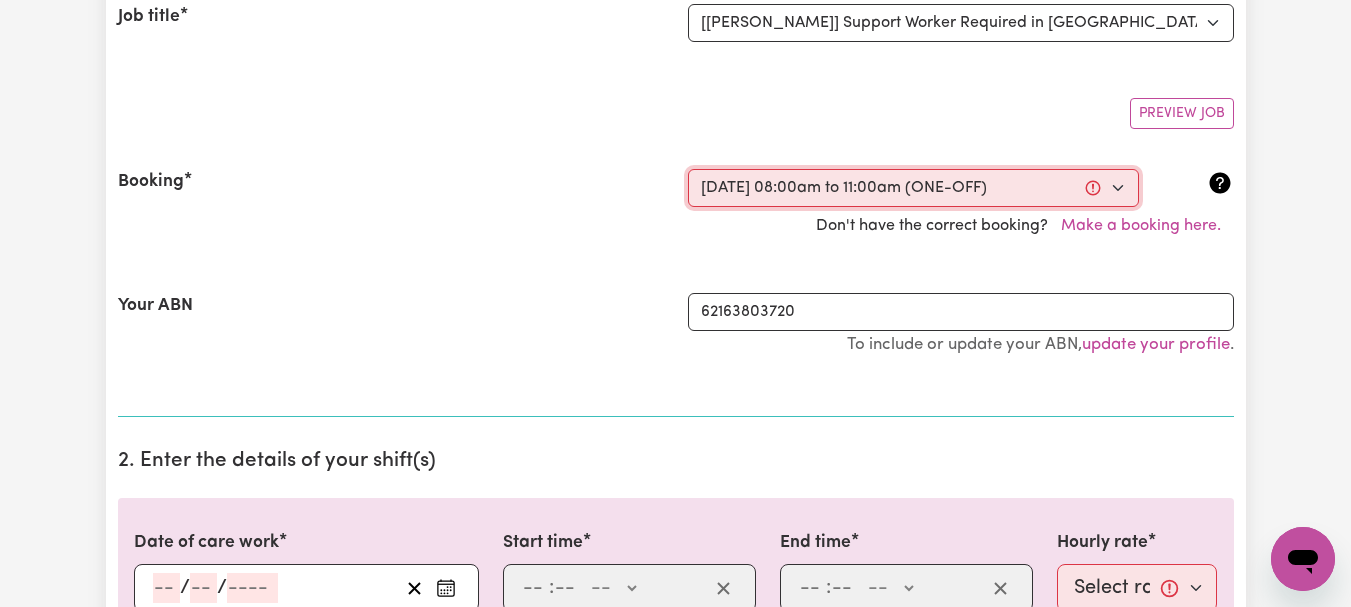 click on "Select a booking... [DATE] 08:00am to 09:00am (ONE-OFF) [DATE] 08:00am to 12:30pm (ONE-OFF) [DATE] 08:00am to 10:00am (ONE-OFF) [DATE] 08:00am to 10:00am (ONE-OFF) [DATE] 08:00am to 11:00am (ONE-OFF) [DATE] 08:00am to 09:00am (ONE-OFF) [DATE] 08:00am to 09:00am (ONE-OFF) [DATE] 08:00am to 09:00am (ONE-OFF) [DATE] 08:00am to 10:00am (ONE-OFF) [DATE] 08:00am to 10:00am (ONE-OFF) [DATE] 08:00am to 10:00am (ONE-OFF) [DATE] 08:00am to 11:00am (ONE-OFF) [DATE] 08:00am to 11:00am (ONE-OFF) [DATE] 08:00am to 11:00am (ONE-OFF) [DATE] 08:00am to 12:30pm (ONE-OFF) [DATE] 08:00am to 10:00am (ONE-OFF) [DATE] 08:00am to 10:00am (ONE-OFF) [DATE] 08:00am to 10:00am (ONE-OFF) [DATE] 08:00am to 09:00am (ONE-OFF) [DATE] 08:00am to 09:00am (ONE-OFF)" at bounding box center (913, 188) 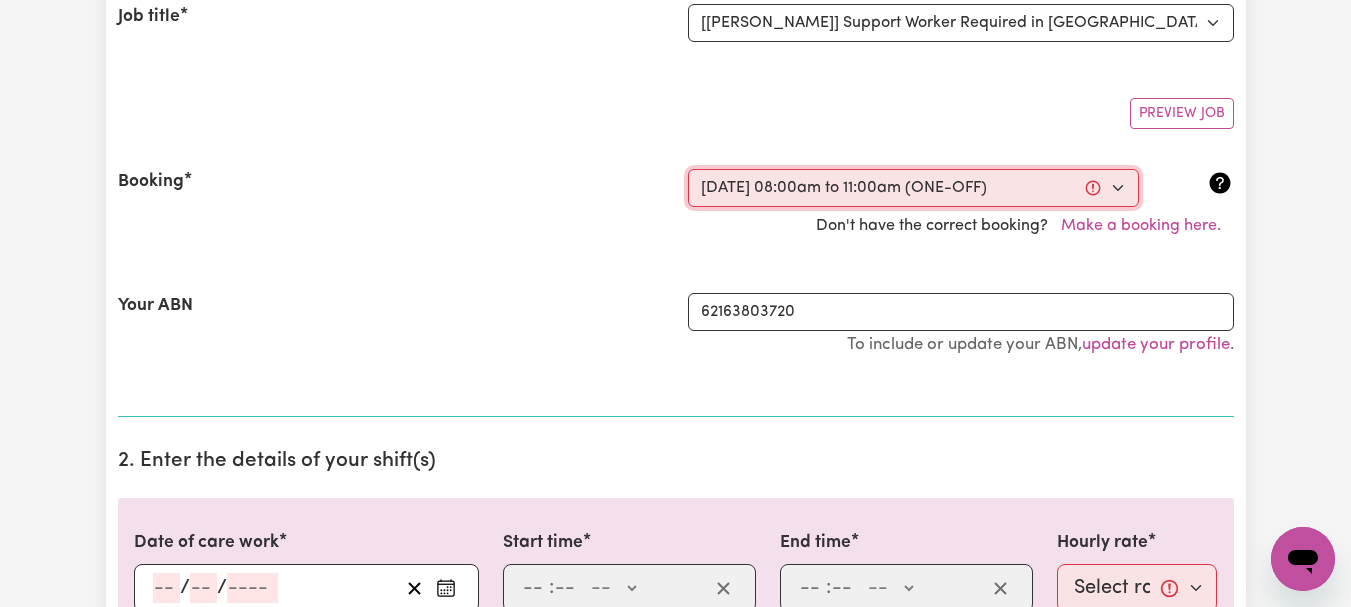 type on "2025" 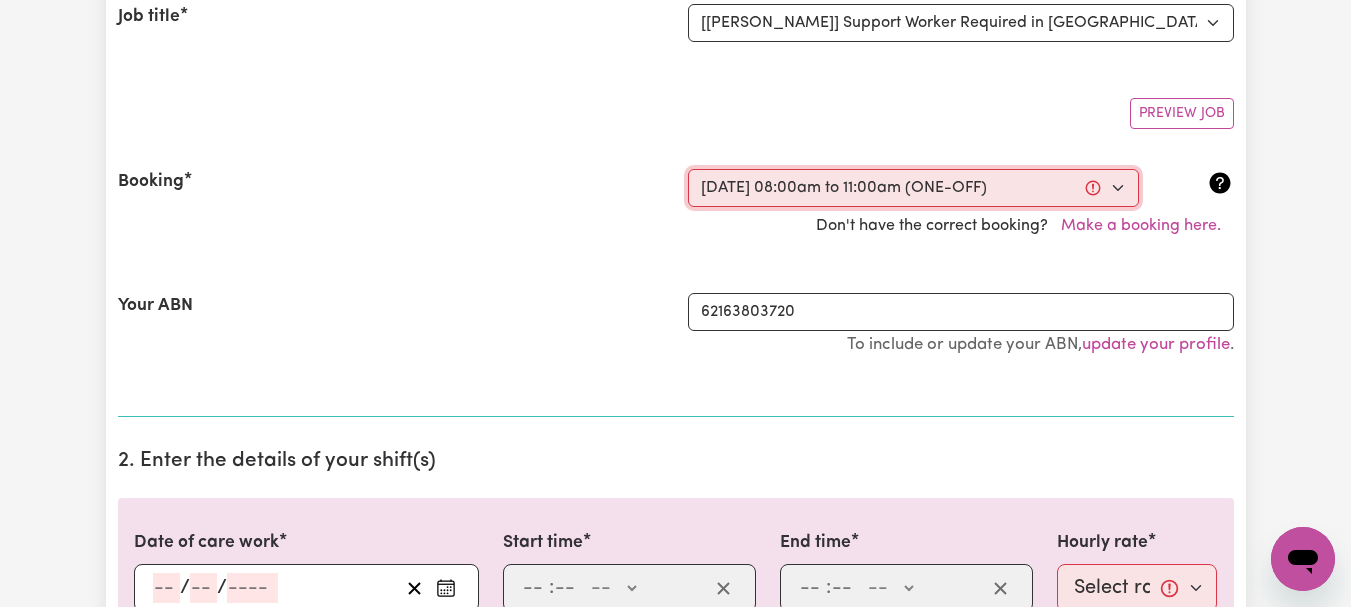 type on "08:00" 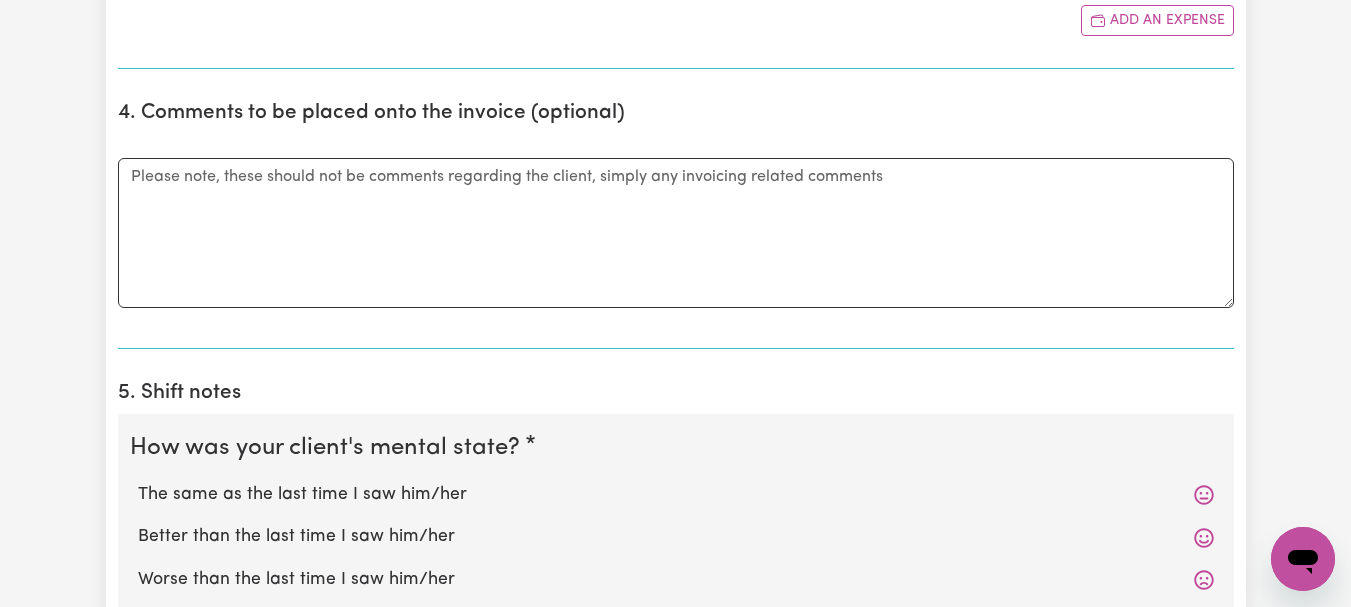 scroll, scrollTop: 1274, scrollLeft: 0, axis: vertical 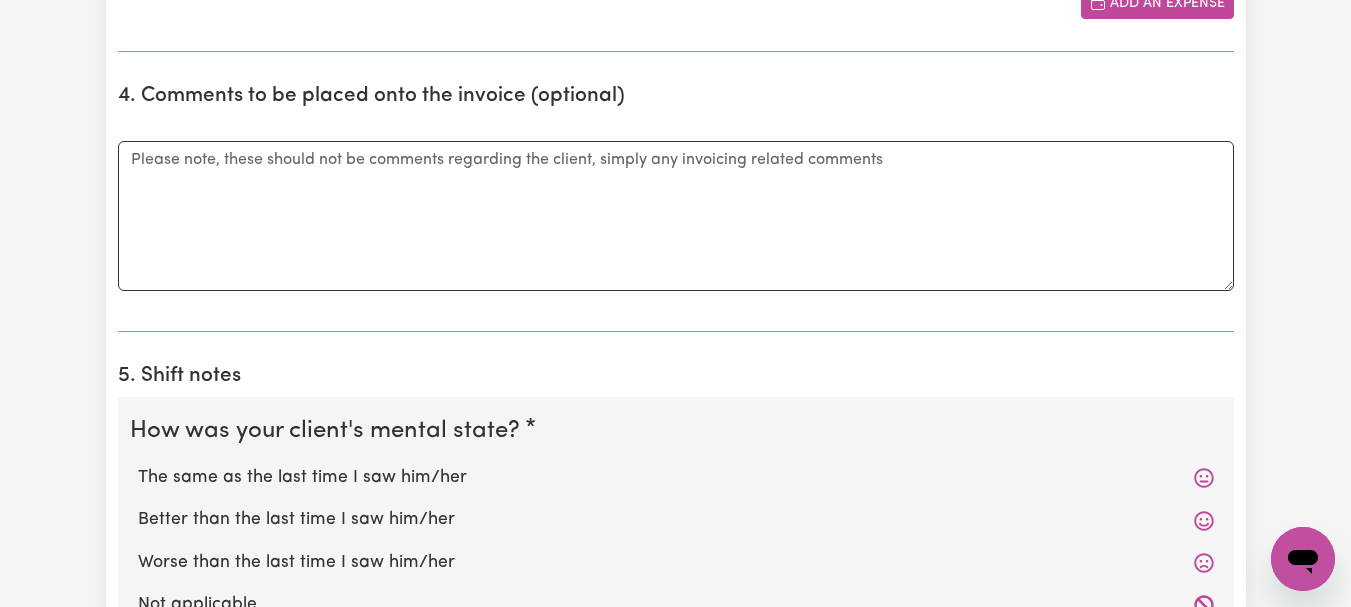click on "Add an expense" at bounding box center (1157, 3) 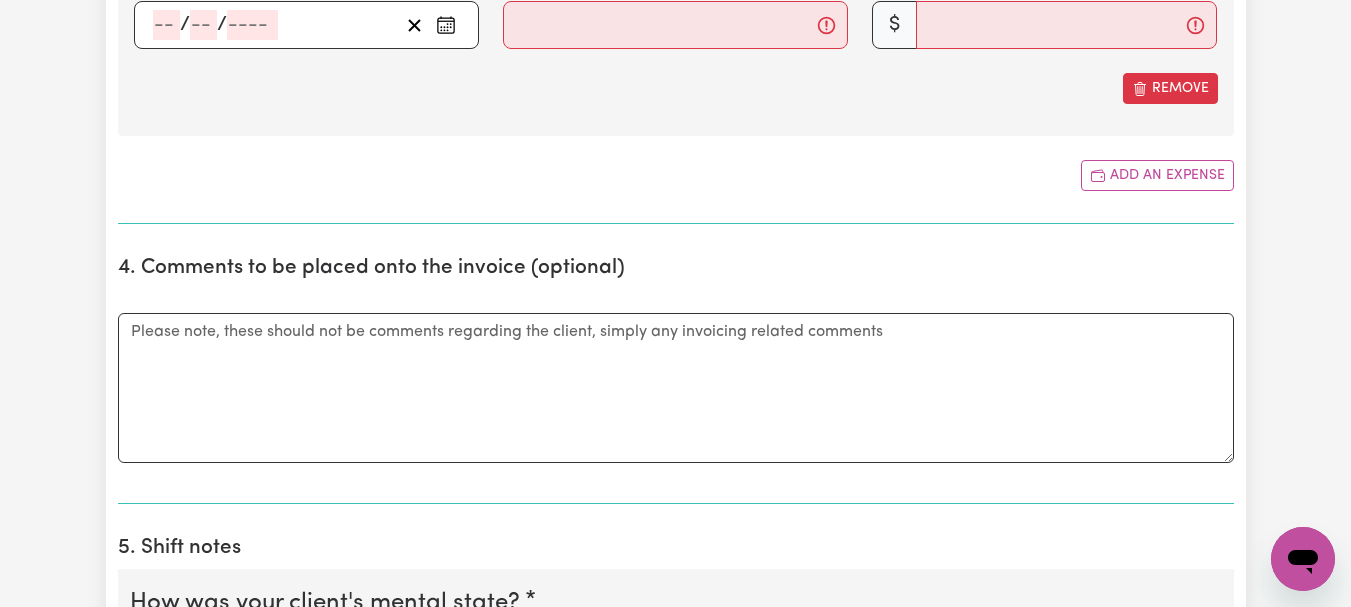 click on "Amount $" at bounding box center (1044, 8) 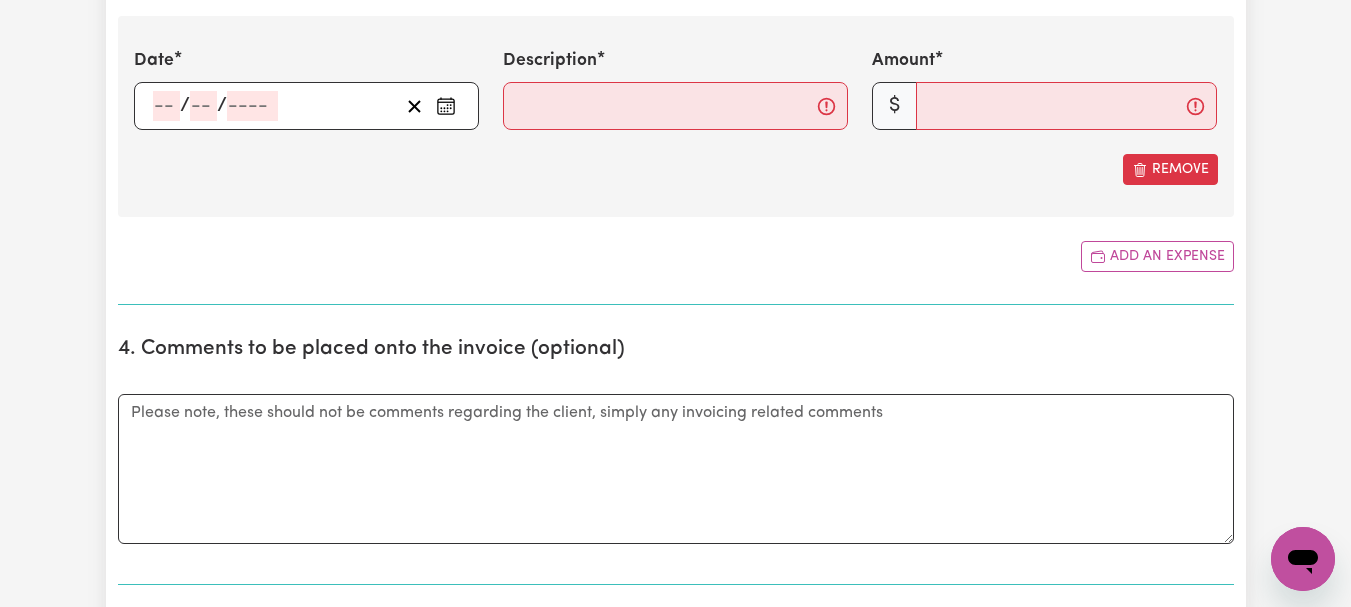 click on "Submit Hours 1. Fill in your details below to claim your payment Job title Select the job you're submitting hours for... [[PERSON_NAME]] [DEMOGRAPHIC_DATA] Support Worker Needed ONE OFF On 30/04 and [DATE] In [GEOGRAPHIC_DATA], [GEOGRAPHIC_DATA] [[PERSON_NAME]] [DEMOGRAPHIC_DATA] Support Worker Needed Every Fortnight [DATE] - [GEOGRAPHIC_DATA], [GEOGRAPHIC_DATA]. [[PERSON_NAME] How] Care Worker Required in [GEOGRAPHIC_DATA], [GEOGRAPHIC_DATA] [[PERSON_NAME]] Care Worker Required in [GEOGRAPHIC_DATA], [GEOGRAPHIC_DATA] [[PERSON_NAME]] Support Worker Required in [GEOGRAPHIC_DATA], [GEOGRAPHIC_DATA] [[PERSON_NAME]] Support Worker Required in [GEOGRAPHIC_DATA], [GEOGRAPHIC_DATA] [[PERSON_NAME]] Support Worker Required in [GEOGRAPHIC_DATA], [GEOGRAPHIC_DATA] [[PERSON_NAME]] Support Worker Required in [GEOGRAPHIC_DATA], [GEOGRAPHIC_DATA] Preview Job Booking Select a booking... [DATE] 08:00am to 09:00am (ONE-OFF) [DATE] 08:00am to 12:30pm (ONE-OFF) [DATE] 08:00am to 10:00am (ONE-OFF) [DATE] 08:00am to 10:00am (ONE-OFF) [DATE] 08:00am to 11:00am (ONE-OFF) [DATE] 08:00am to 09:00am (ONE-OFF) Don't have the correct booking?  Your ABN ." at bounding box center (675, 420) 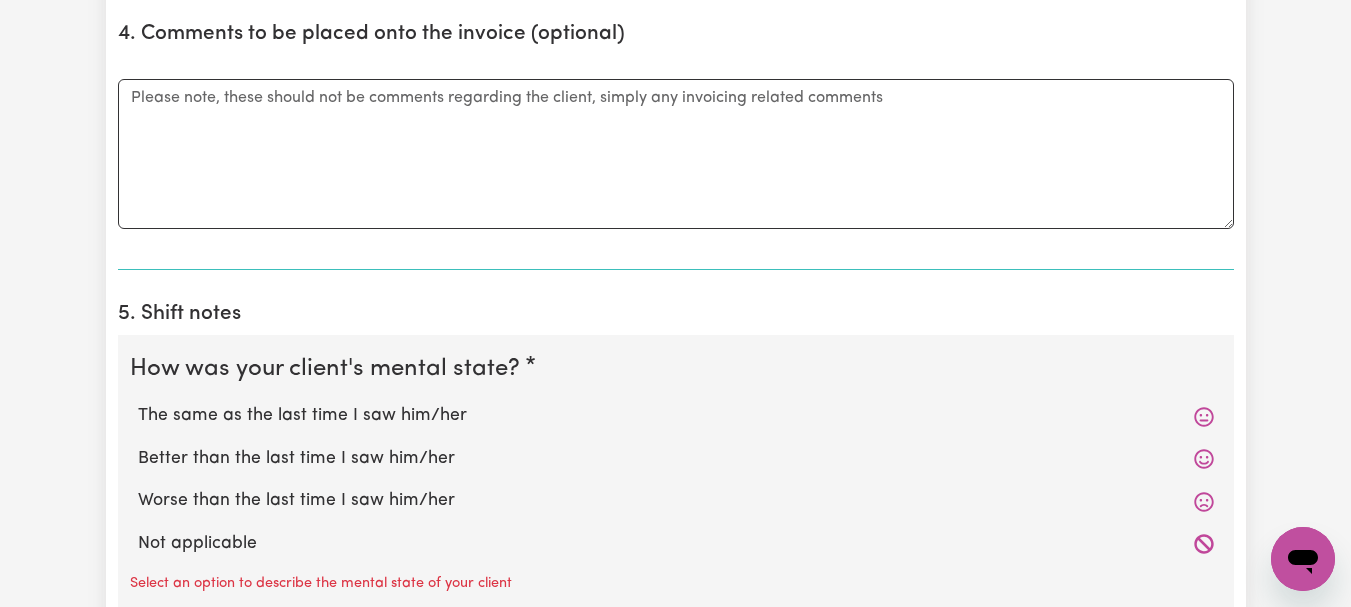 scroll, scrollTop: 1472, scrollLeft: 0, axis: vertical 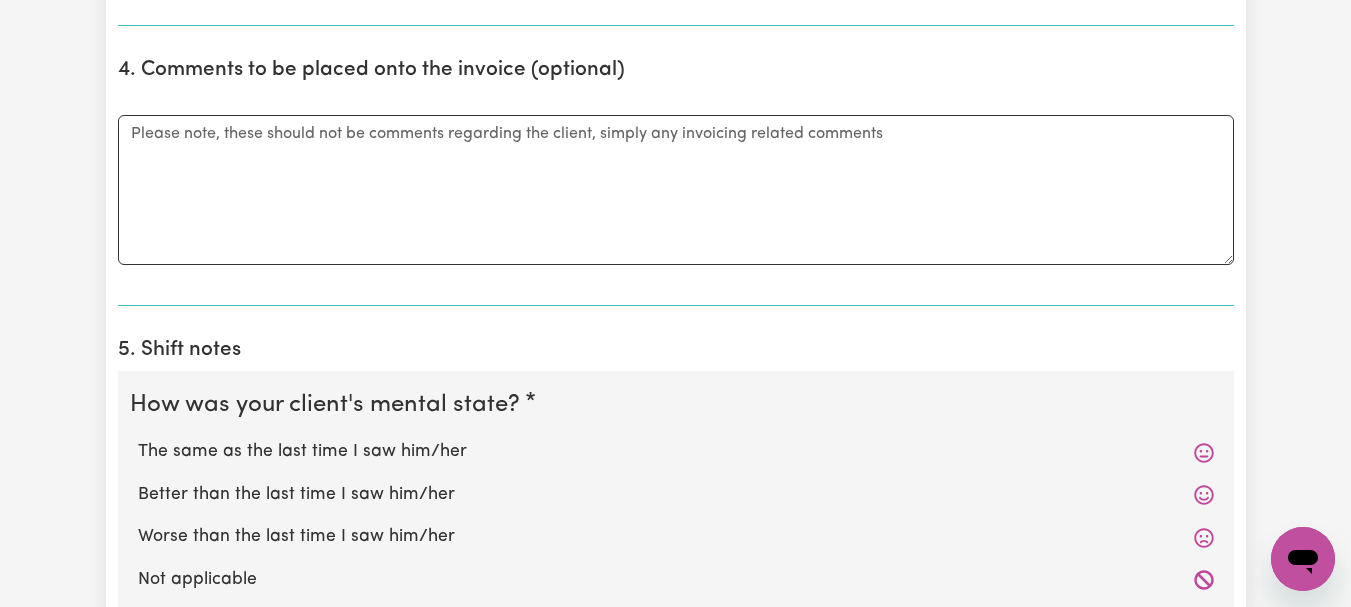 click 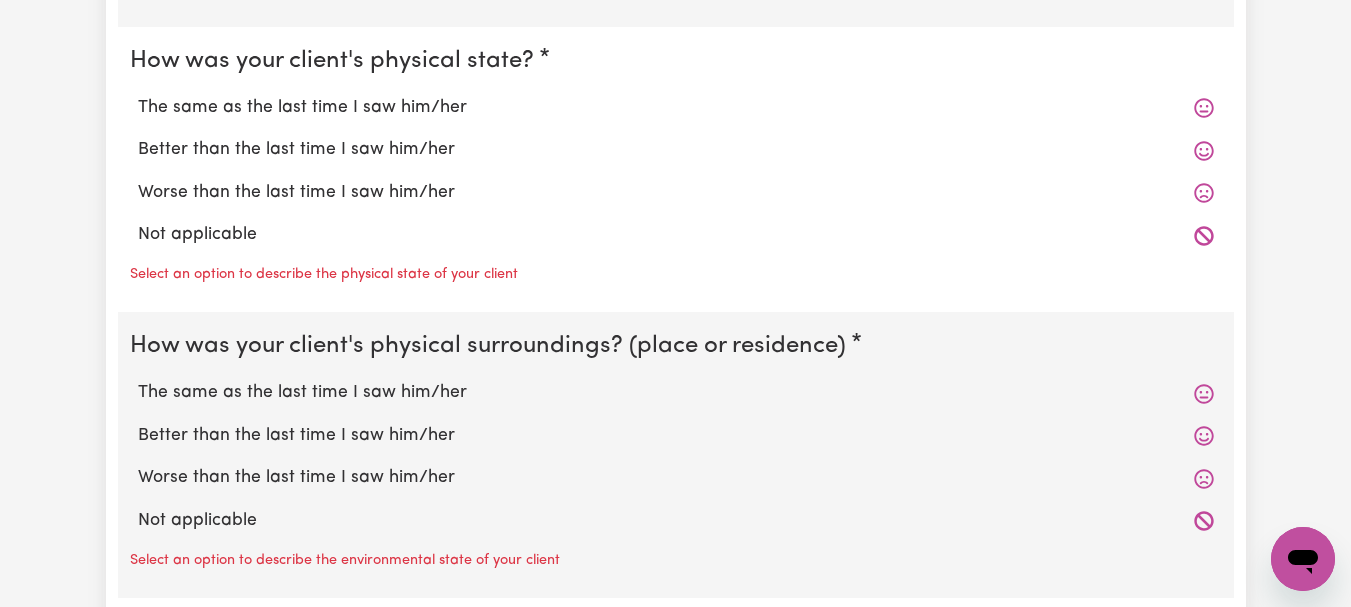 scroll, scrollTop: 2165, scrollLeft: 0, axis: vertical 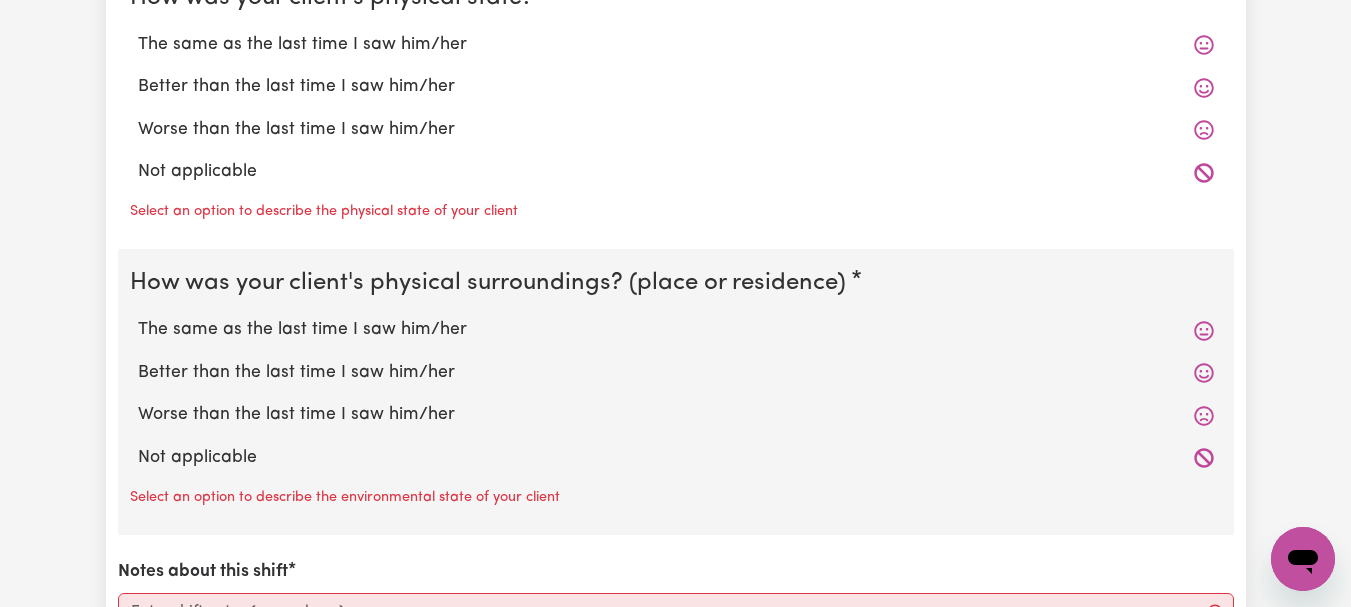 type on "Took Wil to Barratts Music shop in [GEOGRAPHIC_DATA] to pick up repaired guitar. Went to [GEOGRAPHIC_DATA] for lunch." 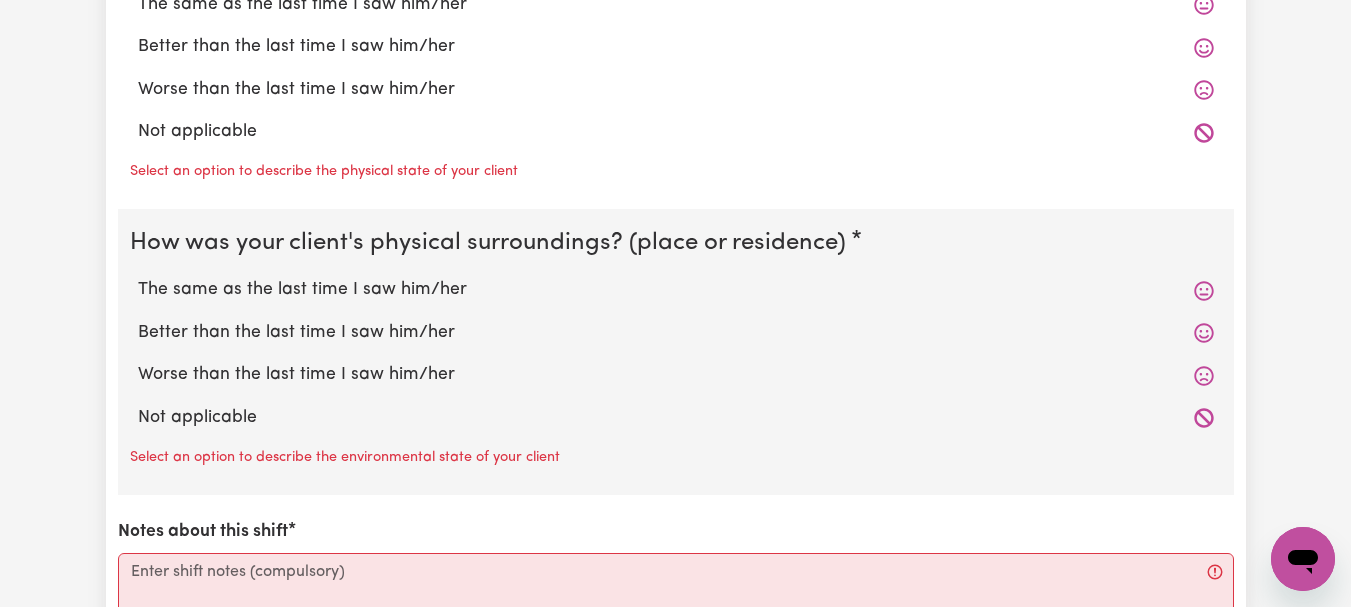 click on "The same as the last time I saw him/her" at bounding box center [676, 5] 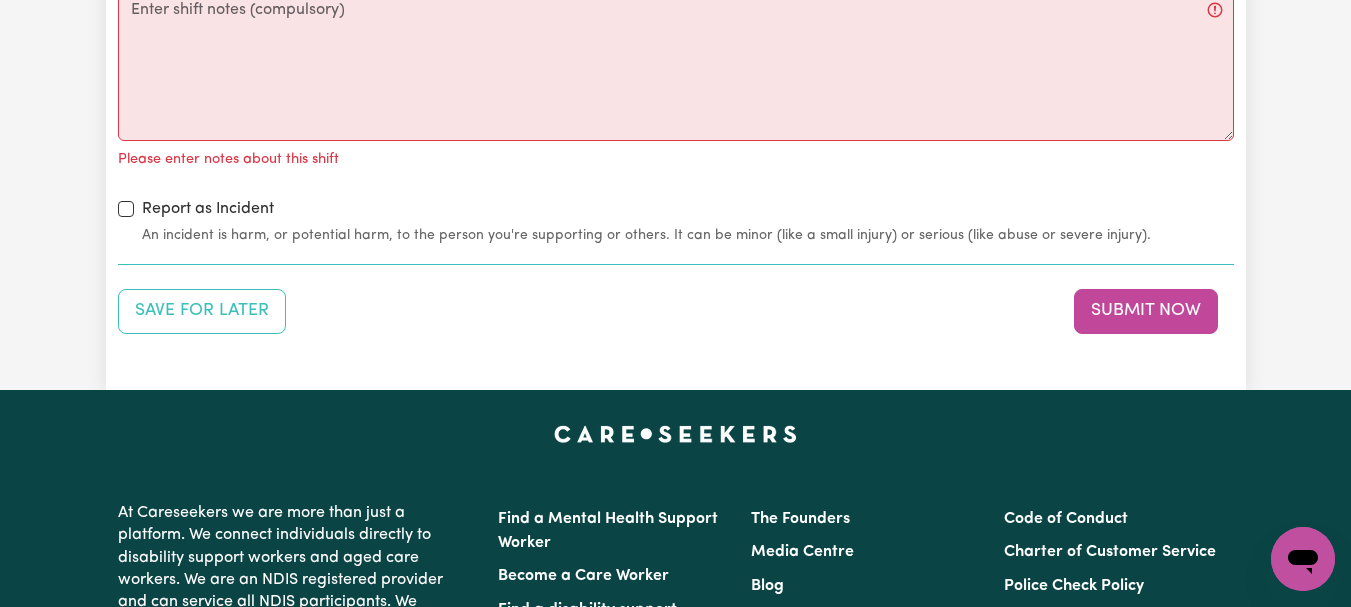 scroll, scrollTop: 2704, scrollLeft: 0, axis: vertical 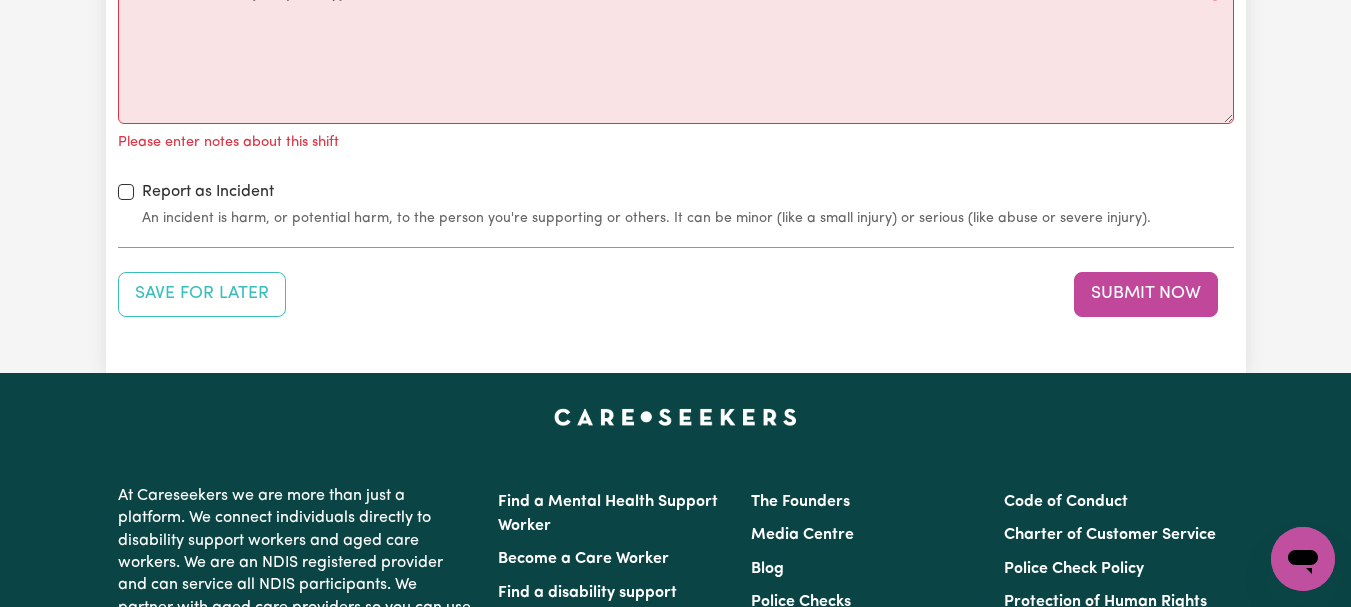 click on "The same as the last time I saw him/her" at bounding box center [676, -289] 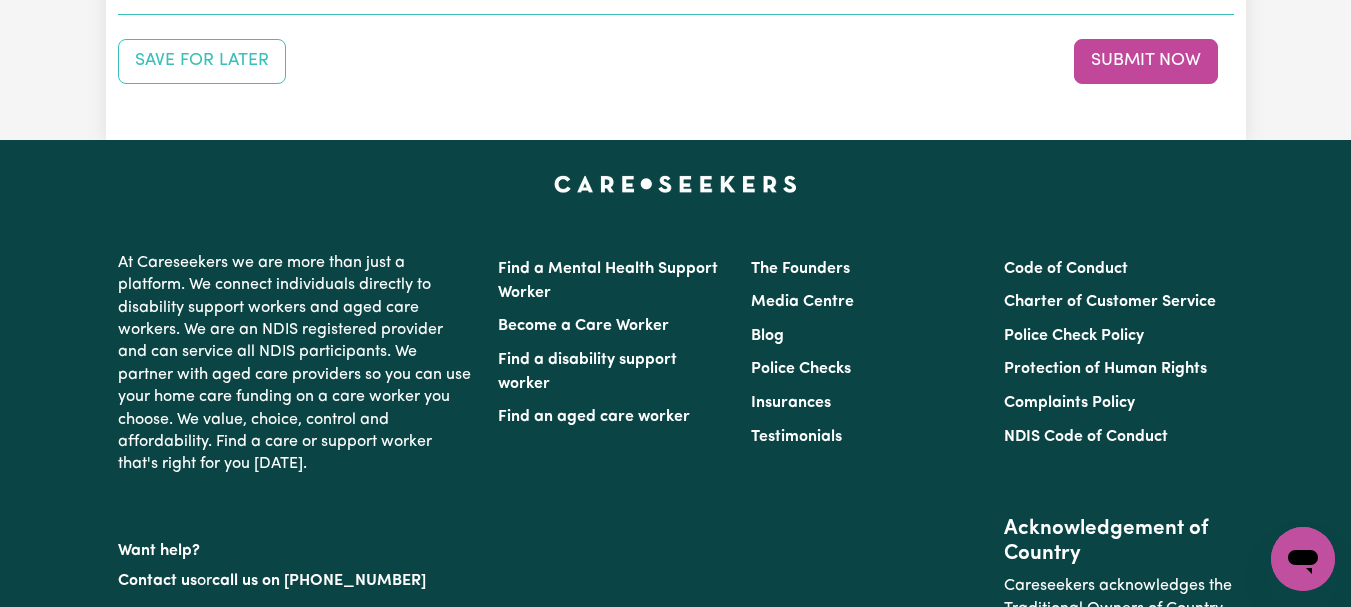 scroll, scrollTop: 2975, scrollLeft: 0, axis: vertical 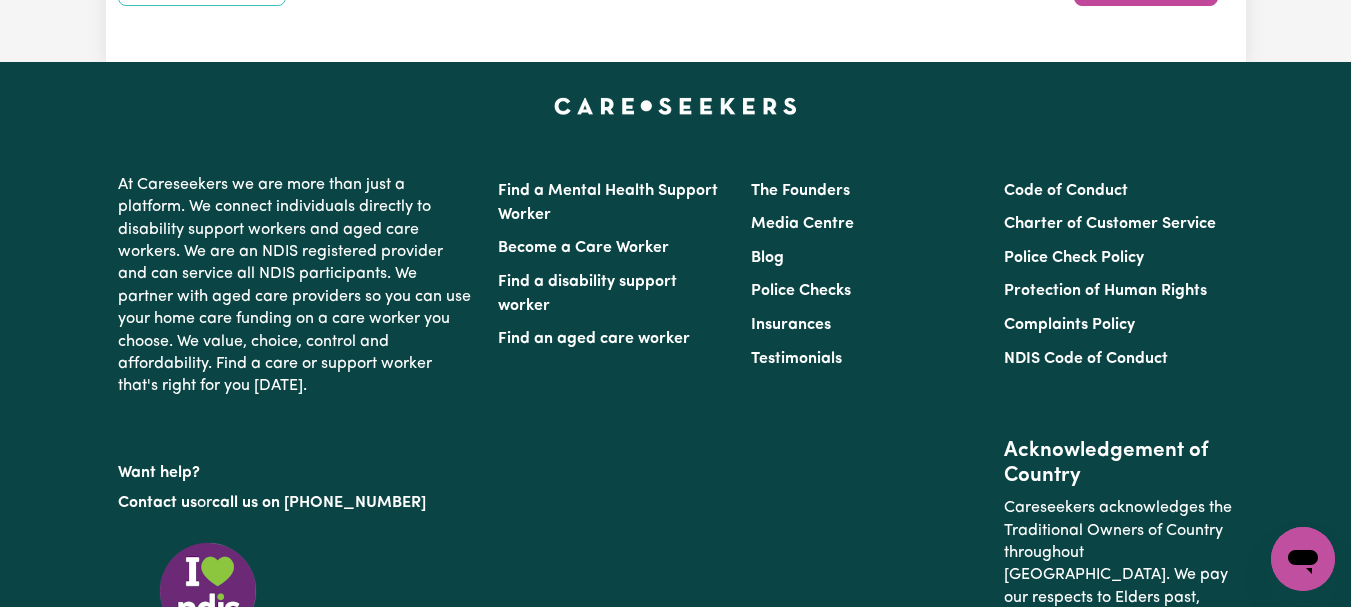 click on "Notes about this shift" at bounding box center (676, -262) 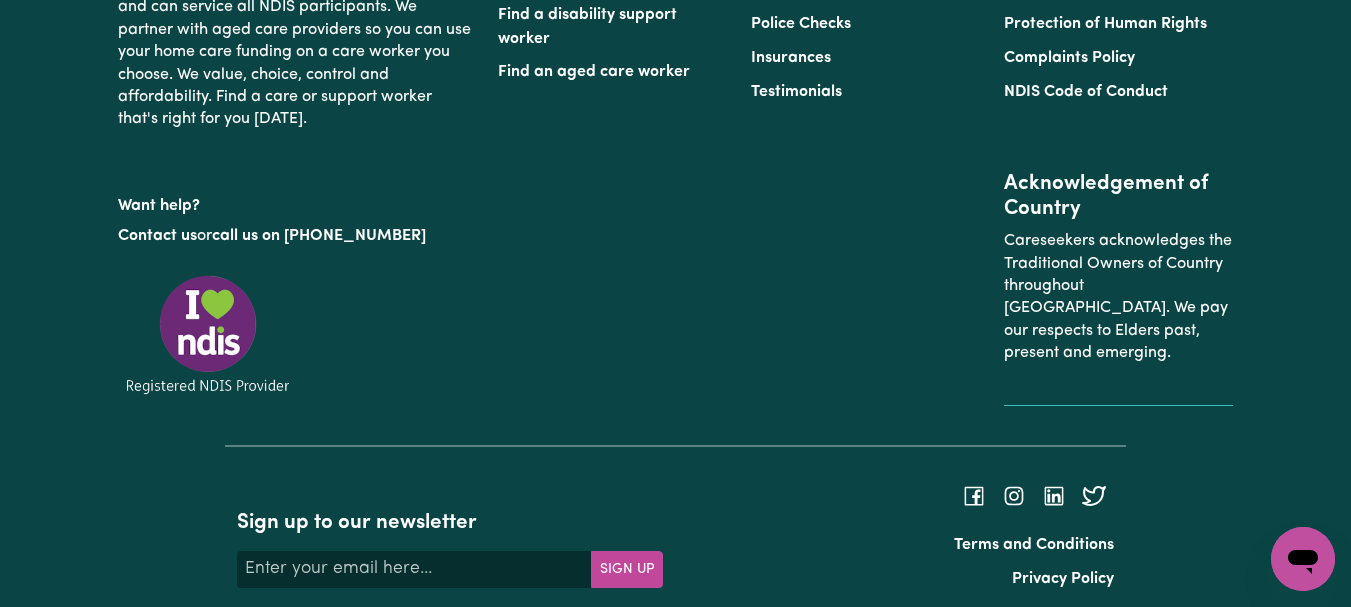 scroll, scrollTop: 3253, scrollLeft: 0, axis: vertical 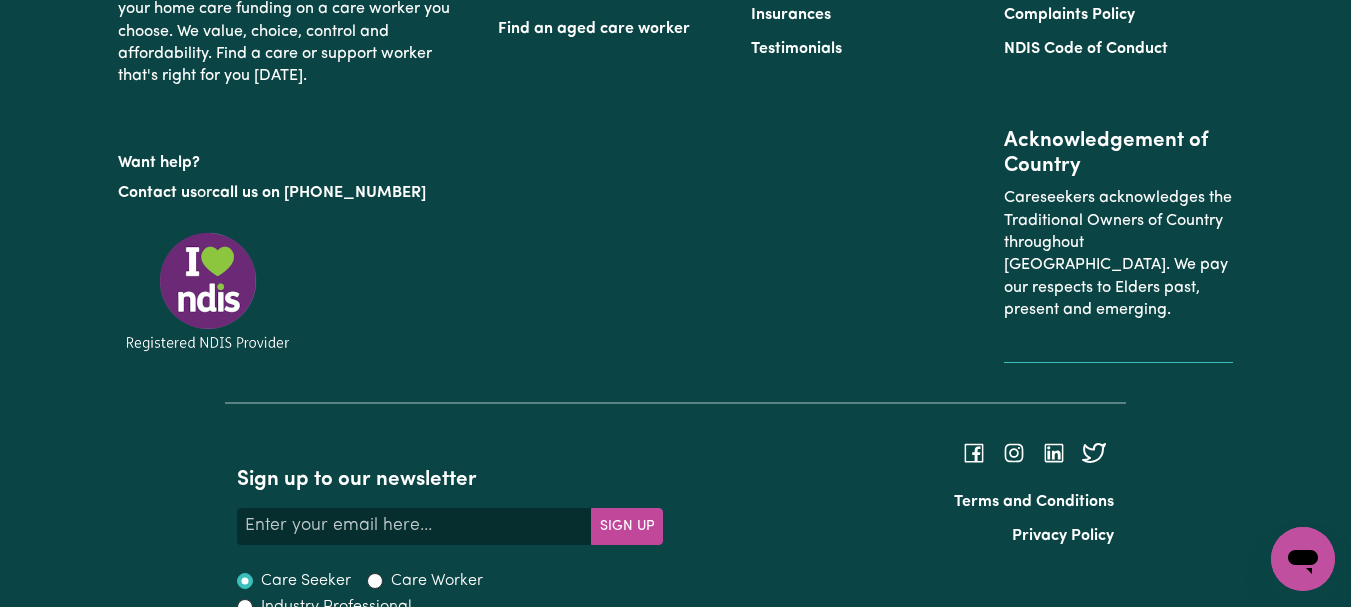 type on "Refer to KNC shift notes." 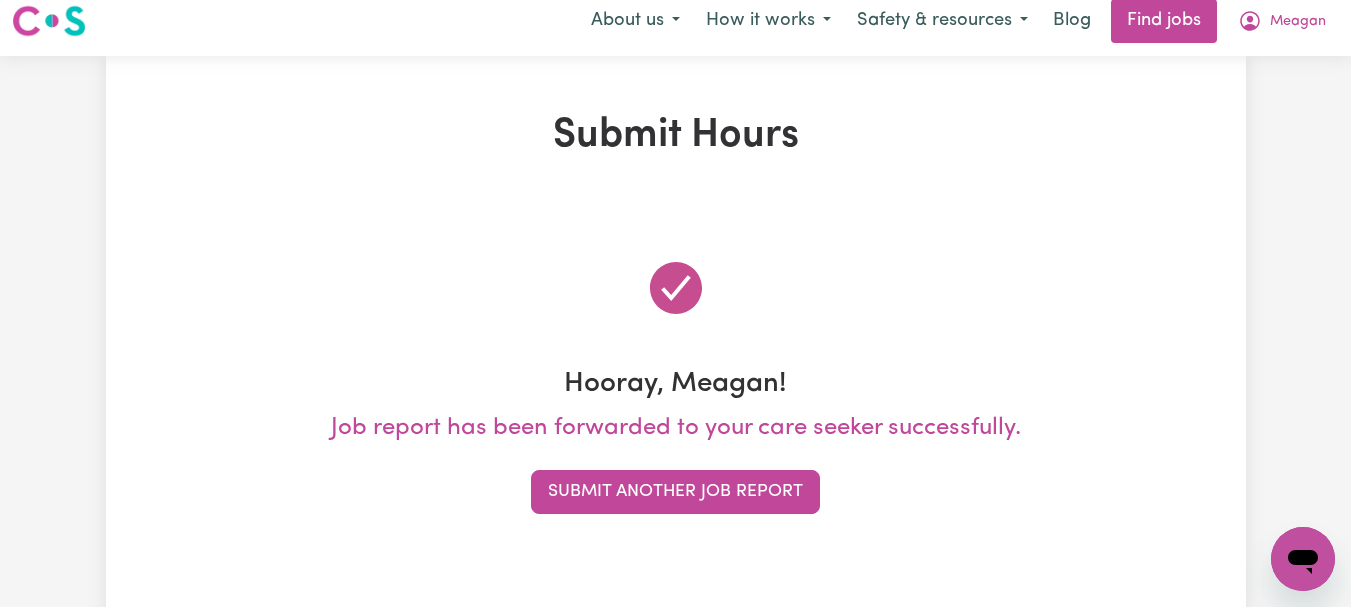 scroll, scrollTop: 0, scrollLeft: 0, axis: both 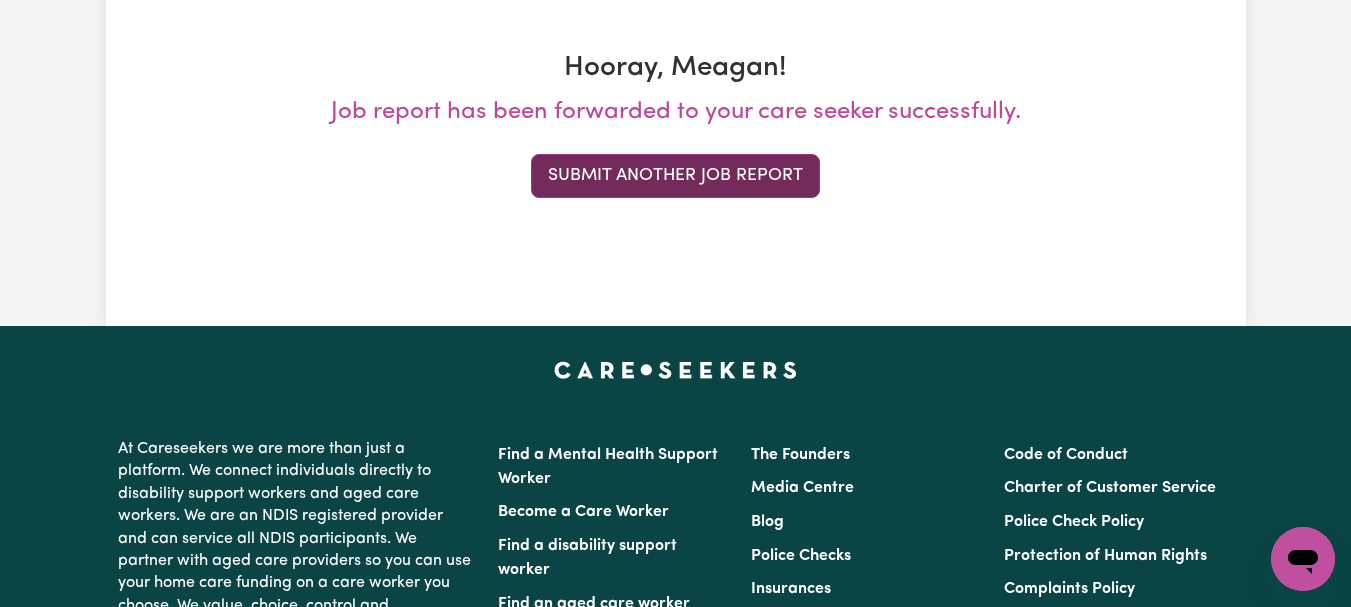 click on "Submit Another Job Report" at bounding box center (675, 176) 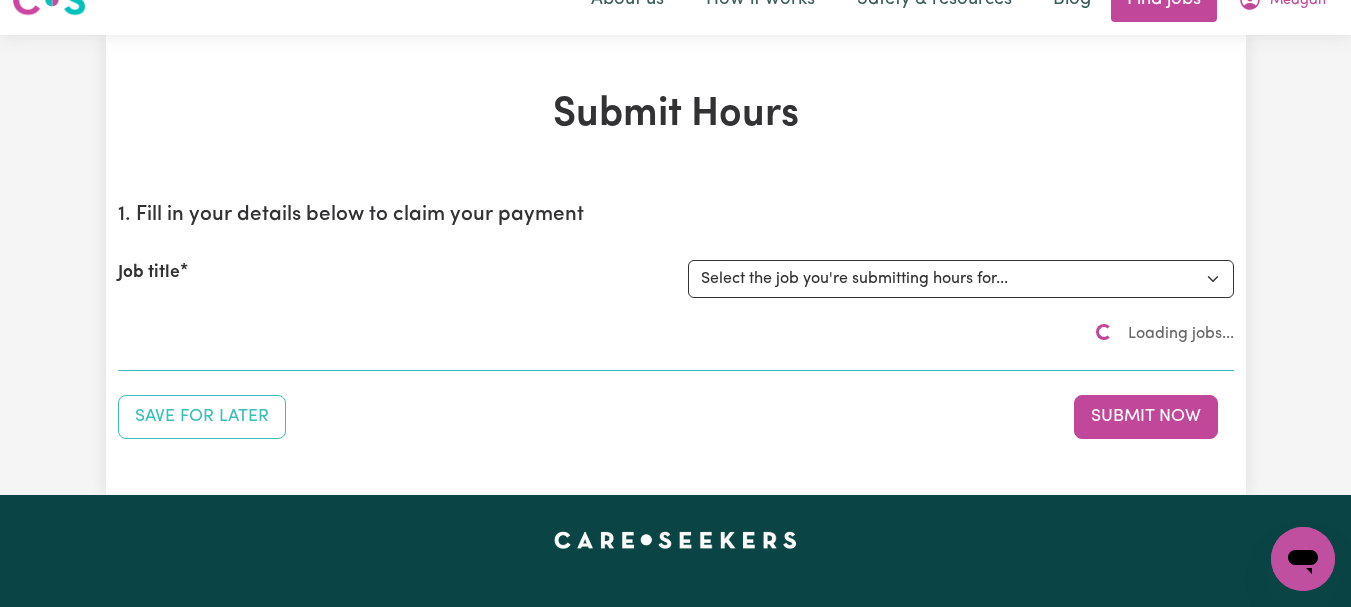 scroll, scrollTop: 0, scrollLeft: 0, axis: both 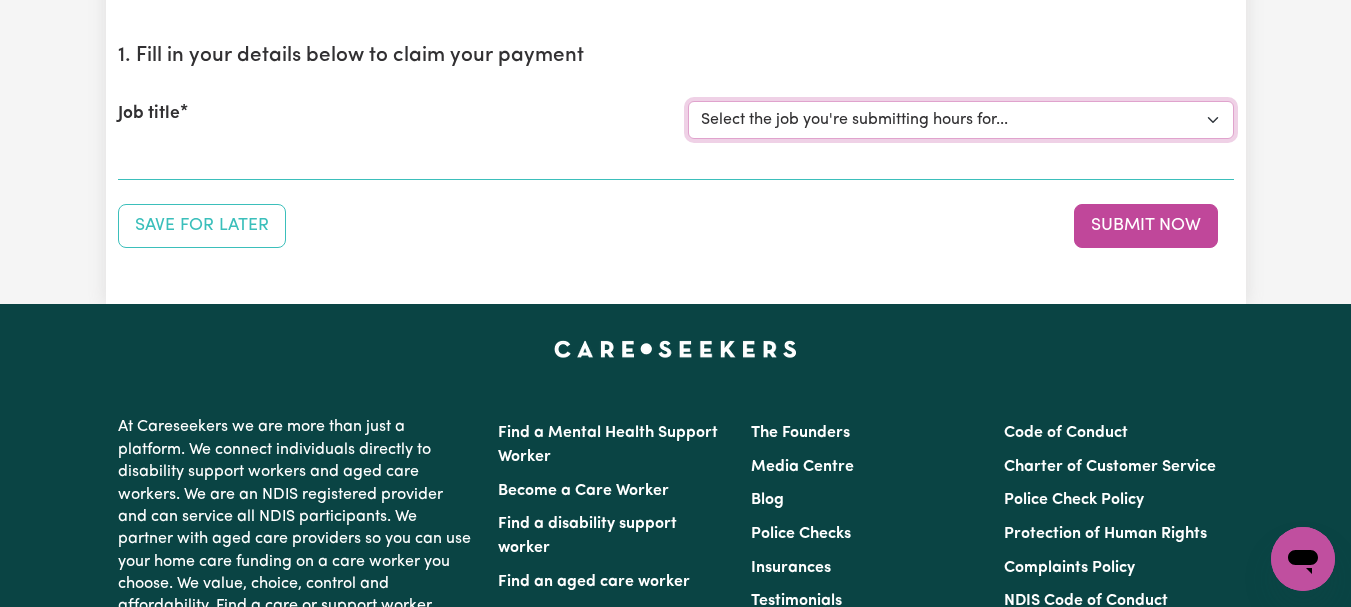 click on "Select the job you're submitting hours for... [[PERSON_NAME]] [DEMOGRAPHIC_DATA] Support Worker Needed ONE OFF On 30/04 and [DATE] In [GEOGRAPHIC_DATA], [GEOGRAPHIC_DATA] [[PERSON_NAME]] [DEMOGRAPHIC_DATA] Support Worker Needed Every Fortnight [DATE] - [GEOGRAPHIC_DATA], [GEOGRAPHIC_DATA]. [[PERSON_NAME] How] Care Worker Required in [GEOGRAPHIC_DATA], [GEOGRAPHIC_DATA] [[PERSON_NAME]] Care Worker Required in [GEOGRAPHIC_DATA], [GEOGRAPHIC_DATA] [[PERSON_NAME]] Support Worker Required in [GEOGRAPHIC_DATA], [GEOGRAPHIC_DATA] [[PERSON_NAME]] Support Worker Required in [GEOGRAPHIC_DATA], [GEOGRAPHIC_DATA] [[PERSON_NAME]] Support Worker Required in [GEOGRAPHIC_DATA], [GEOGRAPHIC_DATA] [[PERSON_NAME]] Support Worker Required in [GEOGRAPHIC_DATA], [GEOGRAPHIC_DATA]" at bounding box center (961, 120) 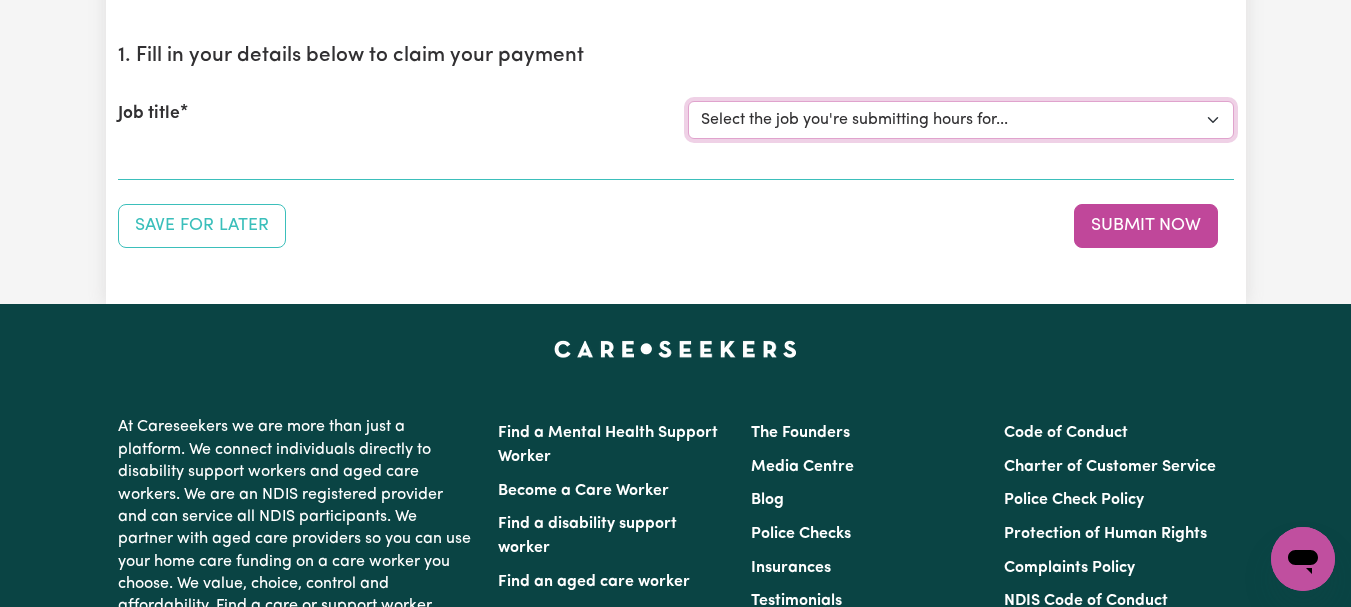 select on "12990" 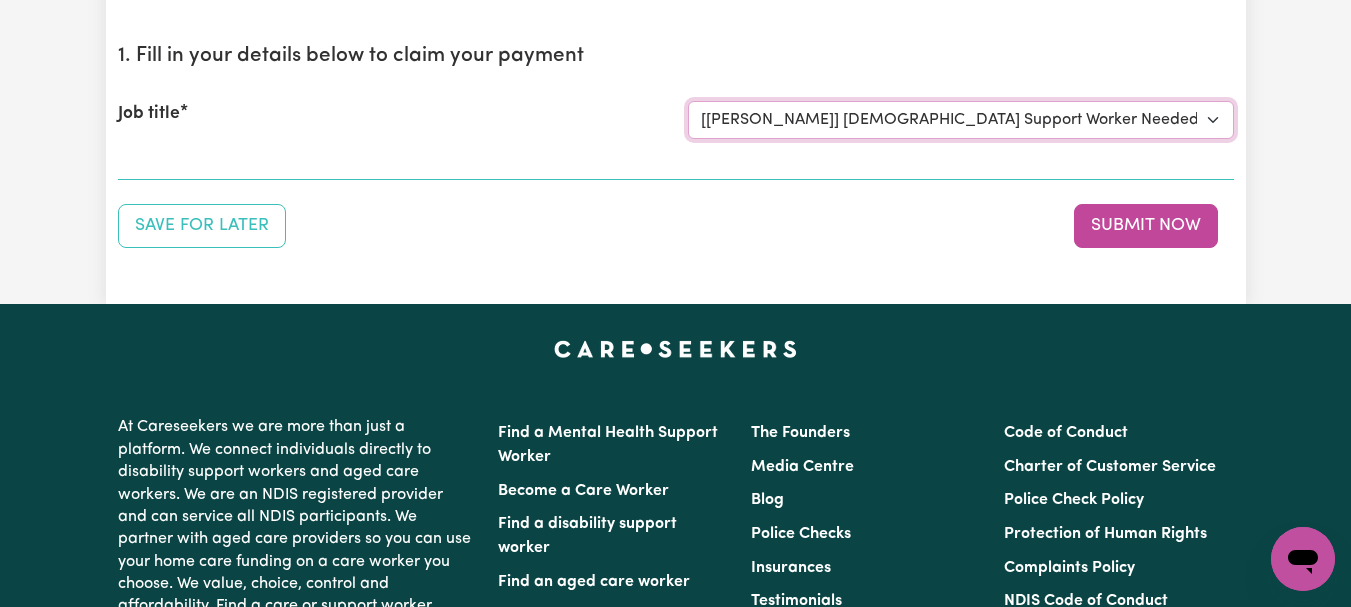 click on "Select the job you're submitting hours for... [[PERSON_NAME]] [DEMOGRAPHIC_DATA] Support Worker Needed ONE OFF On 30/04 and [DATE] In [GEOGRAPHIC_DATA], [GEOGRAPHIC_DATA] [[PERSON_NAME]] [DEMOGRAPHIC_DATA] Support Worker Needed Every Fortnight [DATE] - [GEOGRAPHIC_DATA], [GEOGRAPHIC_DATA]. [[PERSON_NAME] How] Care Worker Required in [GEOGRAPHIC_DATA], [GEOGRAPHIC_DATA] [[PERSON_NAME]] Care Worker Required in [GEOGRAPHIC_DATA], [GEOGRAPHIC_DATA] [[PERSON_NAME]] Support Worker Required in [GEOGRAPHIC_DATA], [GEOGRAPHIC_DATA] [[PERSON_NAME]] Support Worker Required in [GEOGRAPHIC_DATA], [GEOGRAPHIC_DATA] [[PERSON_NAME]] Support Worker Required in [GEOGRAPHIC_DATA], [GEOGRAPHIC_DATA] [[PERSON_NAME]] Support Worker Required in [GEOGRAPHIC_DATA], [GEOGRAPHIC_DATA]" at bounding box center (961, 120) 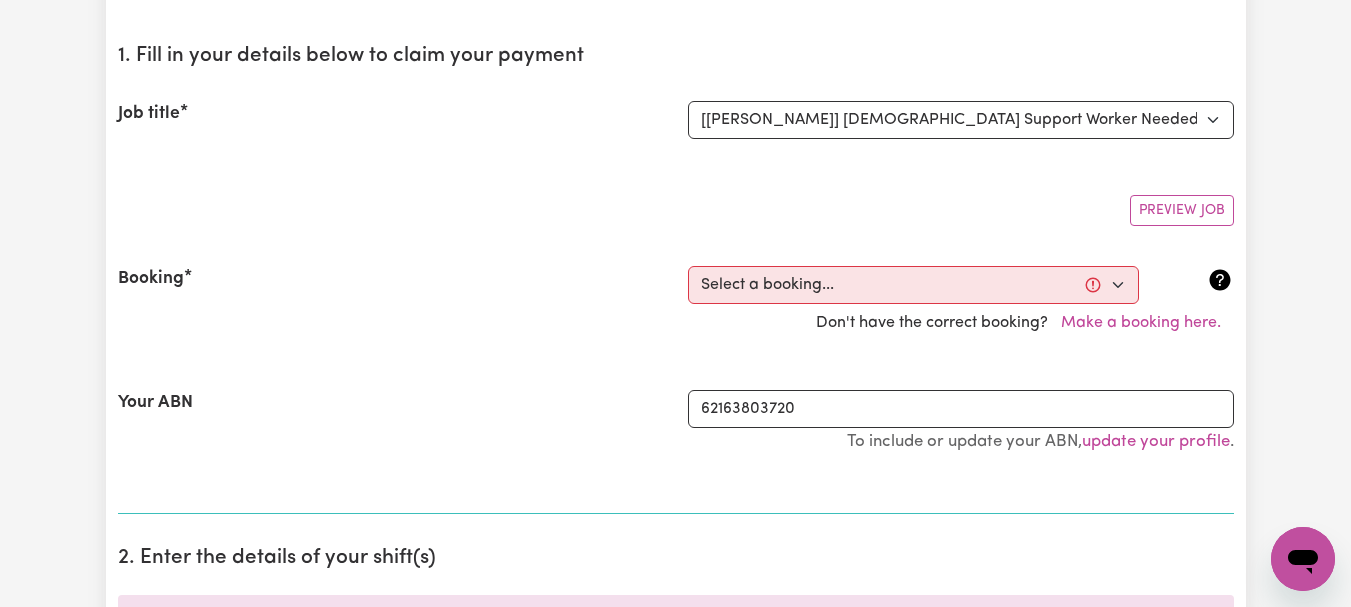 click on "Submit Hours 1. Fill in your details below to claim your payment Job title Select the job you're submitting hours for... [[PERSON_NAME]] [DEMOGRAPHIC_DATA] Support Worker Needed ONE OFF On 30/04 and [DATE] In [GEOGRAPHIC_DATA], [GEOGRAPHIC_DATA] [[PERSON_NAME]] [DEMOGRAPHIC_DATA] Support Worker Needed Every Fortnight [DATE] - [GEOGRAPHIC_DATA], [GEOGRAPHIC_DATA]. [[PERSON_NAME] How] Care Worker Required in [GEOGRAPHIC_DATA], [GEOGRAPHIC_DATA] [[PERSON_NAME]] Care Worker Required in [GEOGRAPHIC_DATA], [GEOGRAPHIC_DATA] [[PERSON_NAME]] Support Worker Required in [GEOGRAPHIC_DATA], [GEOGRAPHIC_DATA] [[PERSON_NAME]] Support Worker Required in [GEOGRAPHIC_DATA], [GEOGRAPHIC_DATA] [[PERSON_NAME]] Support Worker Required in [GEOGRAPHIC_DATA], [GEOGRAPHIC_DATA] [[PERSON_NAME]] Support Worker Required in [GEOGRAPHIC_DATA], [GEOGRAPHIC_DATA] Preview Job Booking Select a booking... [DATE] 02:00pm to 04:00pm (RECURRING) [DATE] 12:00pm to 01:30pm (RECURRING) Don't have the correct booking?  Make a booking here. Your ABN 62163803720 To include or update your ABN,  update your profile . 2. Enter the details of your shift(s) Date of care work / / Start time :   -- AM PM End time :   -- AM PM" at bounding box center (675, 1312) 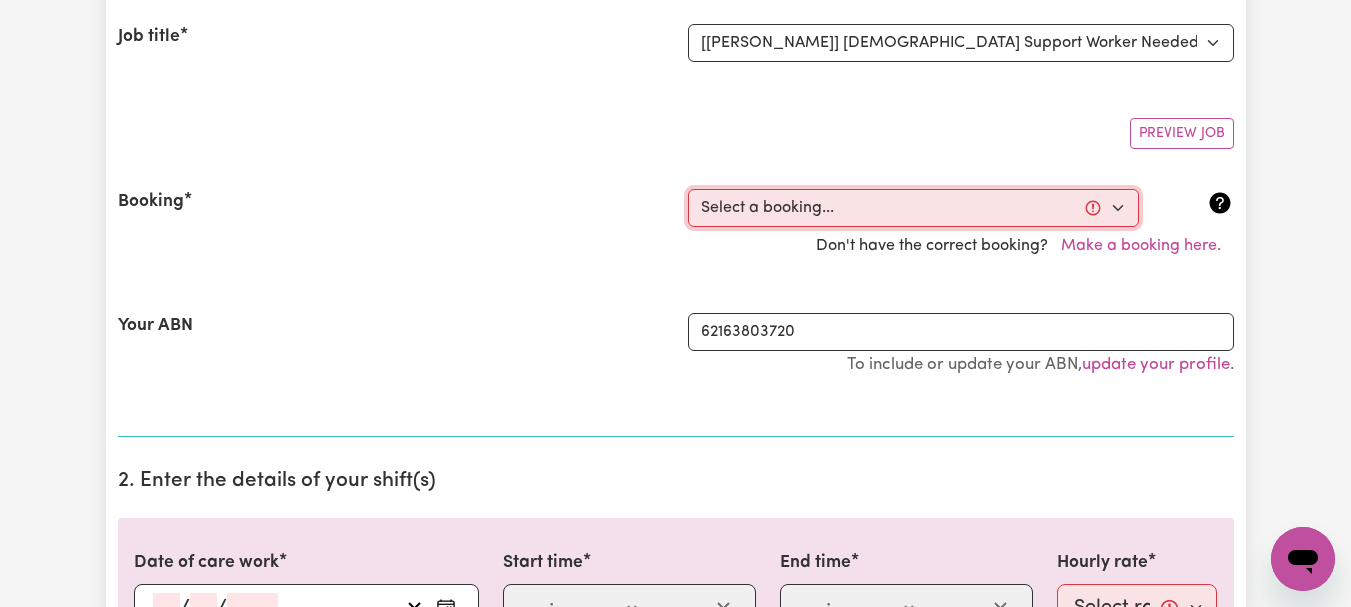 click on "Select a booking... [DATE] 02:00pm to 04:00pm (RECURRING) [DATE] 12:00pm to 01:30pm (RECURRING)" at bounding box center [913, 208] 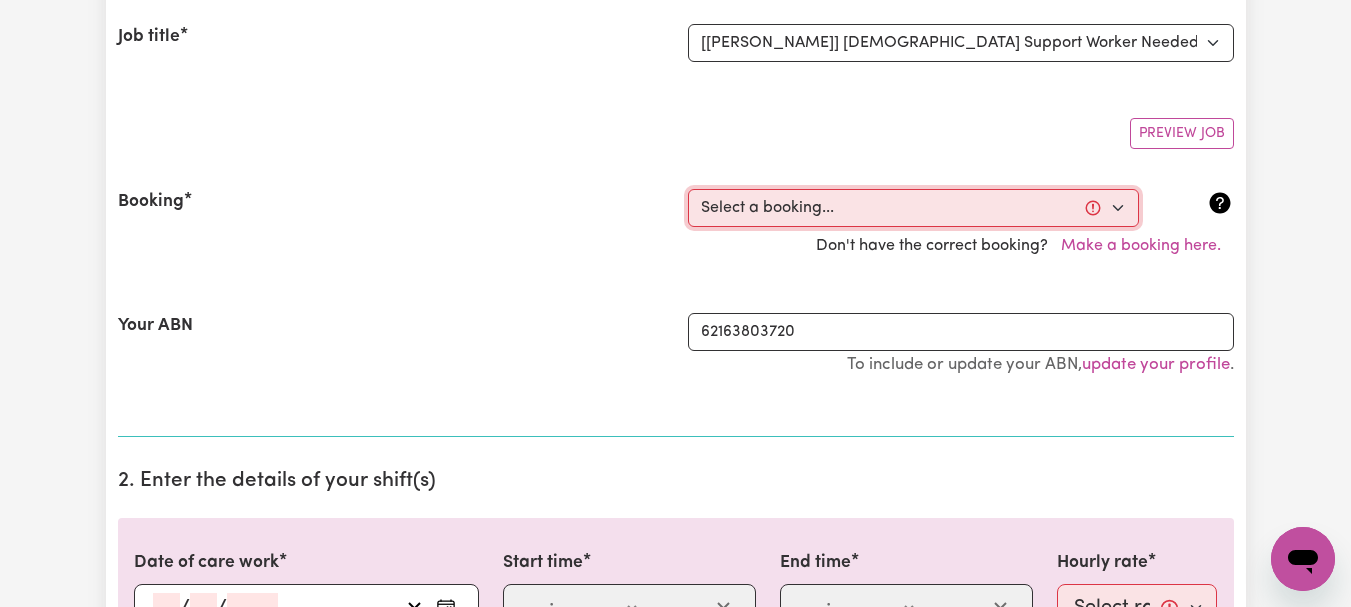select on "344227" 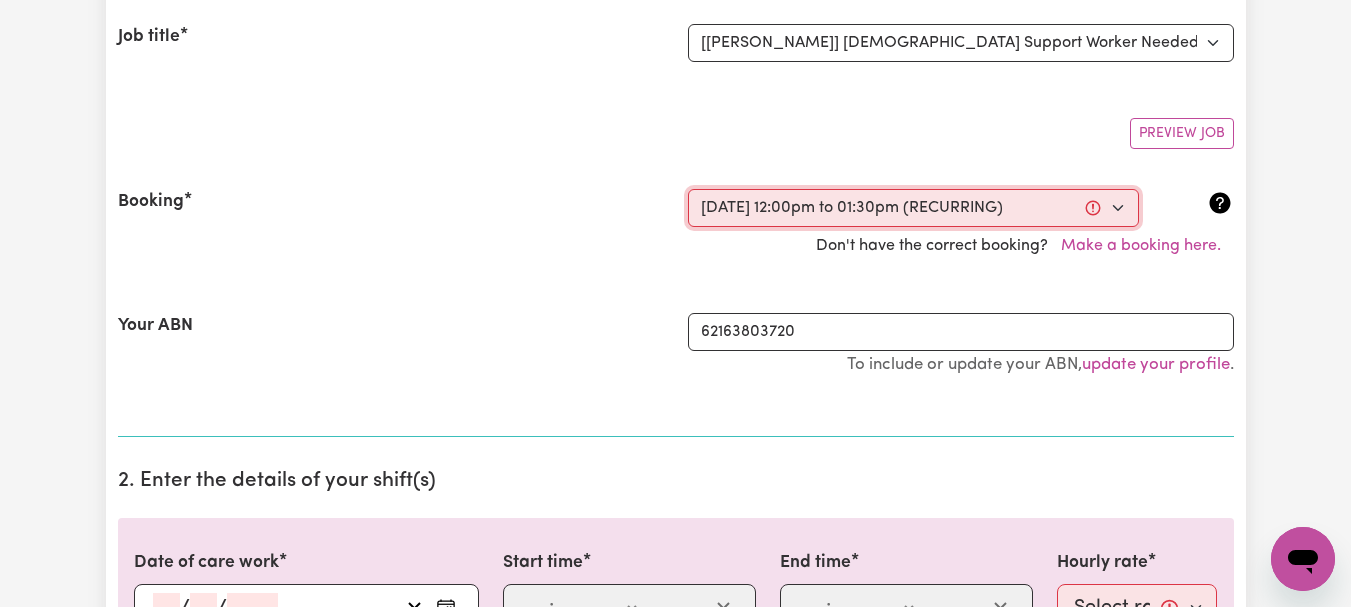 click on "Select a booking... [DATE] 02:00pm to 04:00pm (RECURRING) [DATE] 12:00pm to 01:30pm (RECURRING)" at bounding box center (913, 208) 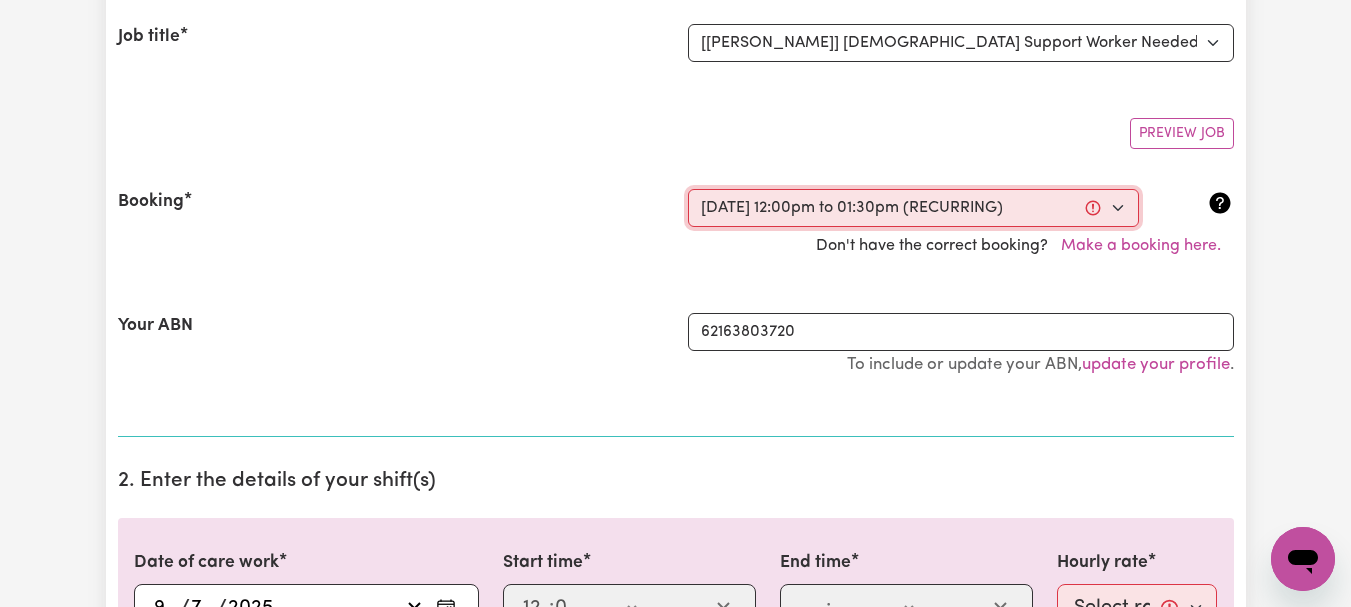 select on "pm" 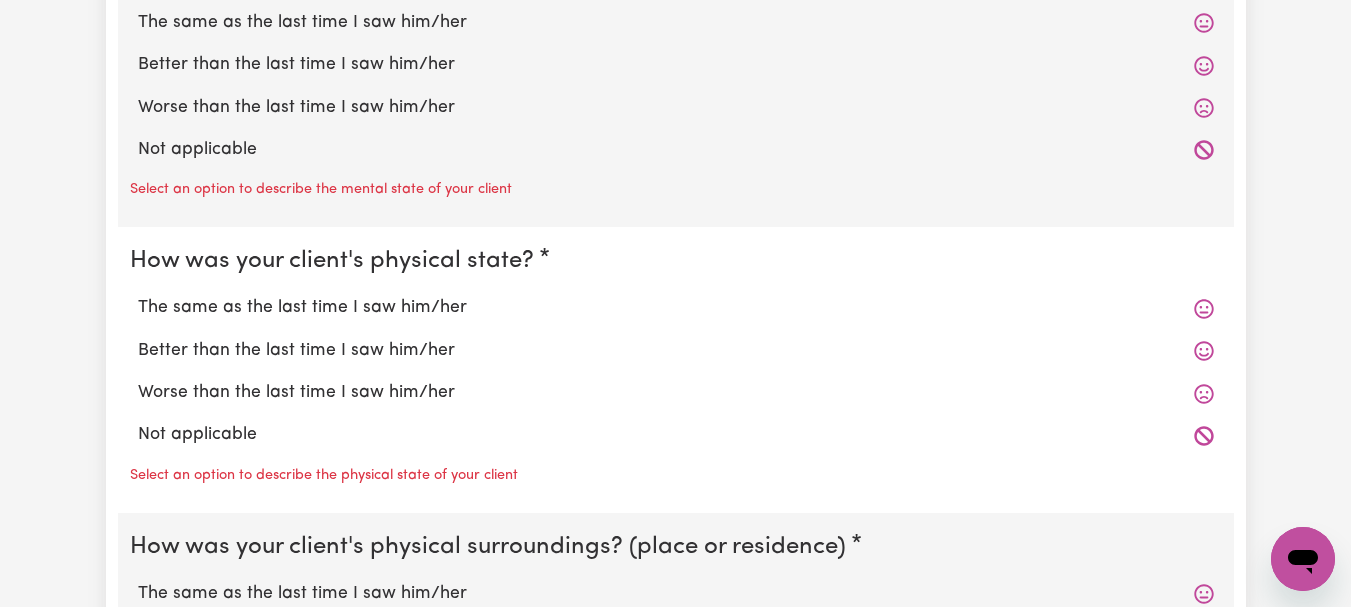 scroll, scrollTop: 1746, scrollLeft: 0, axis: vertical 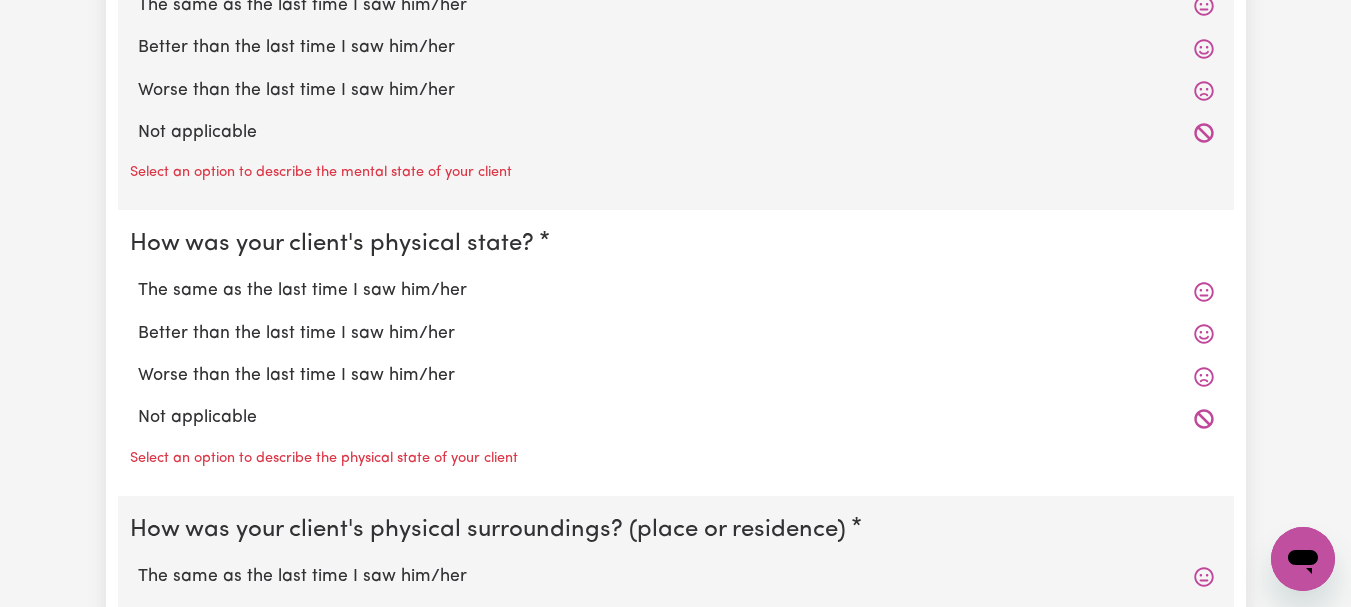 click on "The same as the last time I saw him/her" at bounding box center (676, 6) 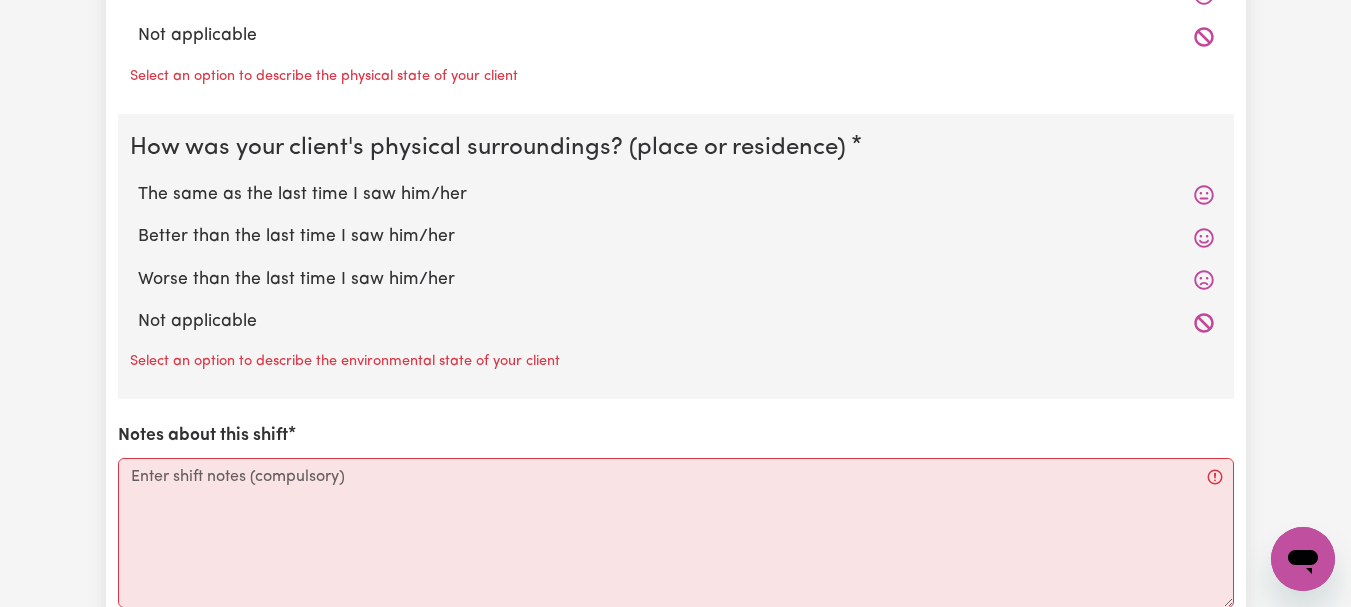 scroll, scrollTop: 2096, scrollLeft: 0, axis: vertical 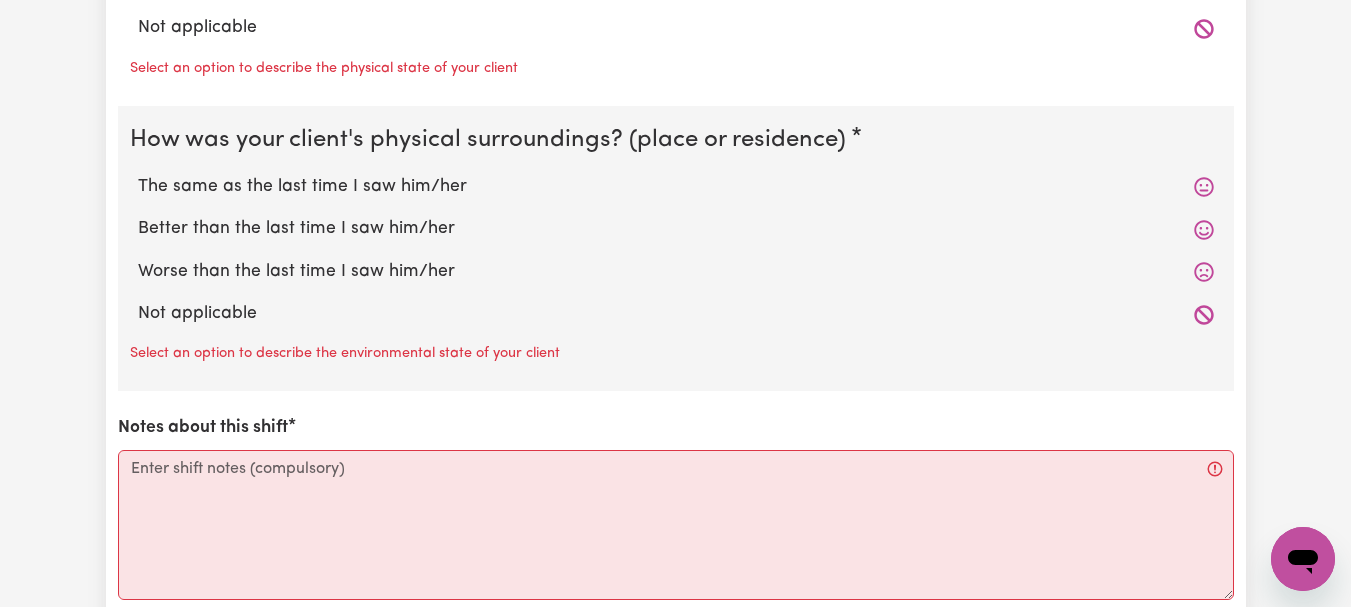click on "The same as the last time I saw him/her" at bounding box center (676, -99) 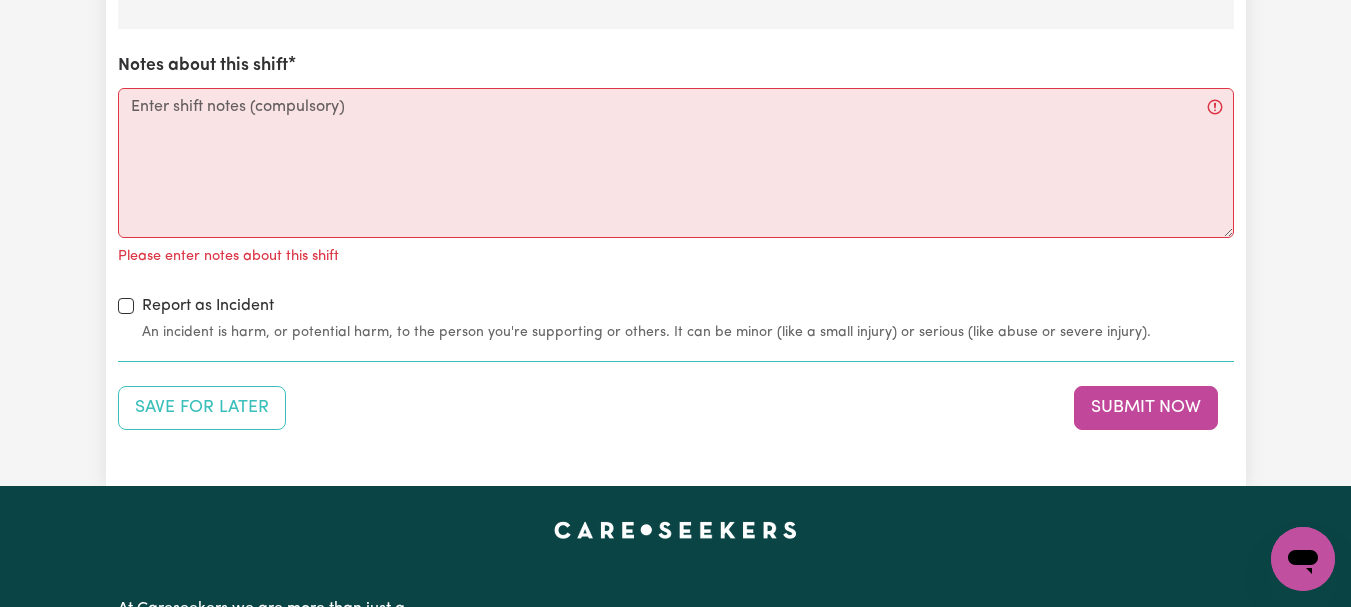 scroll, scrollTop: 2435, scrollLeft: 0, axis: vertical 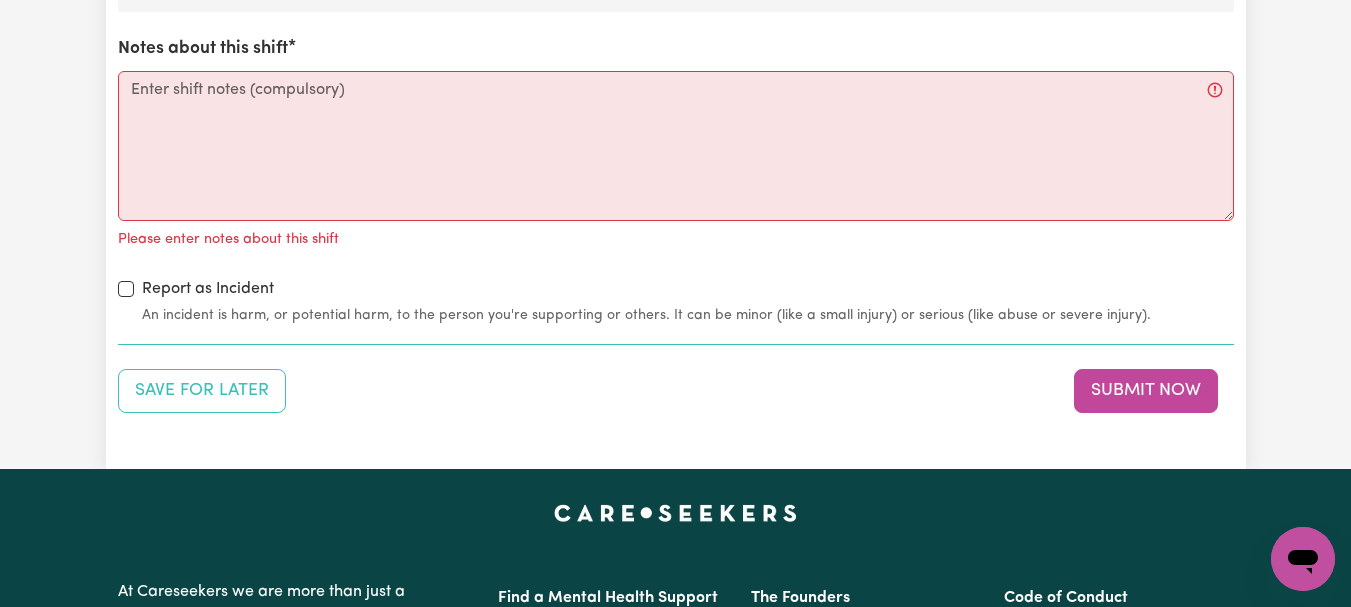 click on "The same as the last time I saw him/her" at bounding box center (676, -192) 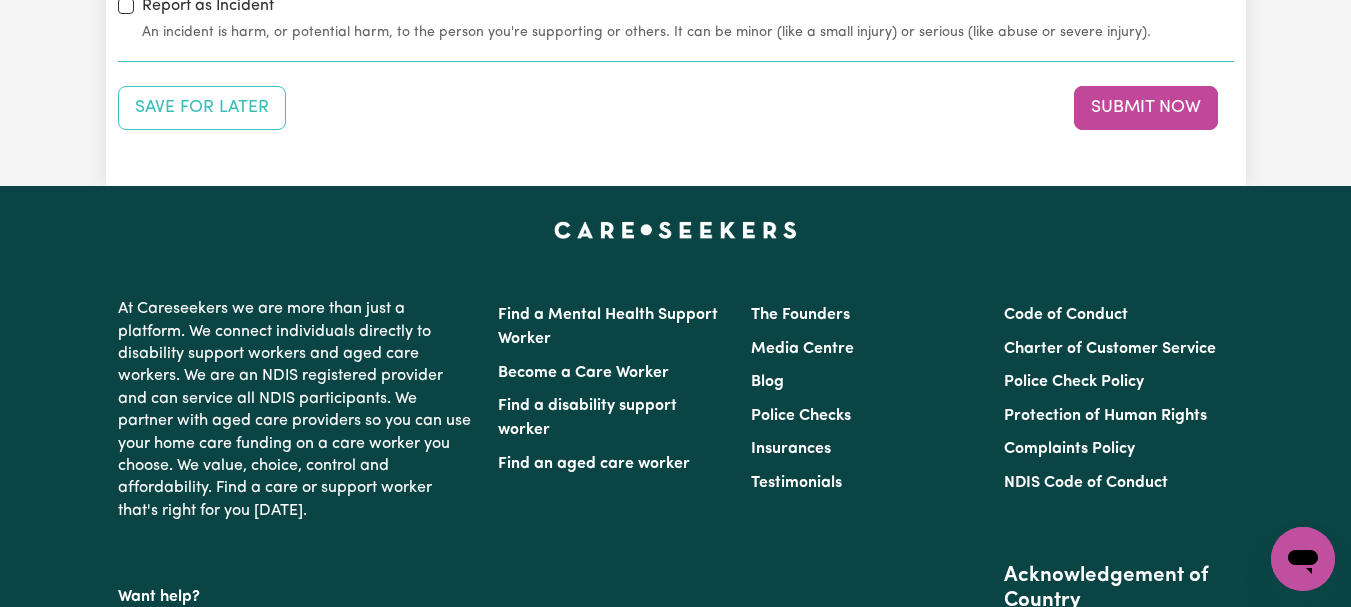 scroll, scrollTop: 2728, scrollLeft: 0, axis: vertical 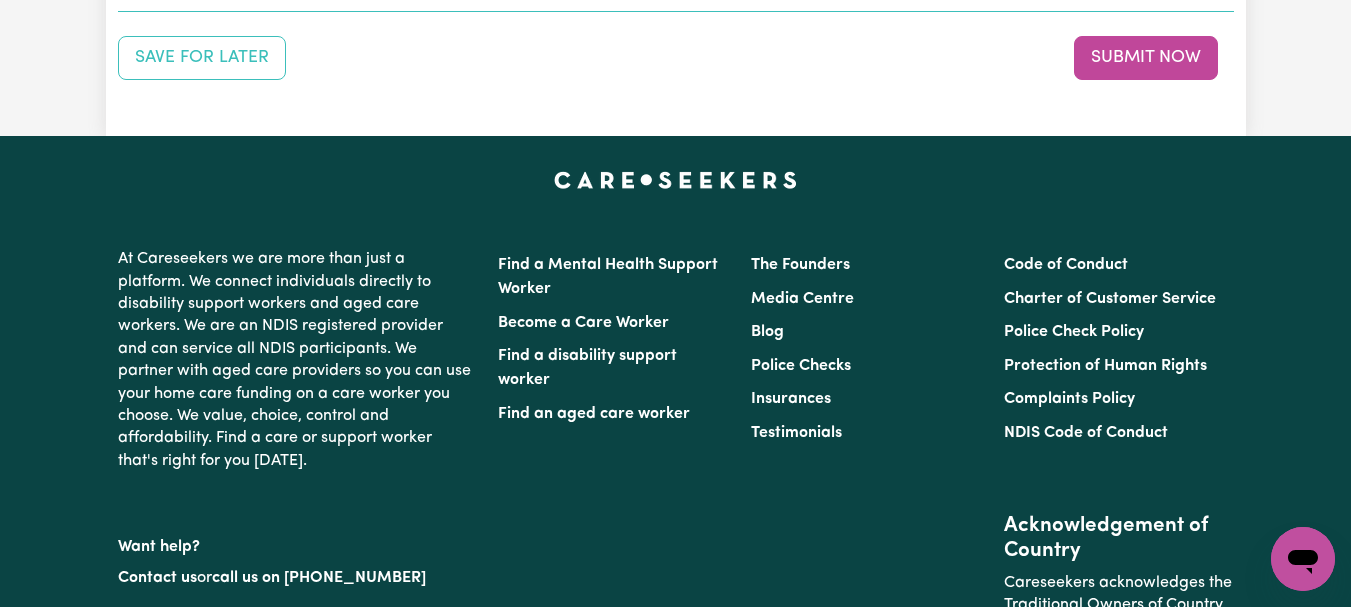 click on "Notes about this shift" at bounding box center (676, -187) 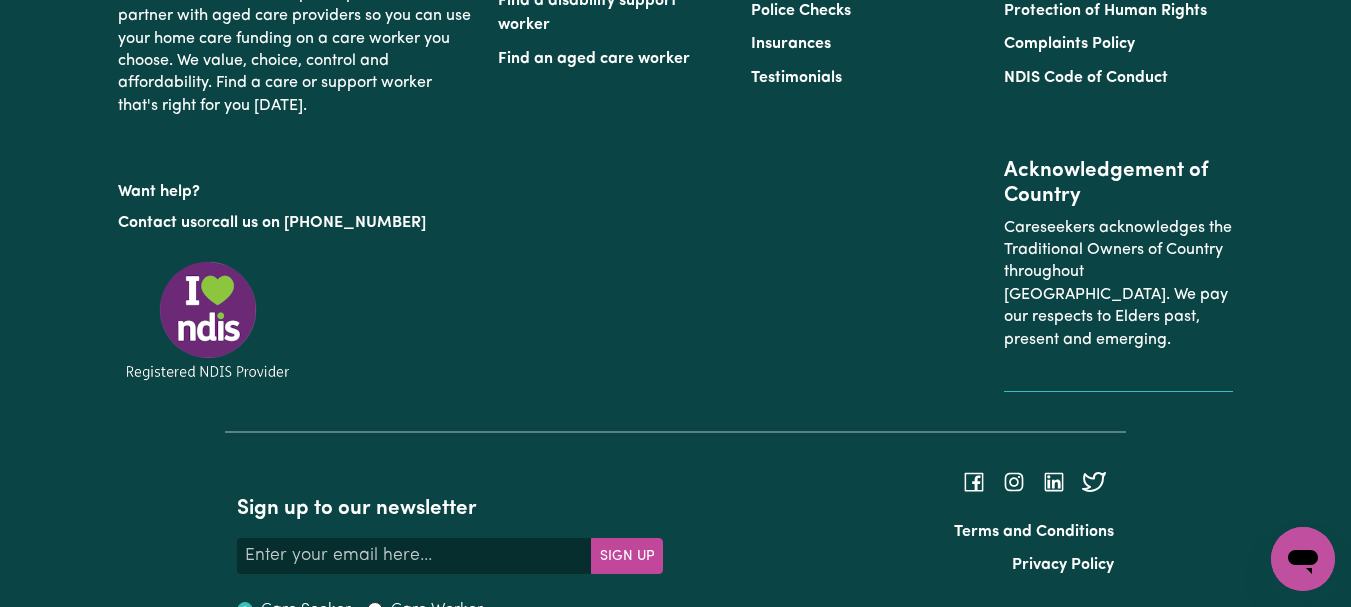 scroll, scrollTop: 3068, scrollLeft: 0, axis: vertical 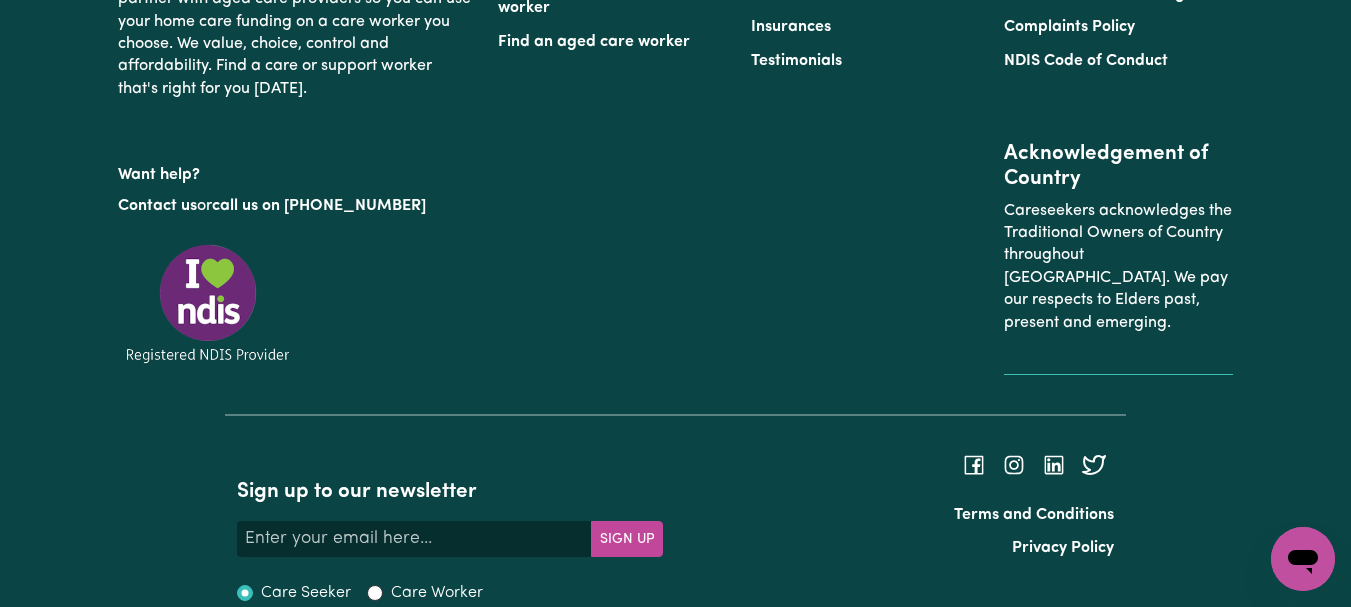 type on "Refer to KNC shift notes." 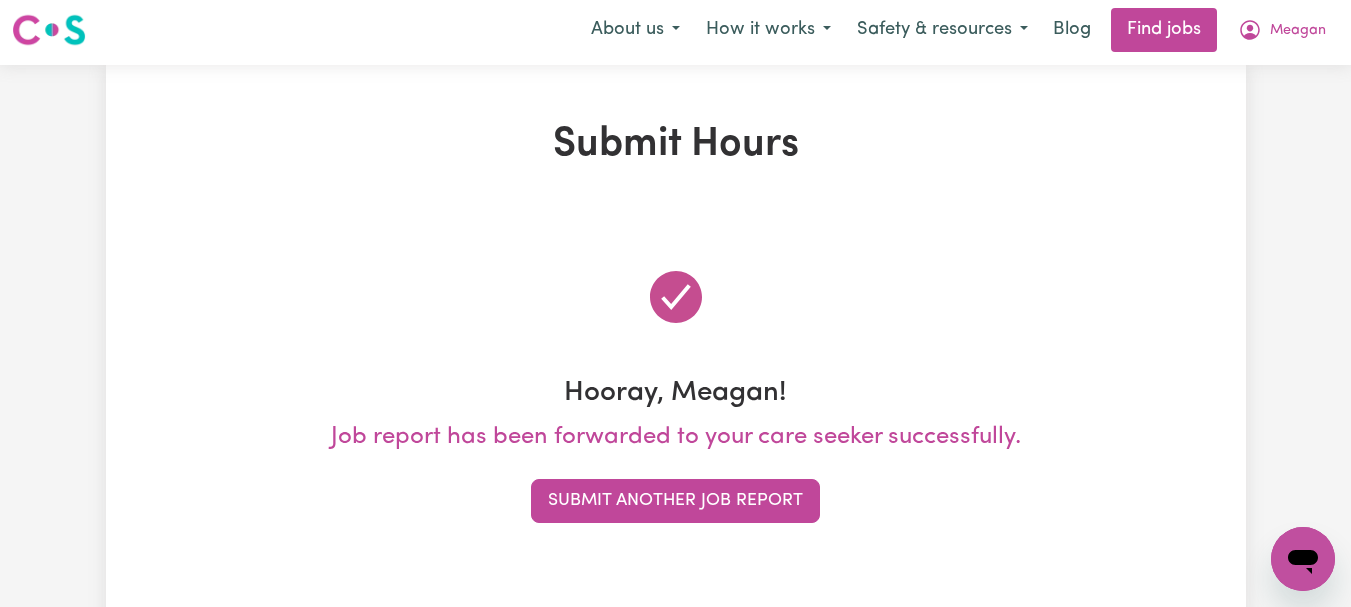scroll, scrollTop: 0, scrollLeft: 0, axis: both 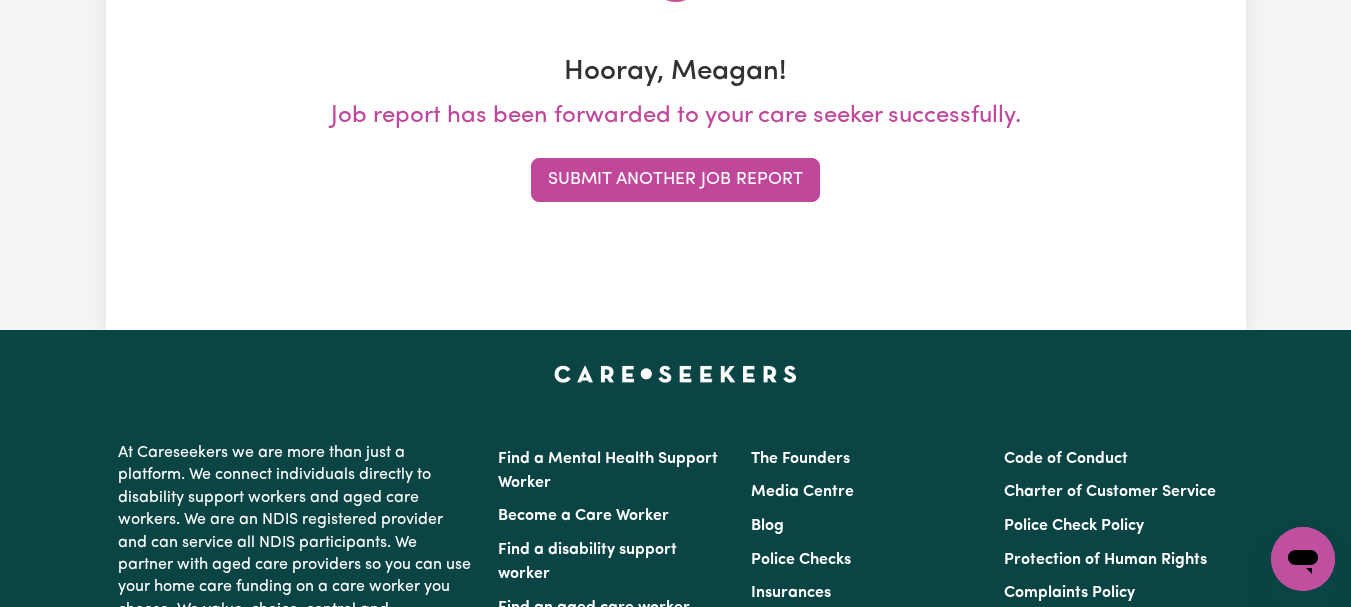 click on "Submit Hours Hooray, Meagan! Job report has been forwarded to your care seeker successfully. Submit Another Job Report" at bounding box center (675, 37) 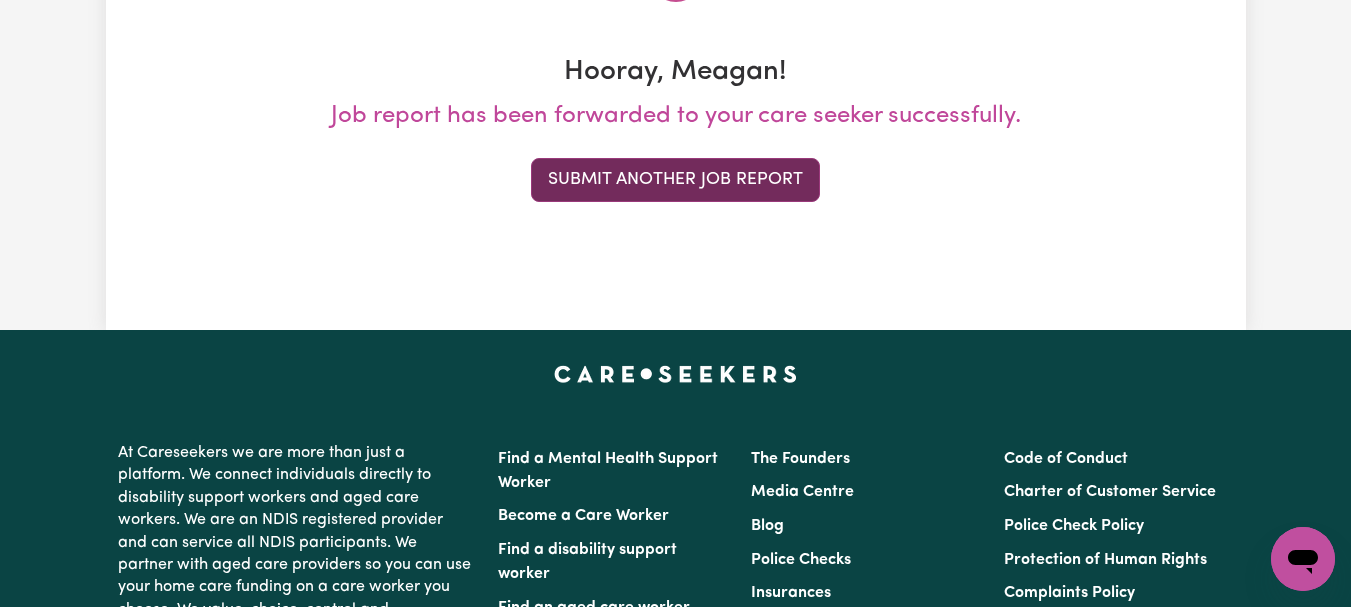 click on "Submit Another Job Report" at bounding box center (675, 180) 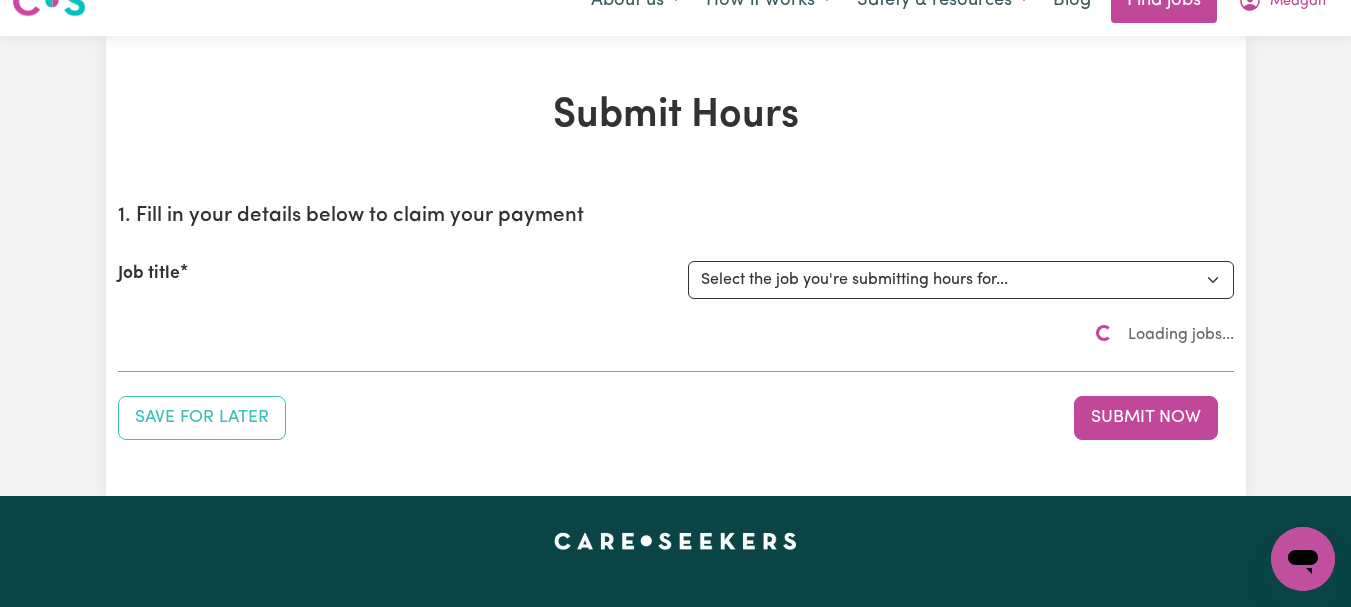 scroll, scrollTop: 0, scrollLeft: 0, axis: both 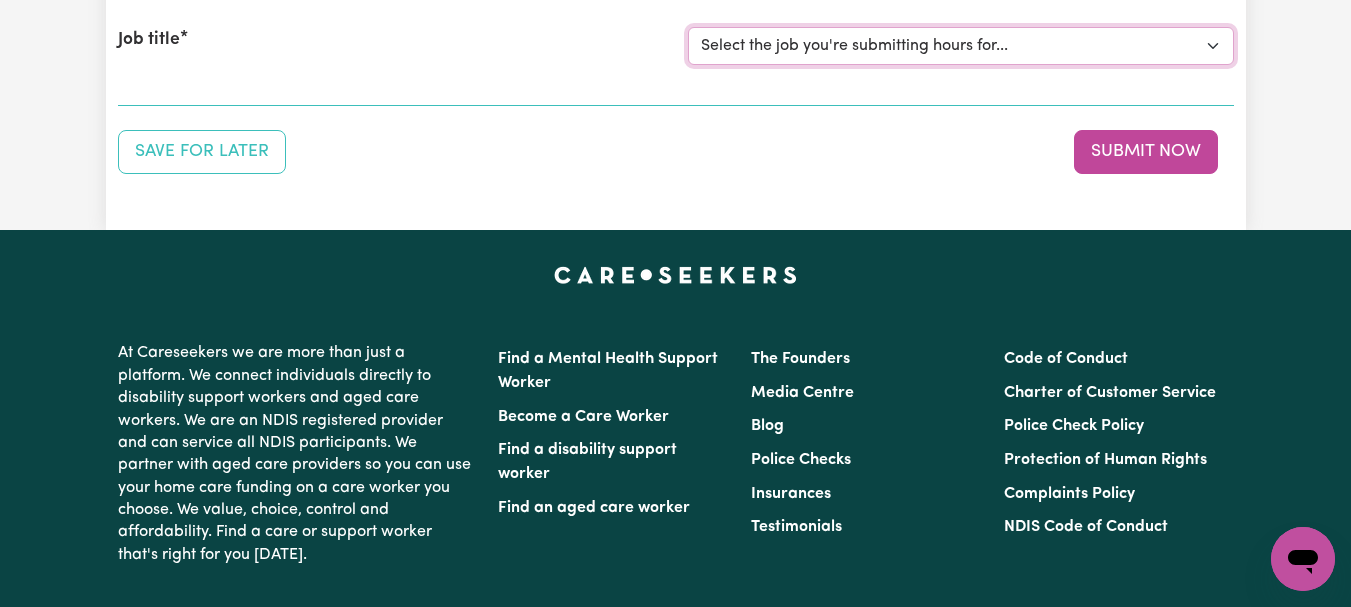 click on "Select the job you're submitting hours for... [[PERSON_NAME]] [DEMOGRAPHIC_DATA] Support Worker Needed ONE OFF On 30/04 and [DATE] In [GEOGRAPHIC_DATA], [GEOGRAPHIC_DATA] [[PERSON_NAME]] [DEMOGRAPHIC_DATA] Support Worker Needed Every Fortnight [DATE] - [GEOGRAPHIC_DATA], [GEOGRAPHIC_DATA]. [[PERSON_NAME] How] Care Worker Required in [GEOGRAPHIC_DATA], [GEOGRAPHIC_DATA] [[PERSON_NAME]] Care Worker Required in [GEOGRAPHIC_DATA], [GEOGRAPHIC_DATA] [[PERSON_NAME]] Support Worker Required in [GEOGRAPHIC_DATA], [GEOGRAPHIC_DATA] [[PERSON_NAME]] Support Worker Required in [GEOGRAPHIC_DATA], [GEOGRAPHIC_DATA] [[PERSON_NAME]] Support Worker Required in [GEOGRAPHIC_DATA], [GEOGRAPHIC_DATA] [[PERSON_NAME]] Support Worker Required in [GEOGRAPHIC_DATA], [GEOGRAPHIC_DATA]" at bounding box center (961, 46) 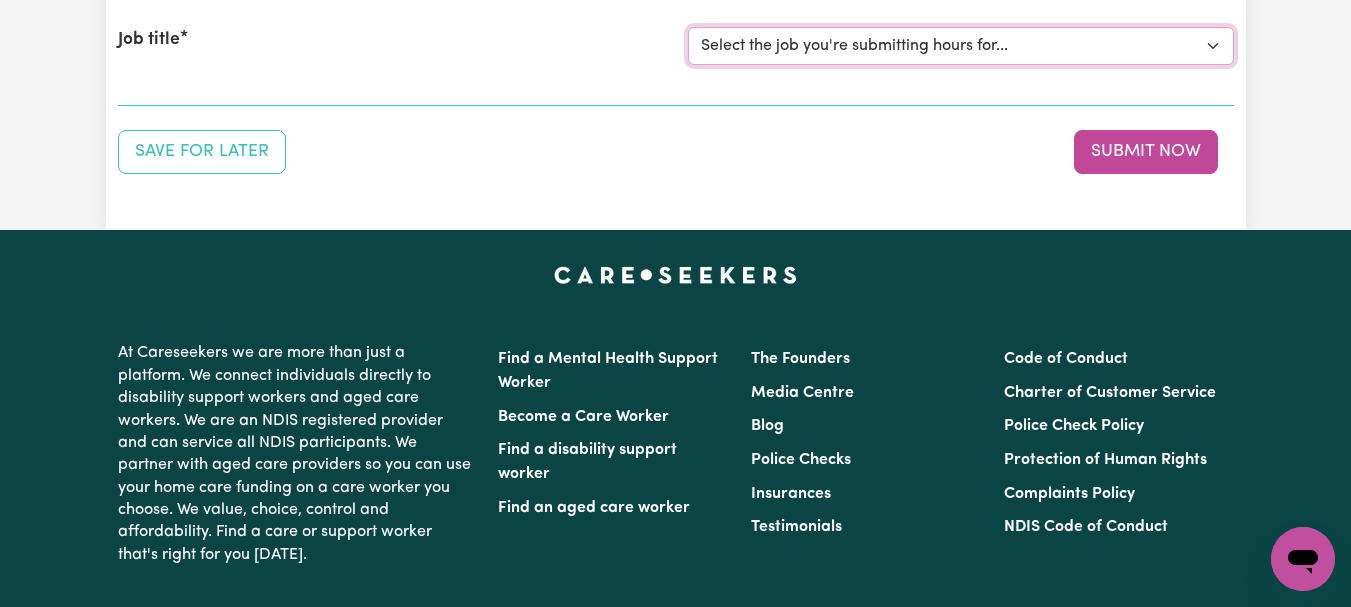 select on "7667" 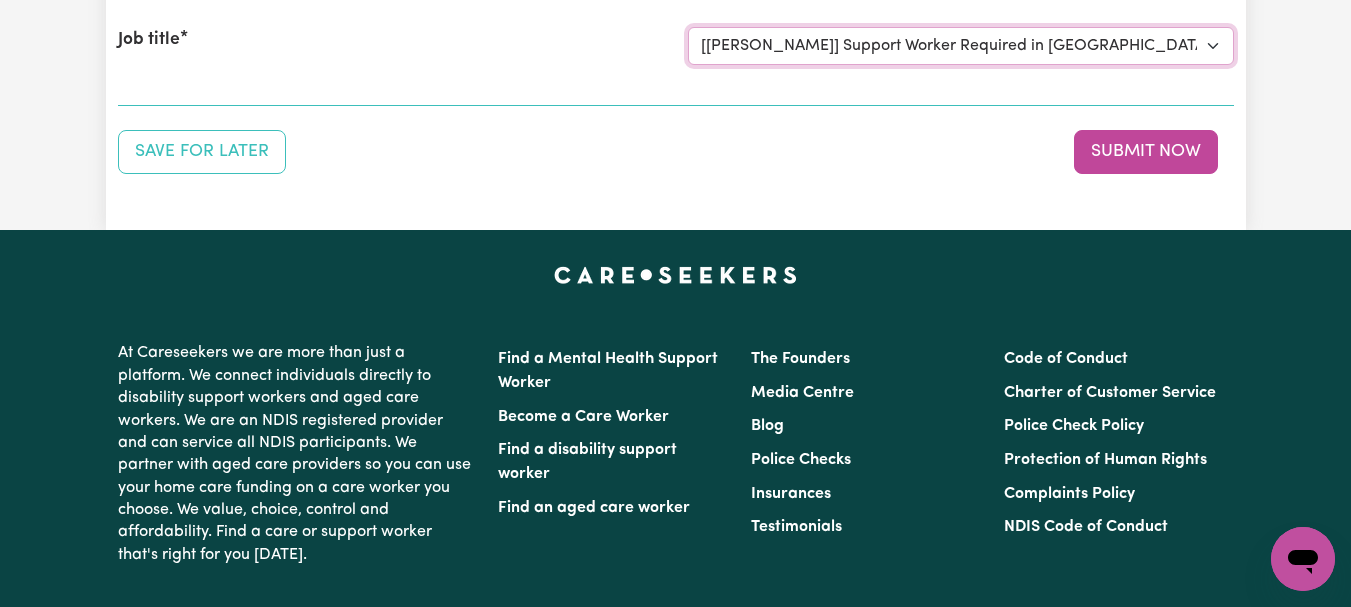click on "Select the job you're submitting hours for... [[PERSON_NAME]] [DEMOGRAPHIC_DATA] Support Worker Needed ONE OFF On 30/04 and [DATE] In [GEOGRAPHIC_DATA], [GEOGRAPHIC_DATA] [[PERSON_NAME]] [DEMOGRAPHIC_DATA] Support Worker Needed Every Fortnight [DATE] - [GEOGRAPHIC_DATA], [GEOGRAPHIC_DATA]. [[PERSON_NAME] How] Care Worker Required in [GEOGRAPHIC_DATA], [GEOGRAPHIC_DATA] [[PERSON_NAME]] Care Worker Required in [GEOGRAPHIC_DATA], [GEOGRAPHIC_DATA] [[PERSON_NAME]] Support Worker Required in [GEOGRAPHIC_DATA], [GEOGRAPHIC_DATA] [[PERSON_NAME]] Support Worker Required in [GEOGRAPHIC_DATA], [GEOGRAPHIC_DATA] [[PERSON_NAME]] Support Worker Required in [GEOGRAPHIC_DATA], [GEOGRAPHIC_DATA] [[PERSON_NAME]] Support Worker Required in [GEOGRAPHIC_DATA], [GEOGRAPHIC_DATA]" at bounding box center [961, 46] 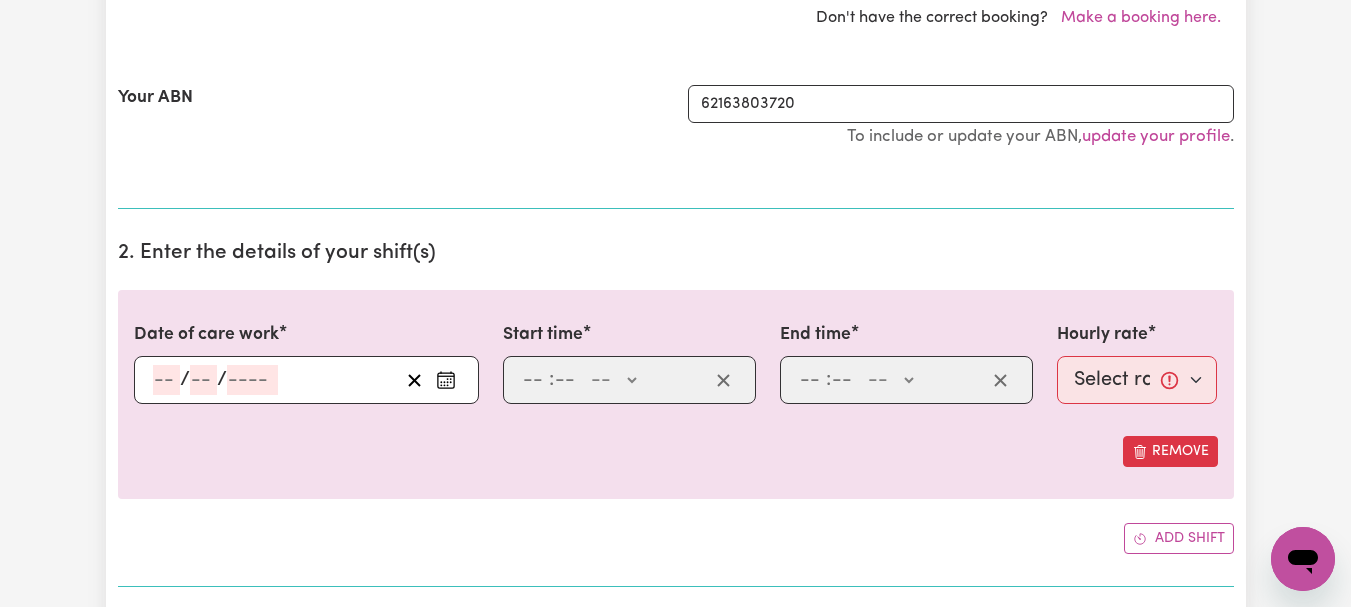 scroll, scrollTop: 516, scrollLeft: 0, axis: vertical 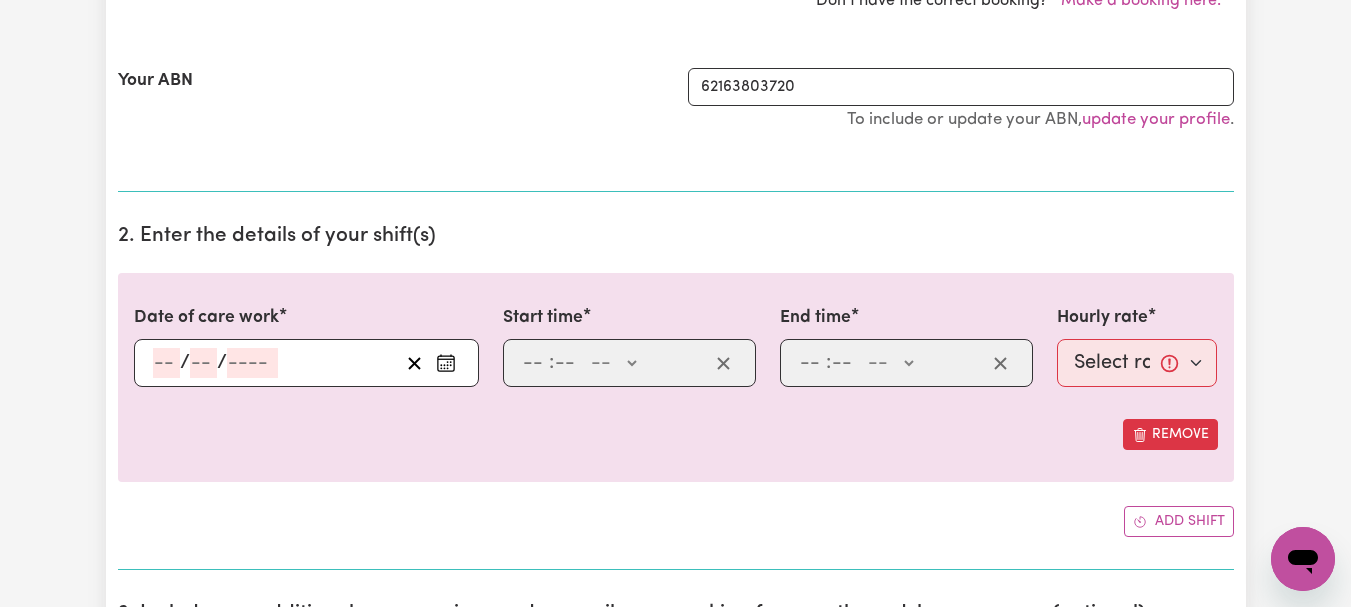 click on "Select a booking... [DATE] 08:00am to 09:00am (ONE-OFF) [DATE] 08:00am to 12:30pm (ONE-OFF) [DATE] 08:00am to 10:00am (ONE-OFF) [DATE] 08:00am to 10:00am (ONE-OFF) [DATE] 08:00am to 11:00am (ONE-OFF) [DATE] 08:00am to 09:00am (ONE-OFF) [DATE] 08:00am to 09:00am (ONE-OFF) [DATE] 08:00am to 09:00am (ONE-OFF) [DATE] 08:00am to 10:00am (ONE-OFF) [DATE] 08:00am to 10:00am (ONE-OFF) [DATE] 08:00am to 10:00am (ONE-OFF) [DATE] 08:00am to 11:00am (ONE-OFF) [DATE] 08:00am to 11:00am (ONE-OFF) [DATE] 08:00am to 11:00am (ONE-OFF) [DATE] 08:00am to 12:30pm (ONE-OFF) [DATE] 08:00am to 10:00am (ONE-OFF) [DATE] 08:00am to 10:00am (ONE-OFF) [DATE] 08:00am to 10:00am (ONE-OFF) [DATE] 08:00am to 09:00am (ONE-OFF) [DATE] 08:00am to 09:00am (ONE-OFF)" at bounding box center (913, -37) 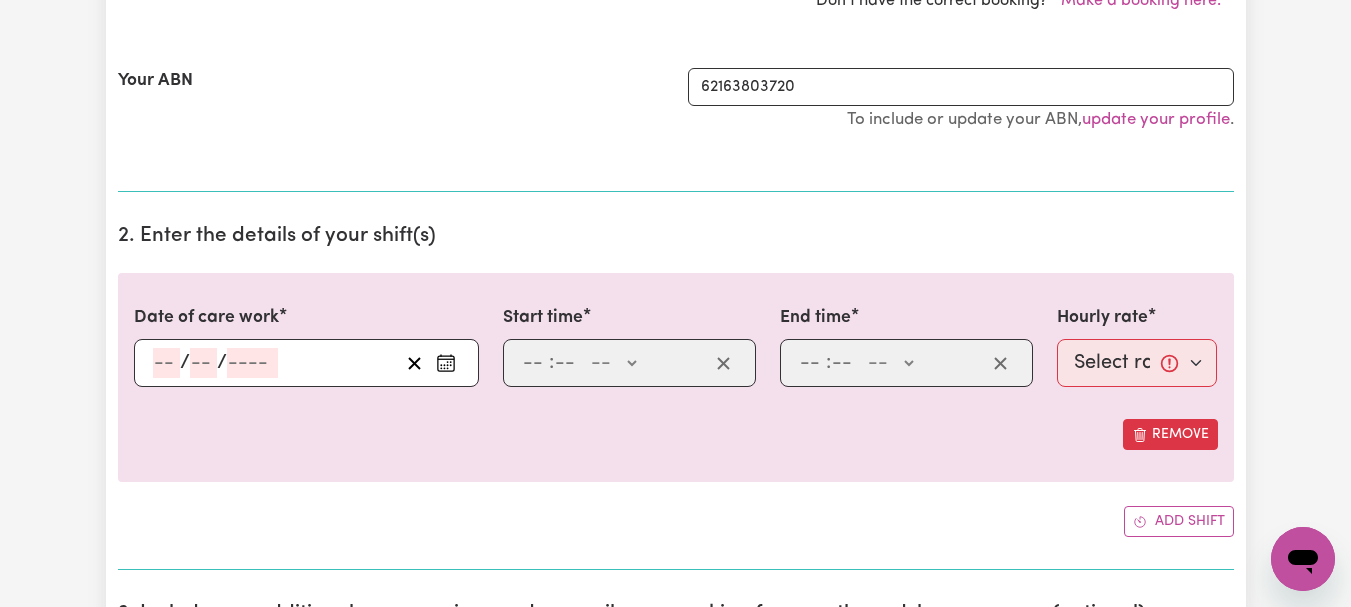 select on "345617" 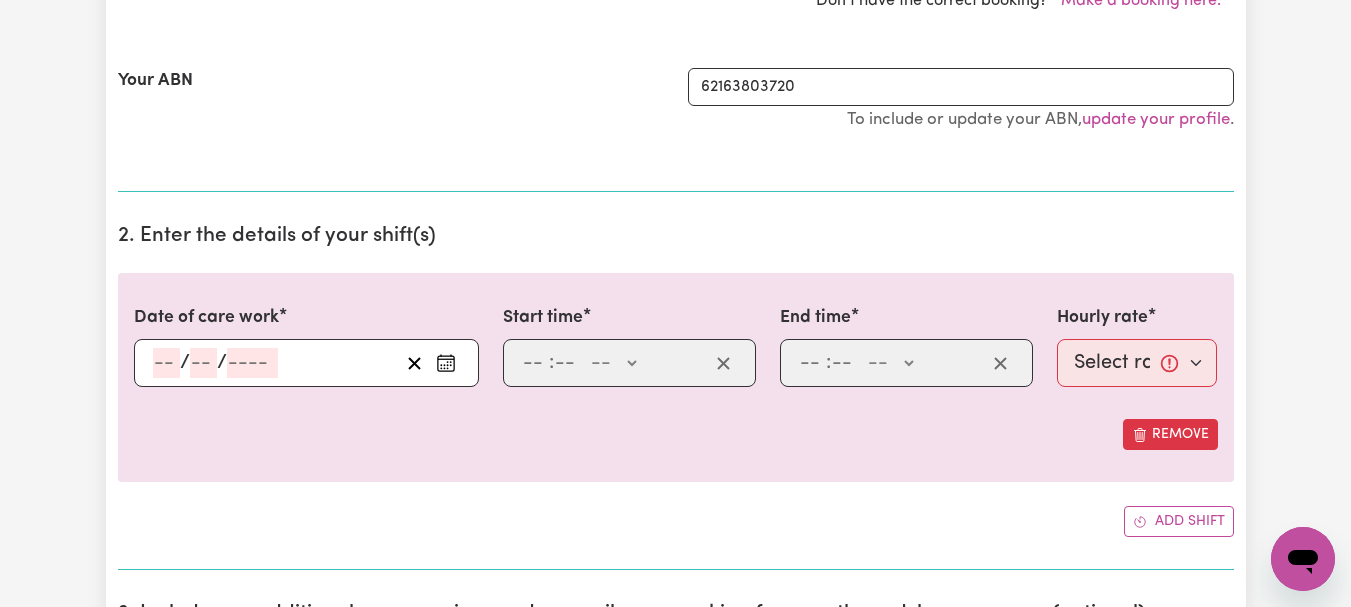 click on "Select a booking... [DATE] 08:00am to 09:00am (ONE-OFF) [DATE] 08:00am to 12:30pm (ONE-OFF) [DATE] 08:00am to 10:00am (ONE-OFF) [DATE] 08:00am to 10:00am (ONE-OFF) [DATE] 08:00am to 11:00am (ONE-OFF) [DATE] 08:00am to 09:00am (ONE-OFF) [DATE] 08:00am to 09:00am (ONE-OFF) [DATE] 08:00am to 09:00am (ONE-OFF) [DATE] 08:00am to 10:00am (ONE-OFF) [DATE] 08:00am to 10:00am (ONE-OFF) [DATE] 08:00am to 10:00am (ONE-OFF) [DATE] 08:00am to 11:00am (ONE-OFF) [DATE] 08:00am to 11:00am (ONE-OFF) [DATE] 08:00am to 11:00am (ONE-OFF) [DATE] 08:00am to 12:30pm (ONE-OFF) [DATE] 08:00am to 10:00am (ONE-OFF) [DATE] 08:00am to 10:00am (ONE-OFF) [DATE] 08:00am to 10:00am (ONE-OFF) [DATE] 08:00am to 09:00am (ONE-OFF) [DATE] 08:00am to 09:00am (ONE-OFF)" at bounding box center [913, -37] 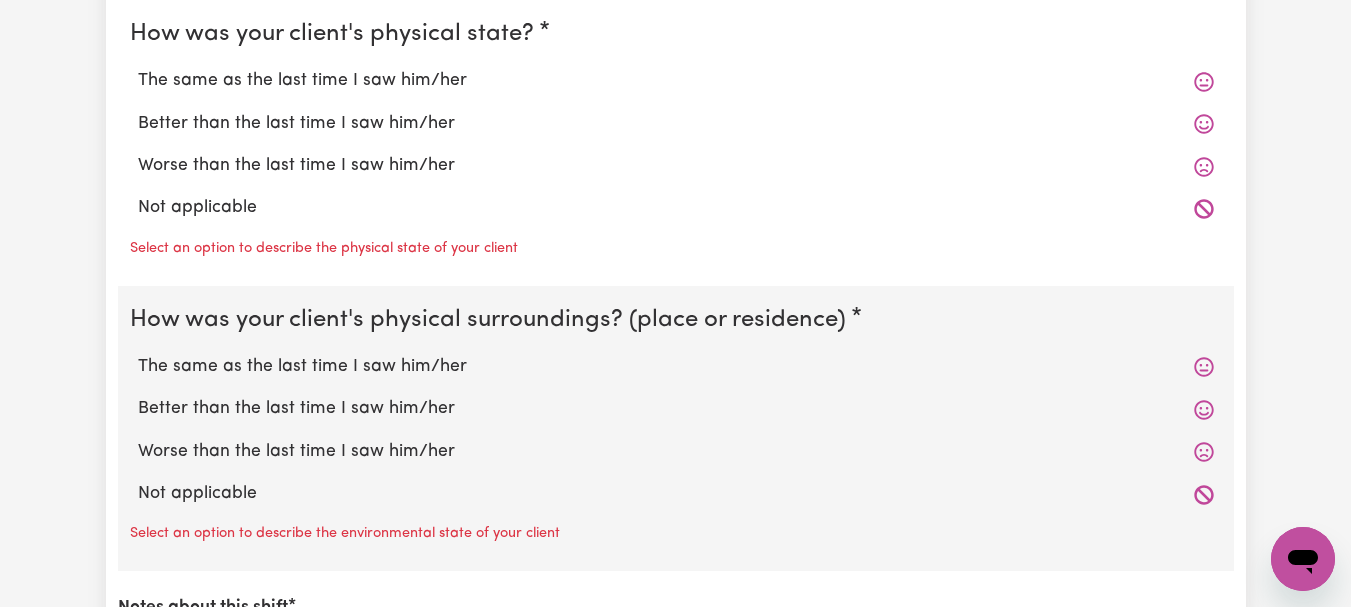 scroll, scrollTop: 1974, scrollLeft: 0, axis: vertical 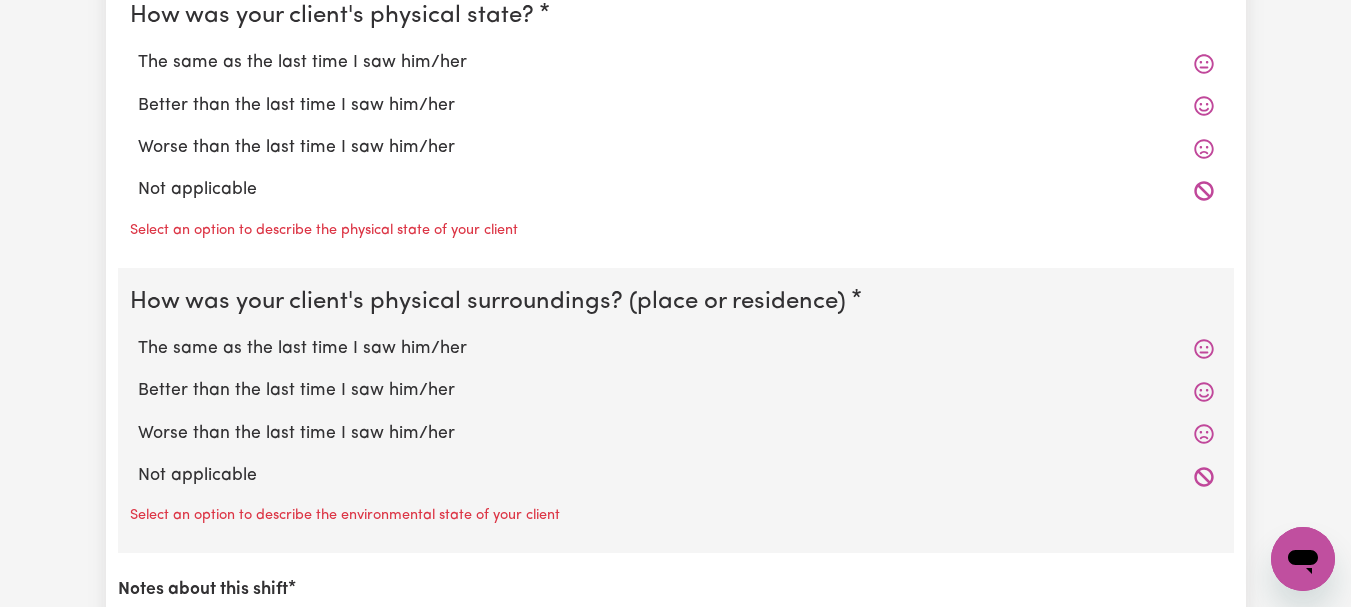 click on "The same as the last time I saw him/her" at bounding box center (676, -222) 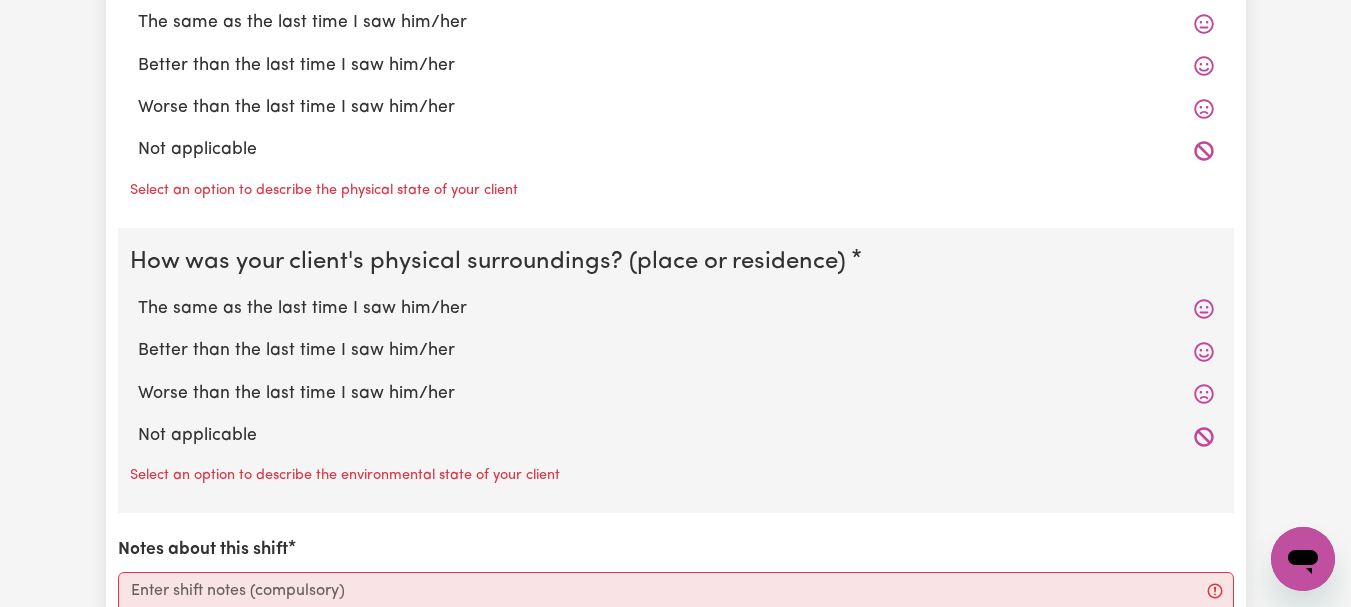 click on "The same as the last time I saw him/her" at bounding box center (676, 23) 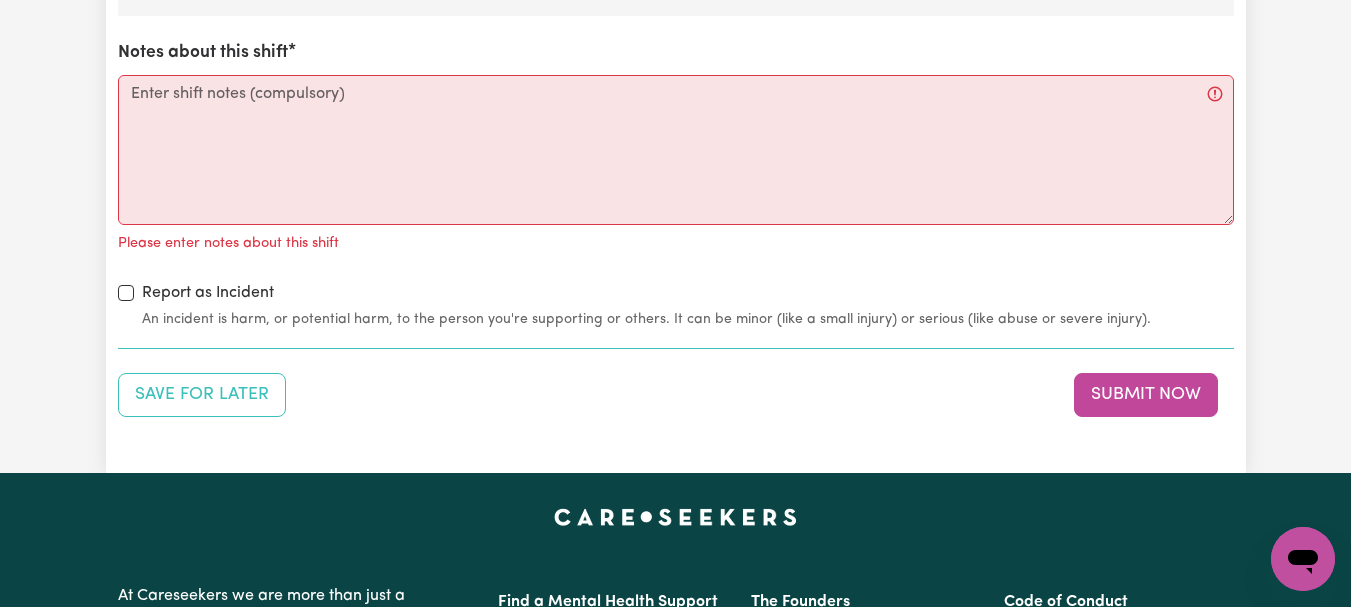 scroll, scrollTop: 2456, scrollLeft: 0, axis: vertical 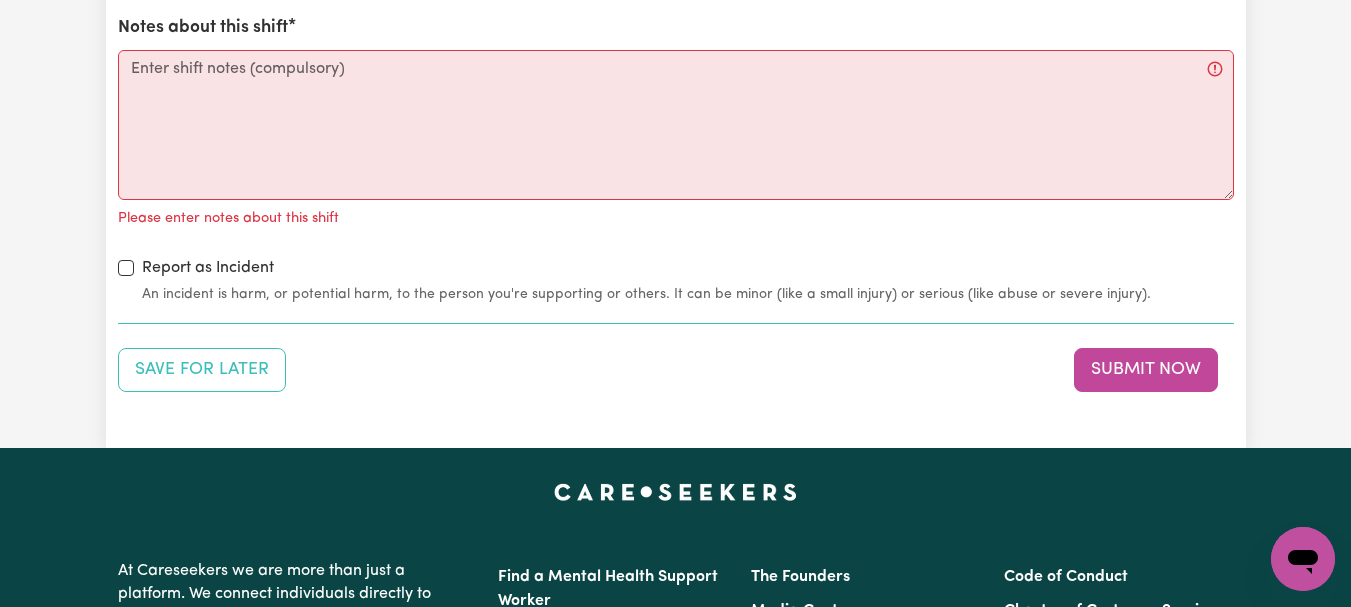 click on "The same as the last time I saw him/her" at bounding box center (676, -213) 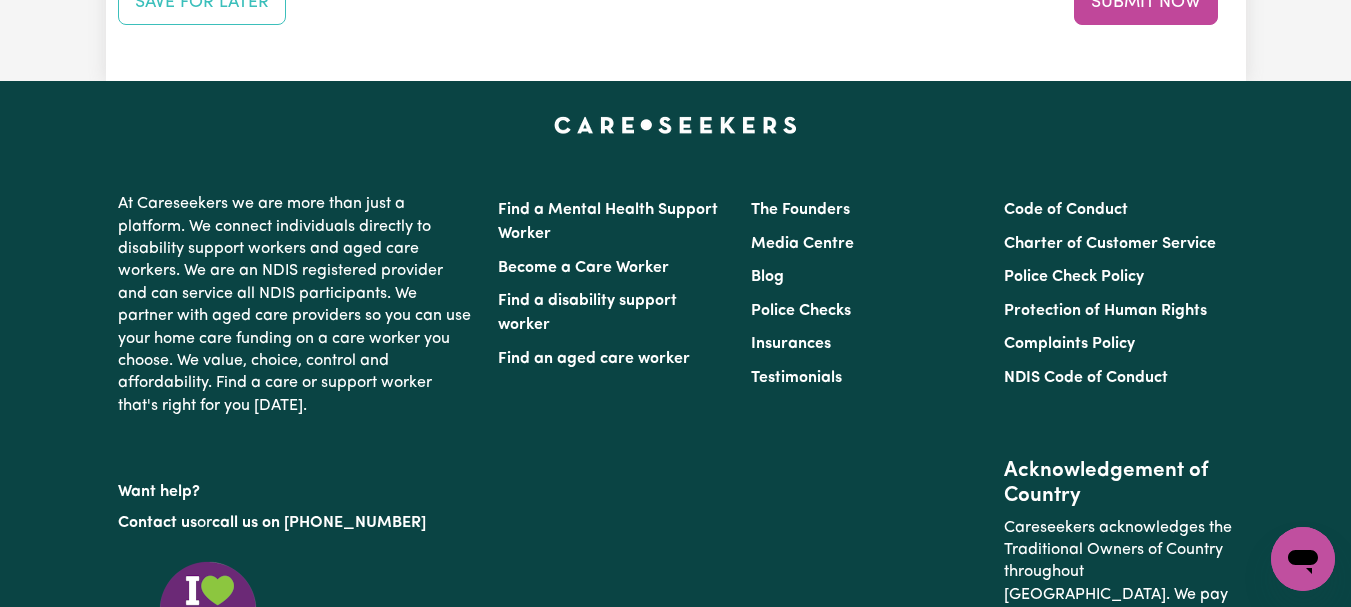 scroll, scrollTop: 2799, scrollLeft: 0, axis: vertical 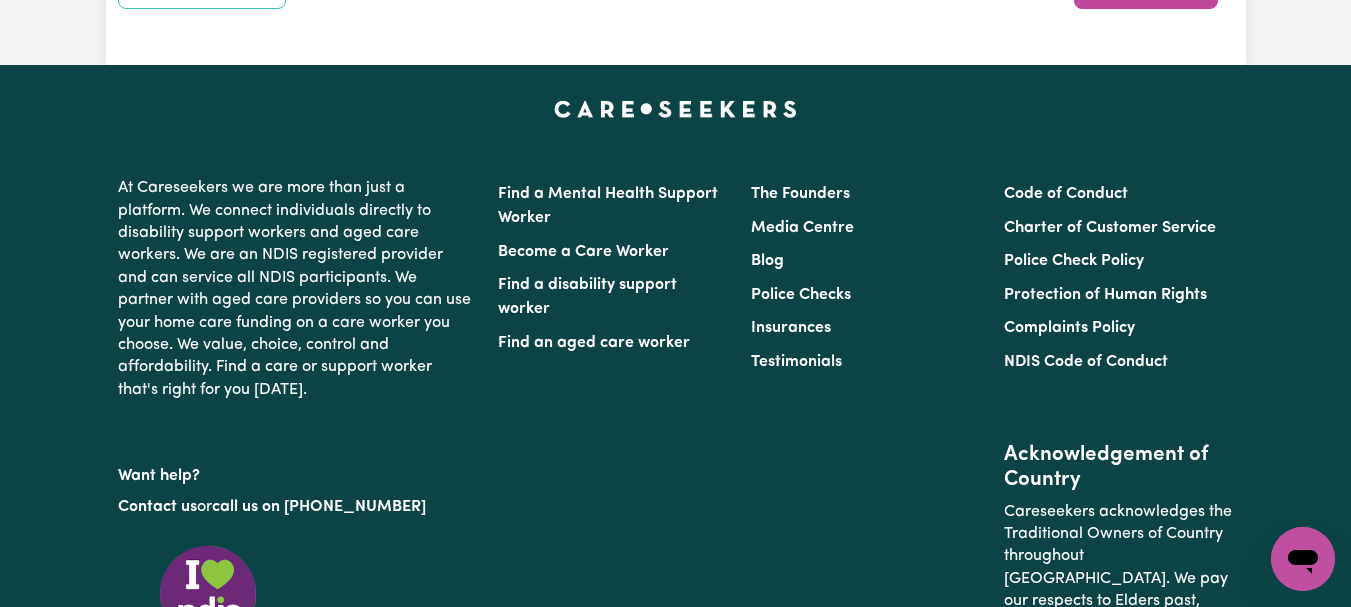 click on "Notes about this shift" at bounding box center [676, -258] 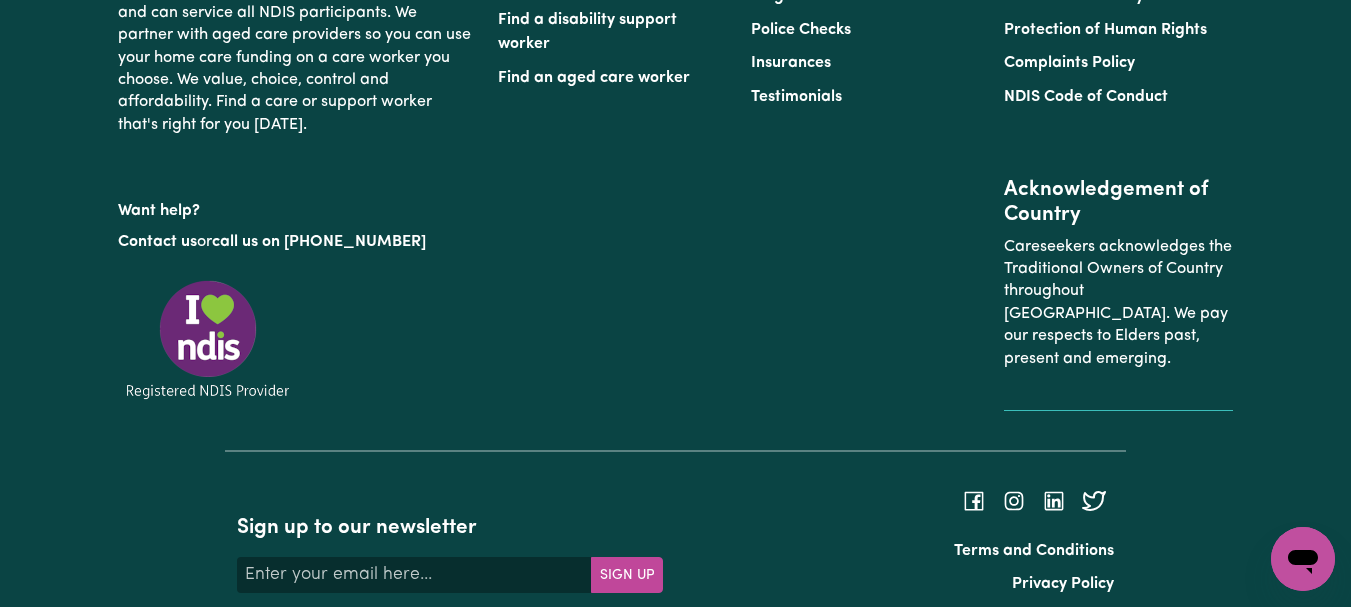 scroll, scrollTop: 3048, scrollLeft: 0, axis: vertical 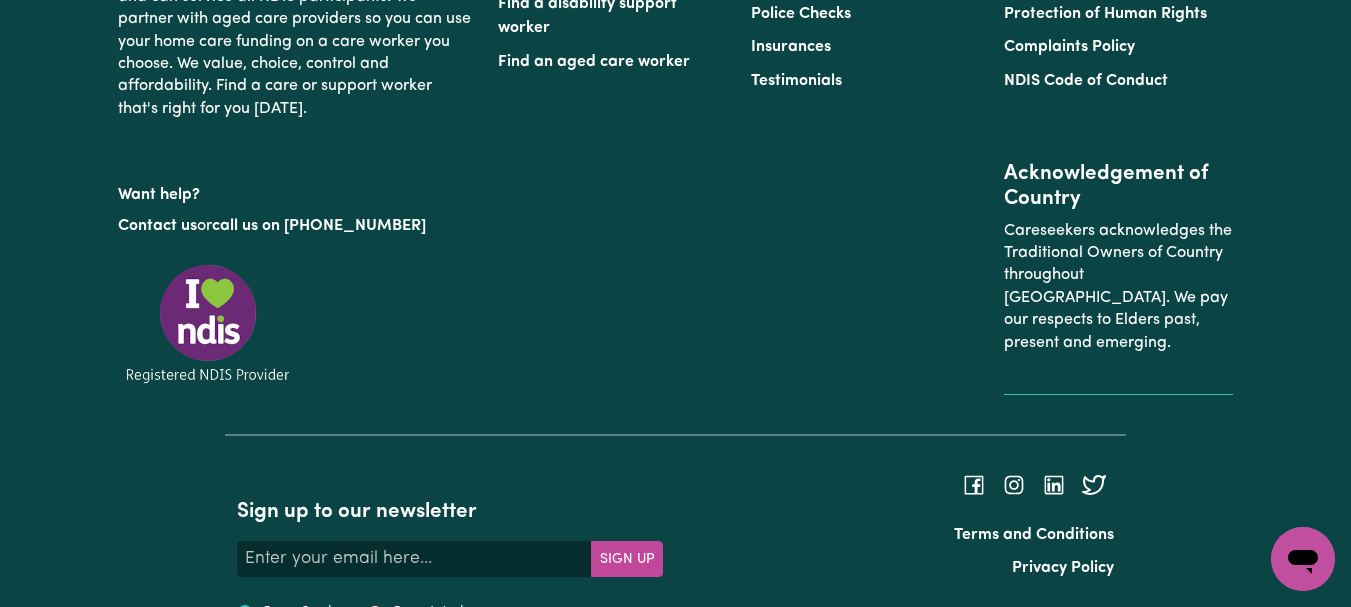 type on "Refer to KNC shift notes." 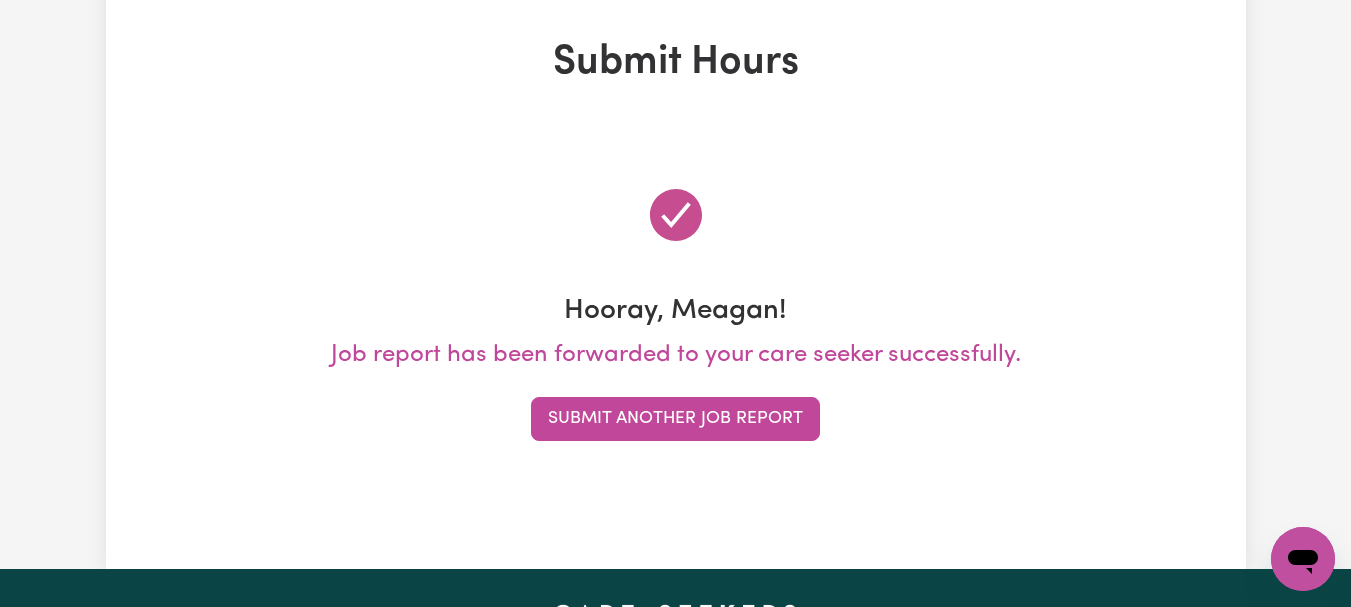 scroll, scrollTop: 0, scrollLeft: 0, axis: both 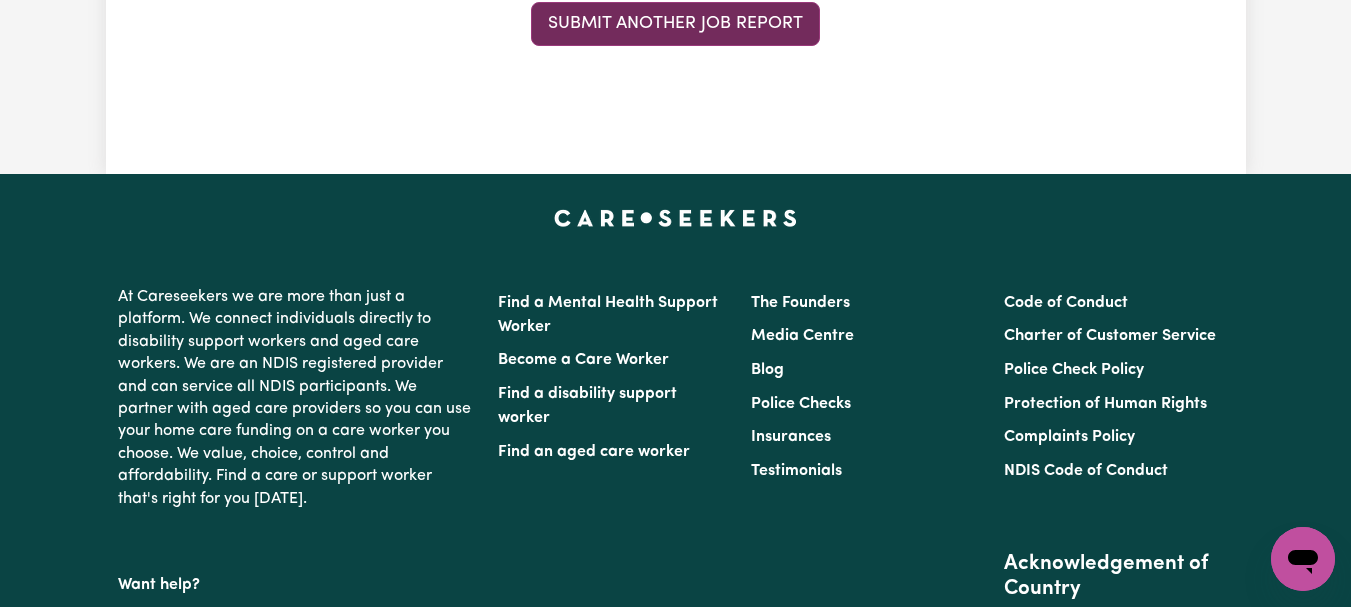 click on "Submit Another Job Report" at bounding box center [675, 24] 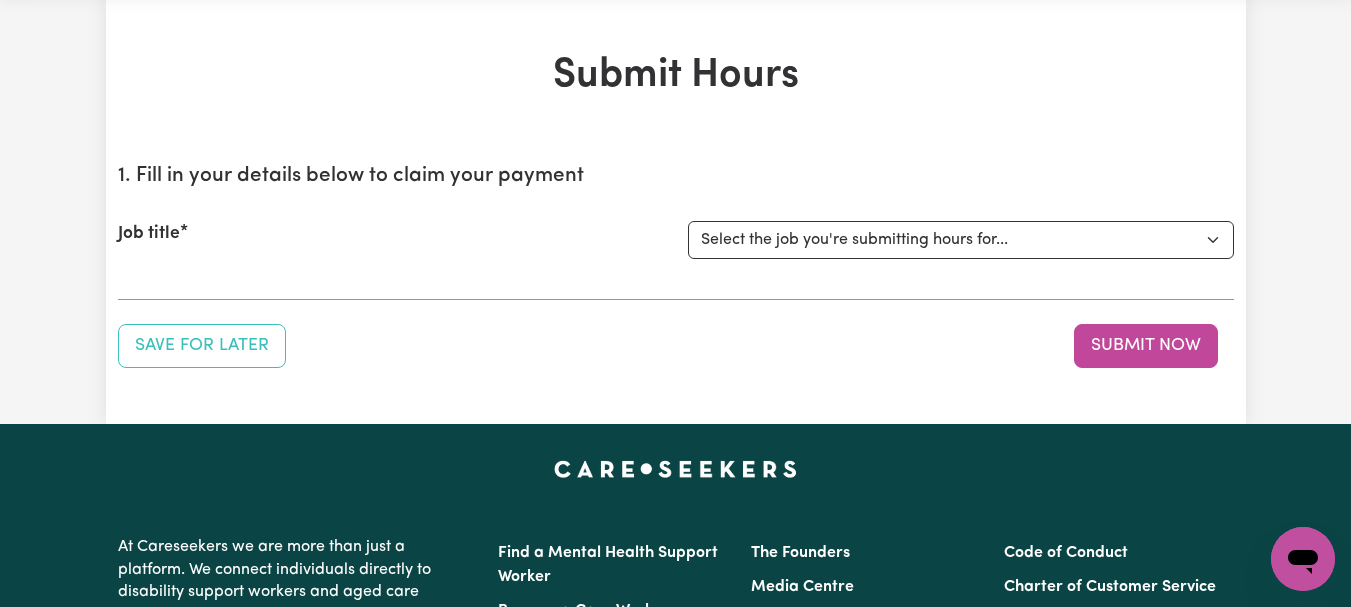 scroll, scrollTop: 0, scrollLeft: 0, axis: both 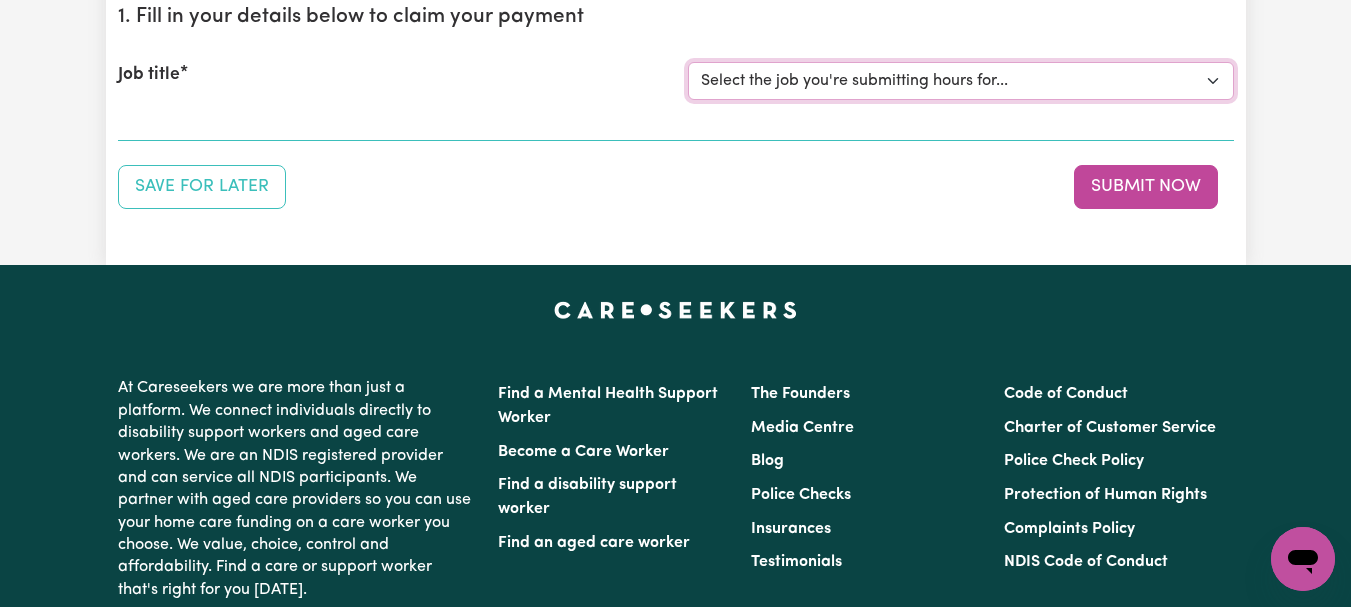 click on "Select the job you're submitting hours for... [[PERSON_NAME]] [DEMOGRAPHIC_DATA] Support Worker Needed ONE OFF On 30/04 and [DATE] In [GEOGRAPHIC_DATA], [GEOGRAPHIC_DATA] [[PERSON_NAME]] [DEMOGRAPHIC_DATA] Support Worker Needed Every Fortnight [DATE] - [GEOGRAPHIC_DATA], [GEOGRAPHIC_DATA]. [[PERSON_NAME] How] Care Worker Required in [GEOGRAPHIC_DATA], [GEOGRAPHIC_DATA] [[PERSON_NAME]] Care Worker Required in [GEOGRAPHIC_DATA], [GEOGRAPHIC_DATA] [[PERSON_NAME]] Support Worker Required in [GEOGRAPHIC_DATA], [GEOGRAPHIC_DATA] [[PERSON_NAME]] Support Worker Required in [GEOGRAPHIC_DATA], [GEOGRAPHIC_DATA] [[PERSON_NAME]] Support Worker Required in [GEOGRAPHIC_DATA], [GEOGRAPHIC_DATA] [[PERSON_NAME]] Support Worker Required in [GEOGRAPHIC_DATA], [GEOGRAPHIC_DATA]" at bounding box center (961, 81) 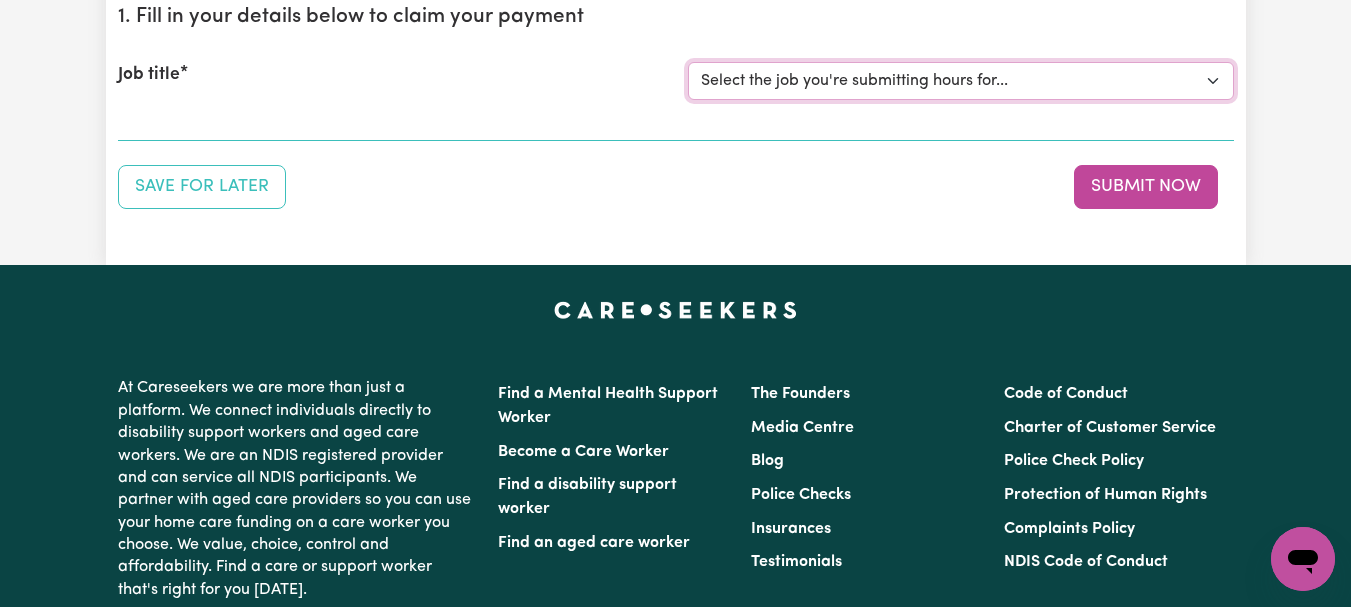 select on "11642" 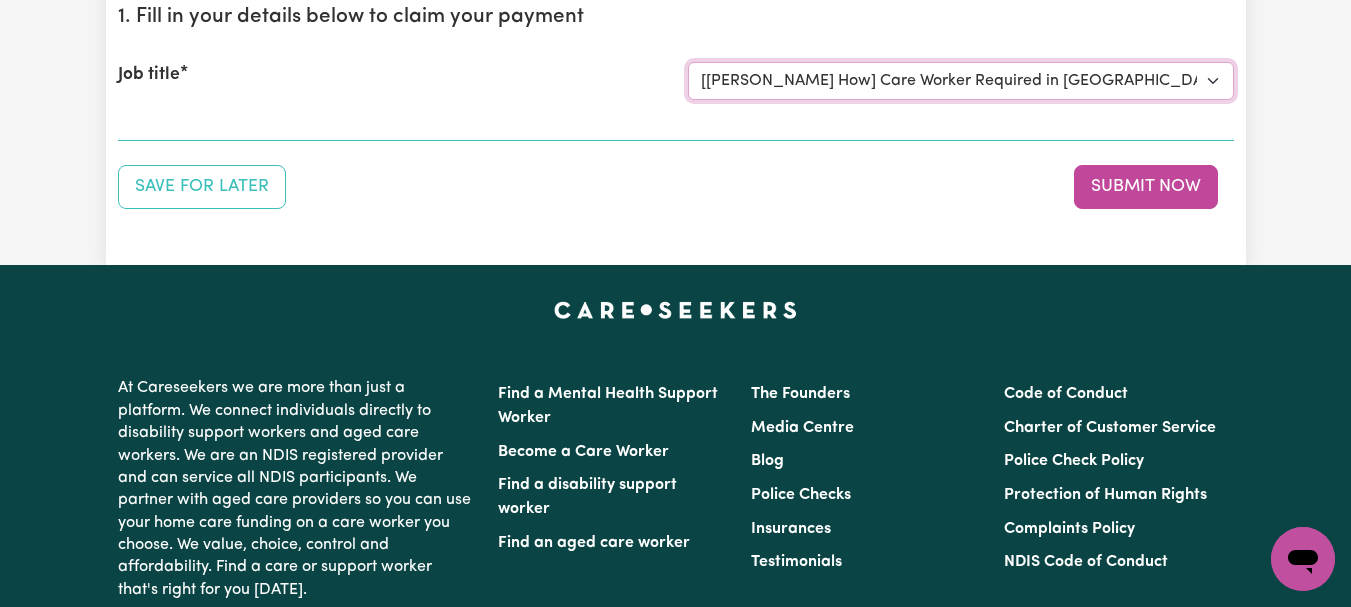 click on "Select the job you're submitting hours for... [[PERSON_NAME]] [DEMOGRAPHIC_DATA] Support Worker Needed ONE OFF On 30/04 and [DATE] In [GEOGRAPHIC_DATA], [GEOGRAPHIC_DATA] [[PERSON_NAME]] [DEMOGRAPHIC_DATA] Support Worker Needed Every Fortnight [DATE] - [GEOGRAPHIC_DATA], [GEOGRAPHIC_DATA]. [[PERSON_NAME] How] Care Worker Required in [GEOGRAPHIC_DATA], [GEOGRAPHIC_DATA] [[PERSON_NAME]] Care Worker Required in [GEOGRAPHIC_DATA], [GEOGRAPHIC_DATA] [[PERSON_NAME]] Support Worker Required in [GEOGRAPHIC_DATA], [GEOGRAPHIC_DATA] [[PERSON_NAME]] Support Worker Required in [GEOGRAPHIC_DATA], [GEOGRAPHIC_DATA] [[PERSON_NAME]] Support Worker Required in [GEOGRAPHIC_DATA], [GEOGRAPHIC_DATA] [[PERSON_NAME]] Support Worker Required in [GEOGRAPHIC_DATA], [GEOGRAPHIC_DATA]" at bounding box center [961, 81] 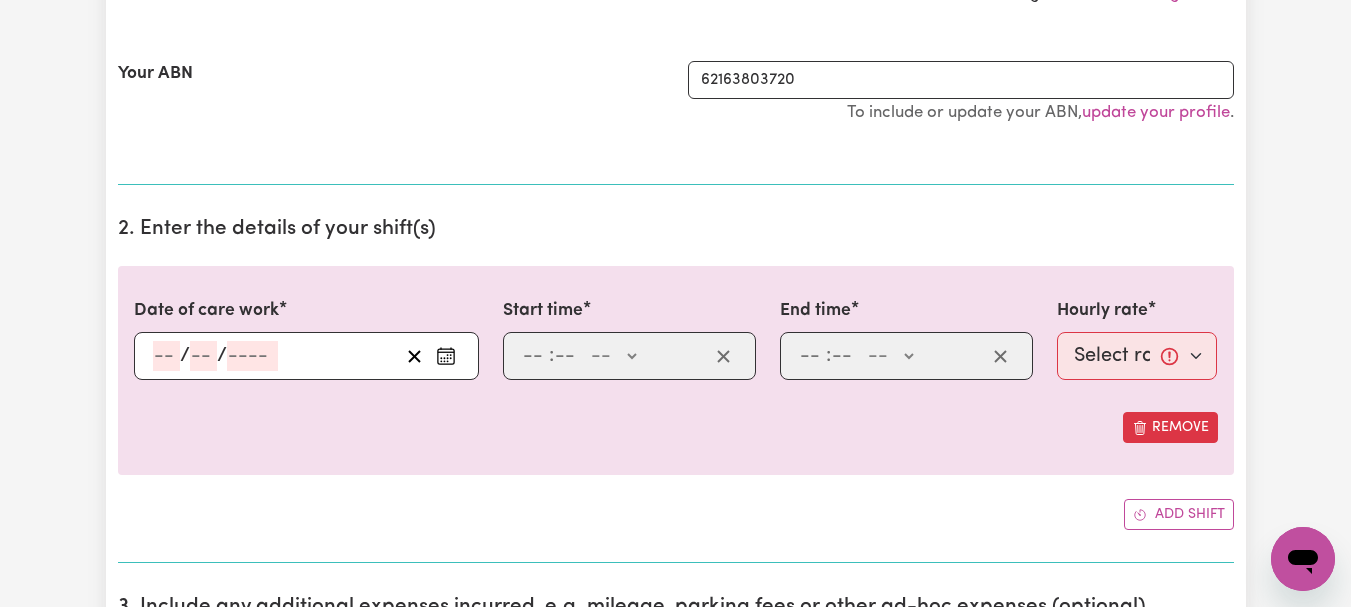 scroll, scrollTop: 540, scrollLeft: 0, axis: vertical 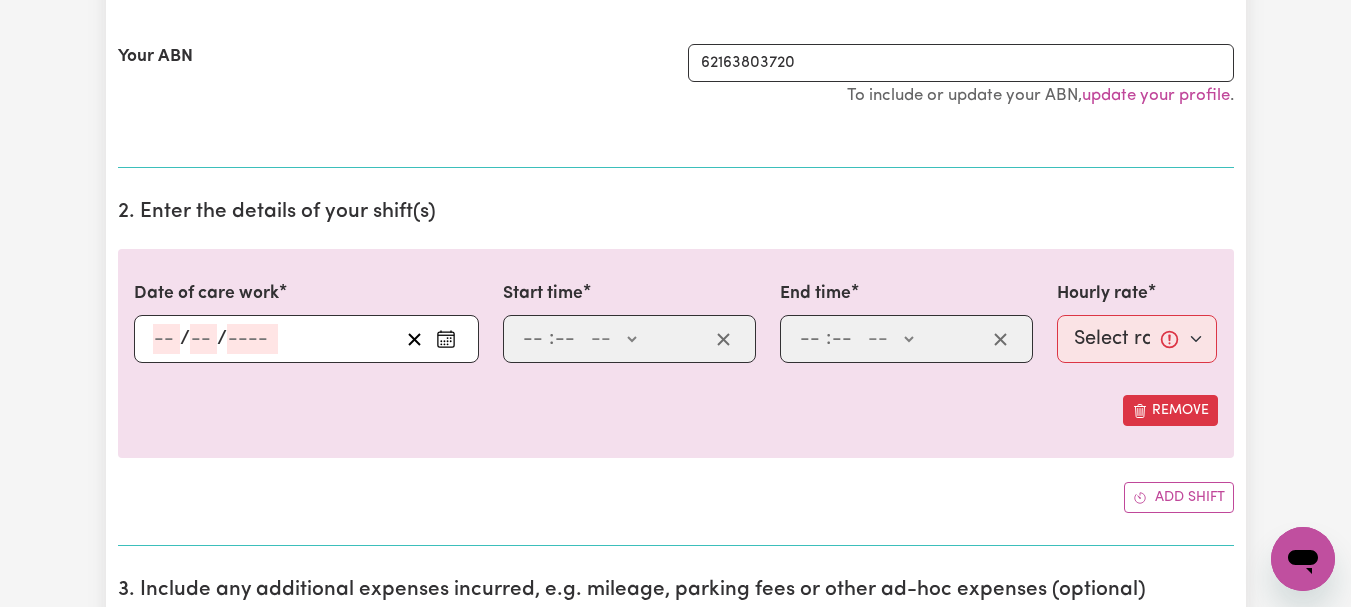 click on "Select a booking... [DATE] 11:00am to 02:00pm (RECURRING) [DATE] 12:00pm to 05:00pm (RECURRING) [DATE] 11:00am to 01:00pm (RECURRING) [DATE] 11:00am to 01:00pm (RECURRING)" at bounding box center (913, -61) 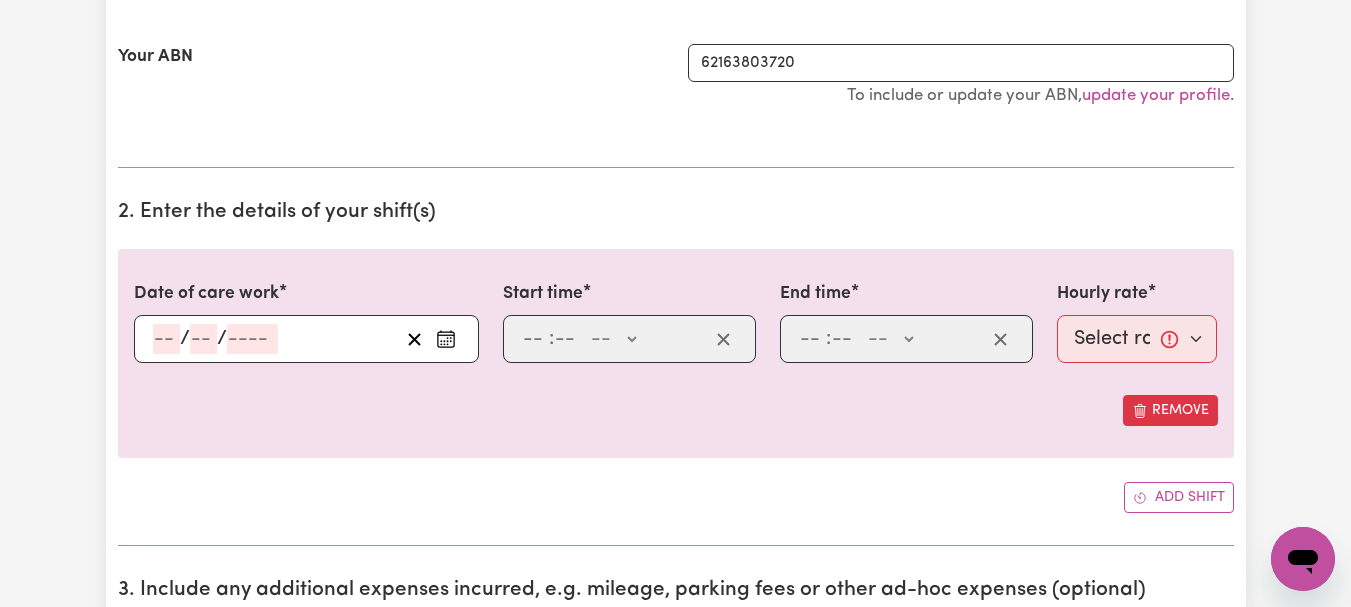 select on "341884" 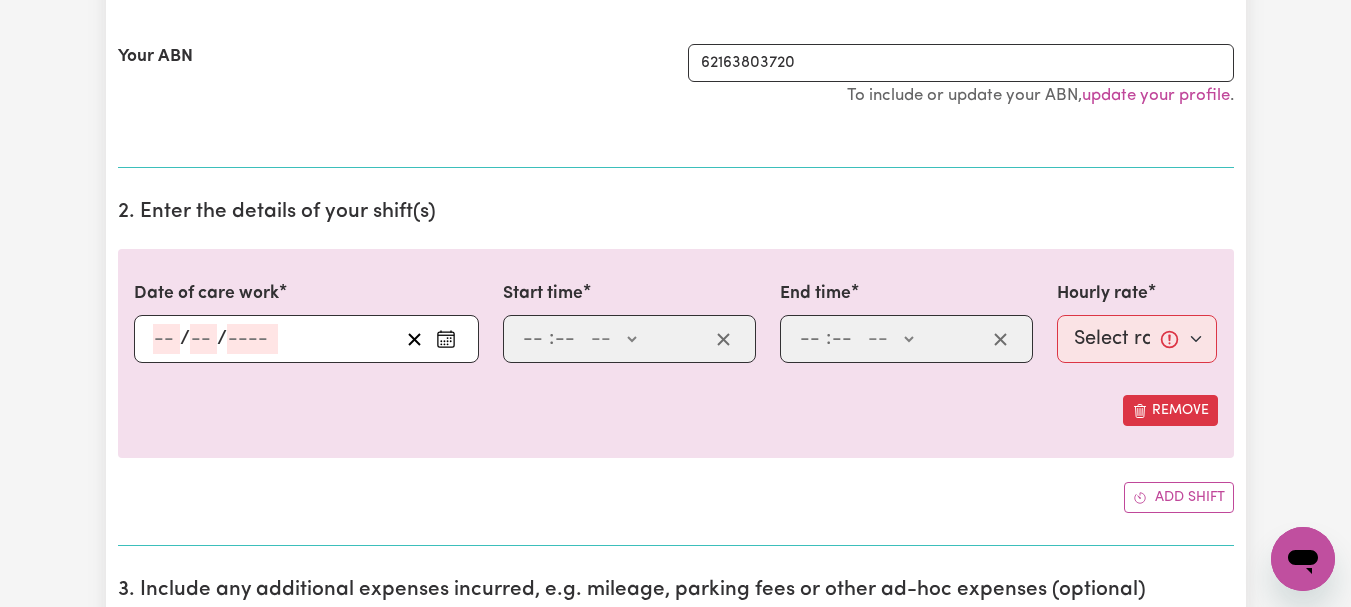 click on "Select a booking... [DATE] 11:00am to 02:00pm (RECURRING) [DATE] 12:00pm to 05:00pm (RECURRING) [DATE] 11:00am to 01:00pm (RECURRING) [DATE] 11:00am to 01:00pm (RECURRING)" at bounding box center (913, -61) 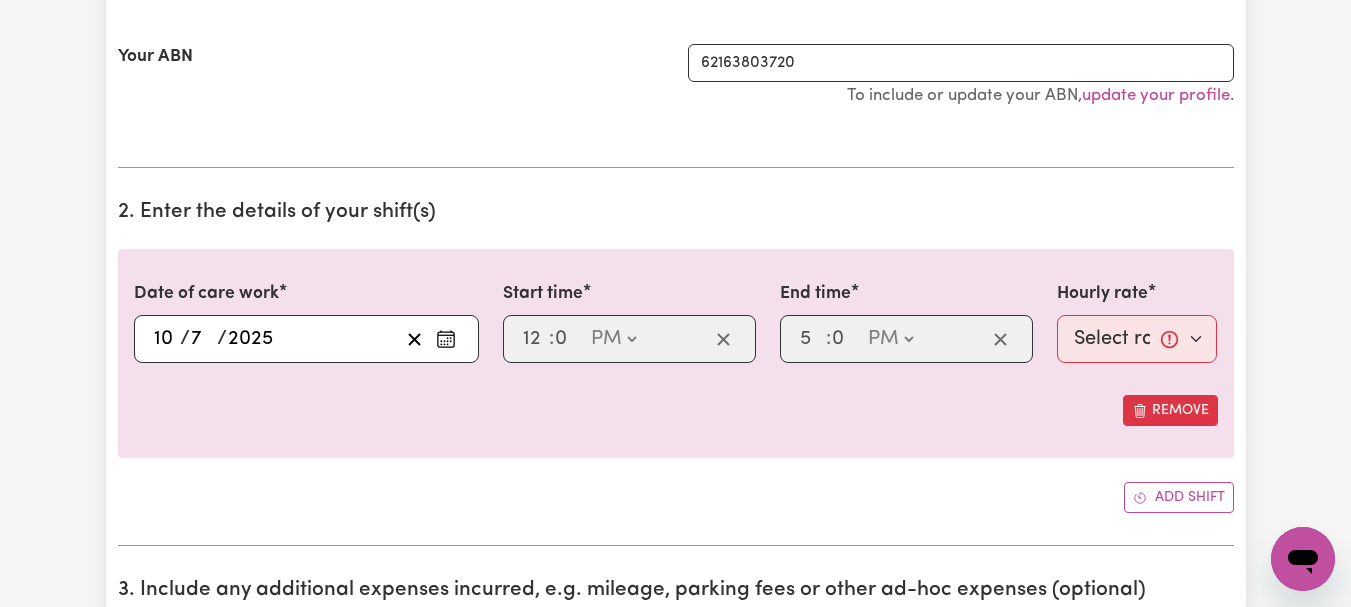 select on "44-Weekday" 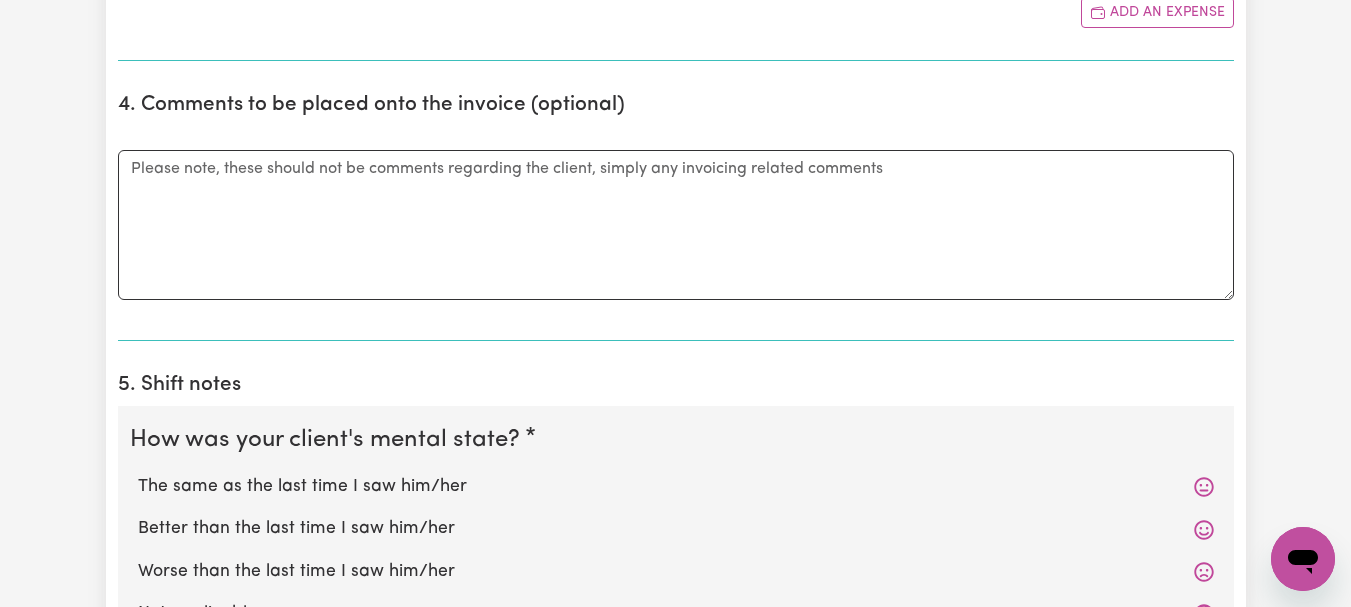 scroll, scrollTop: 1273, scrollLeft: 0, axis: vertical 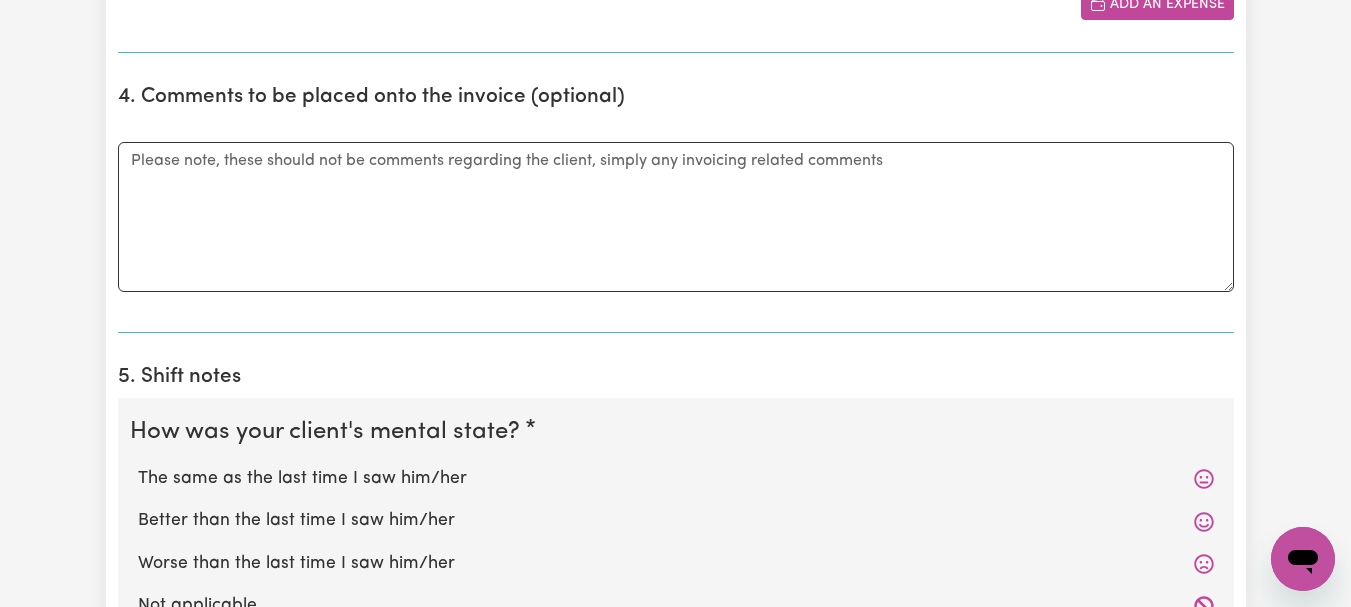 click on "Add an expense" at bounding box center [1157, 4] 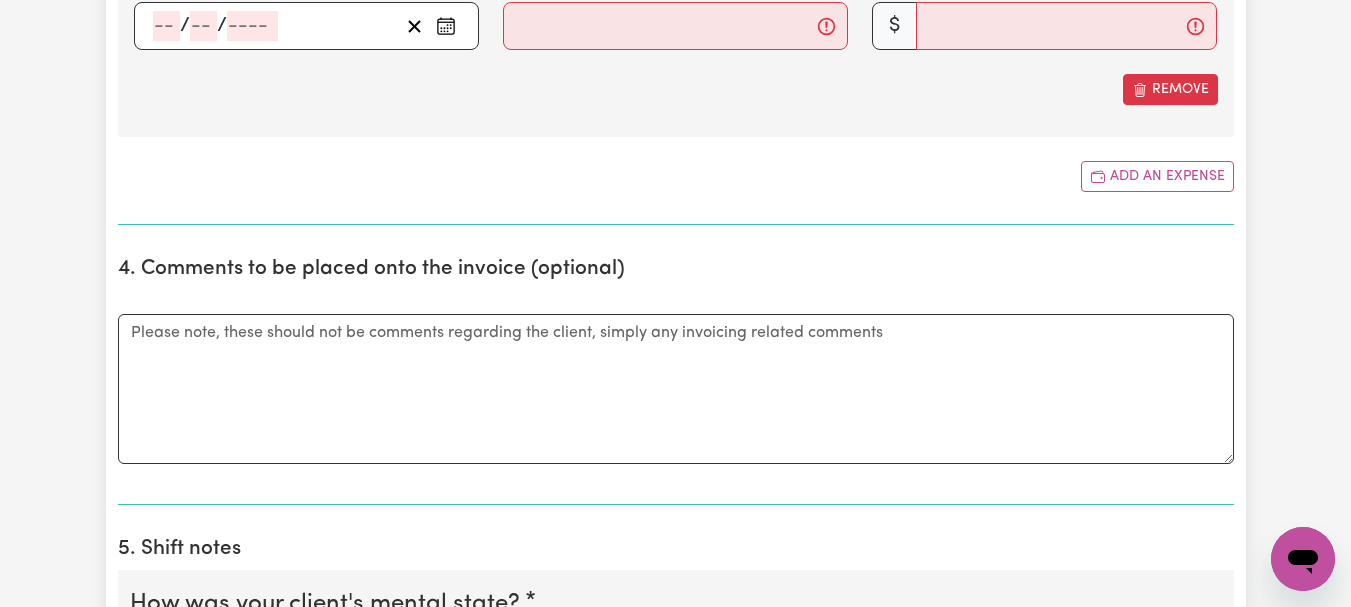 click 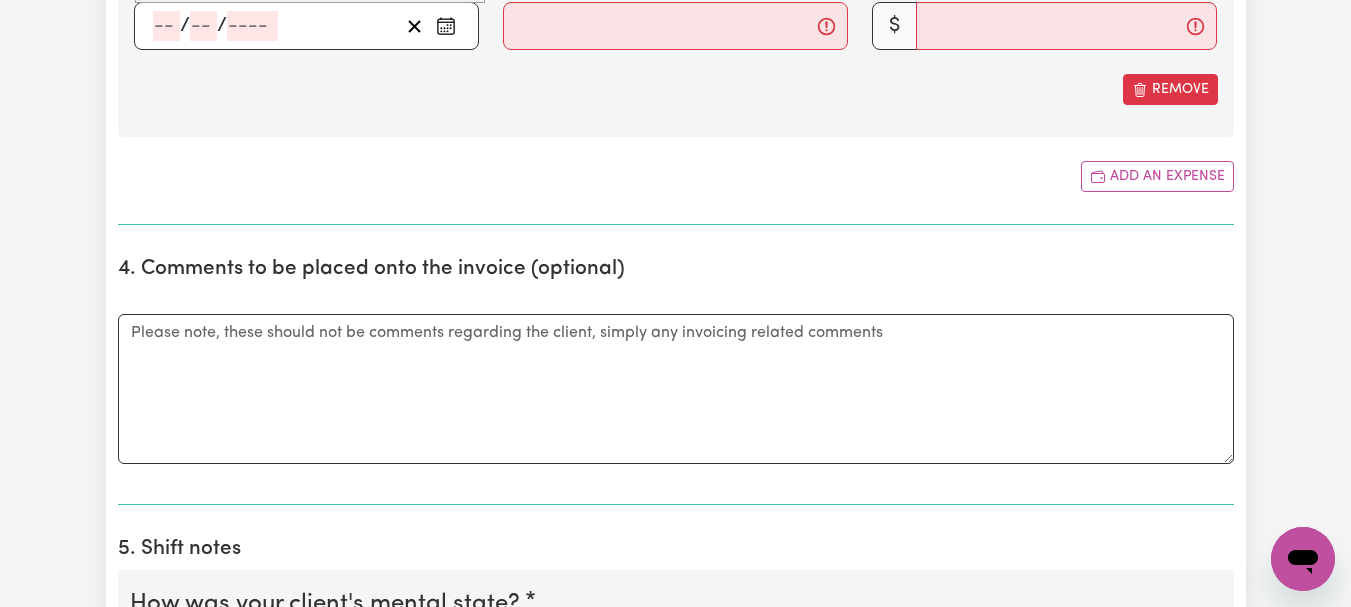 click on "10" at bounding box center [309, -124] 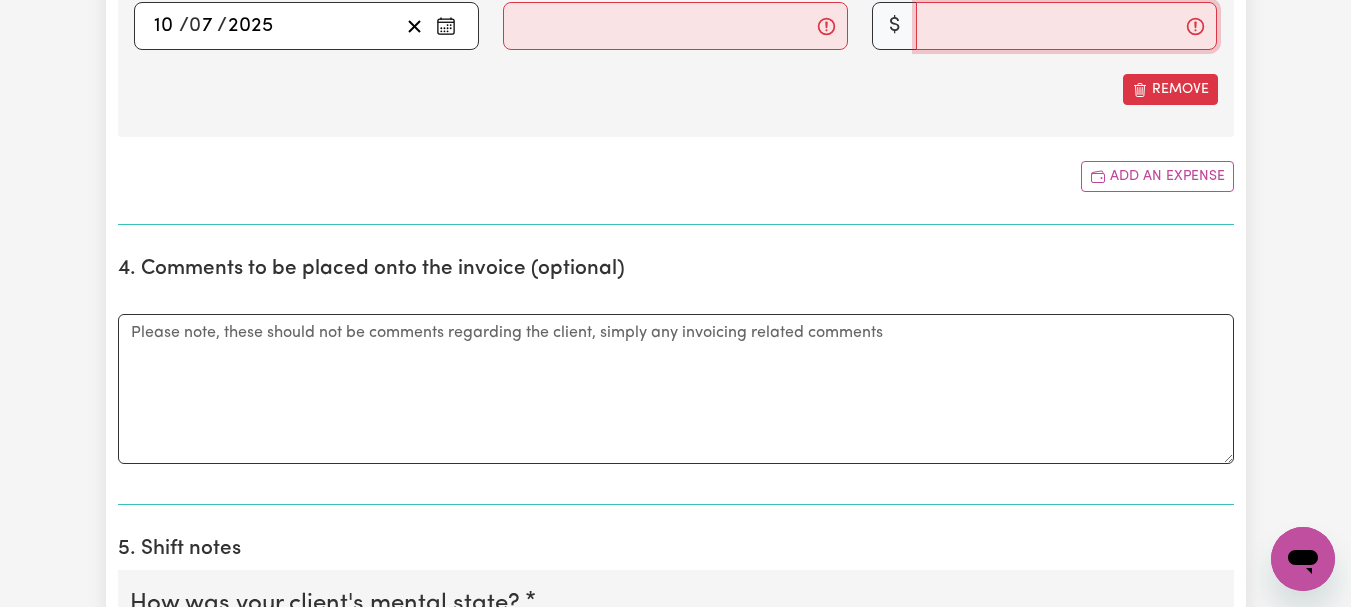 click on "Amount" at bounding box center [1066, 26] 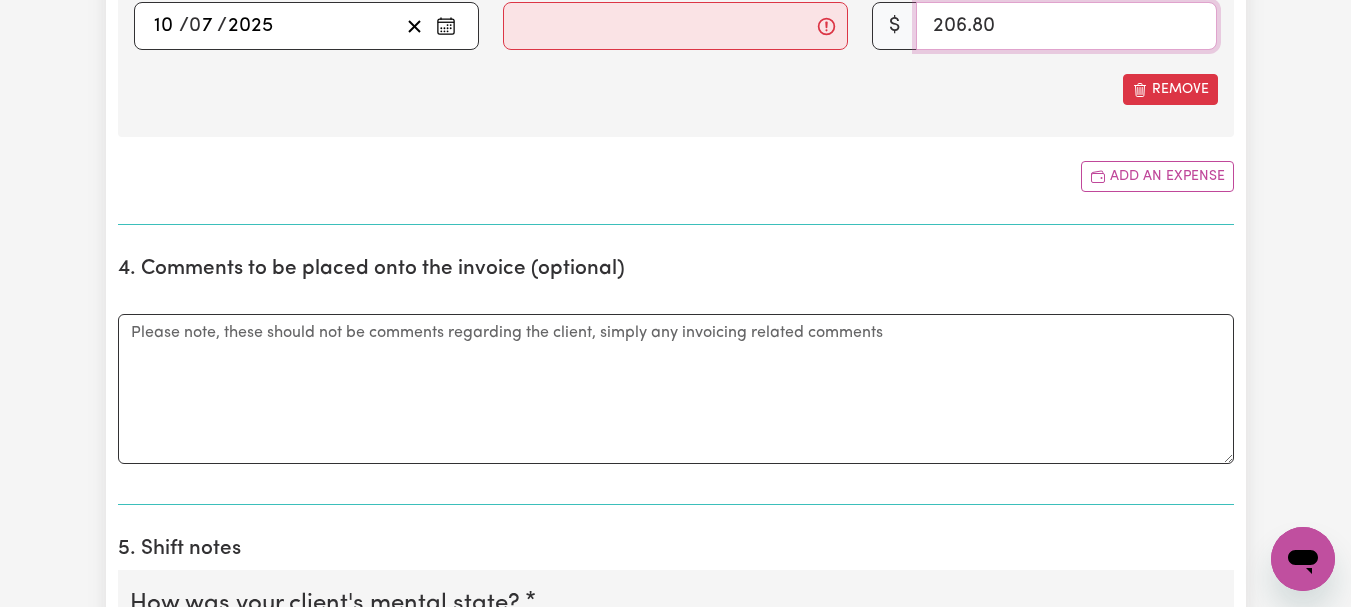 type on "206.80" 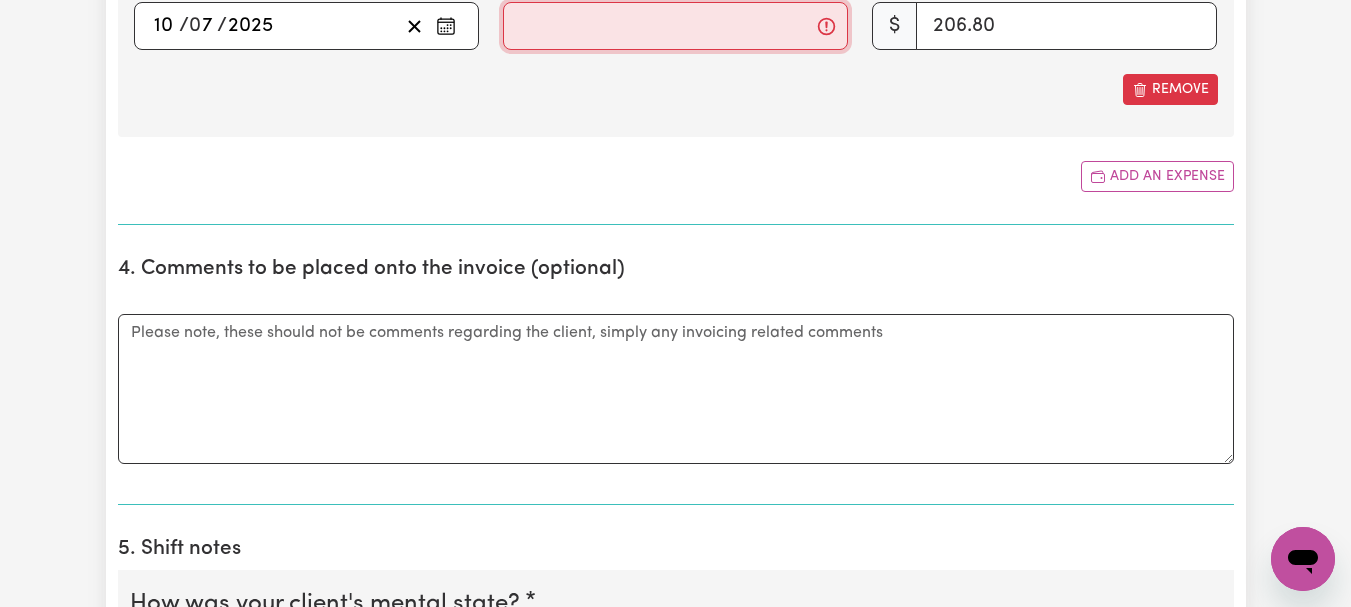 click on "Description" at bounding box center (675, 26) 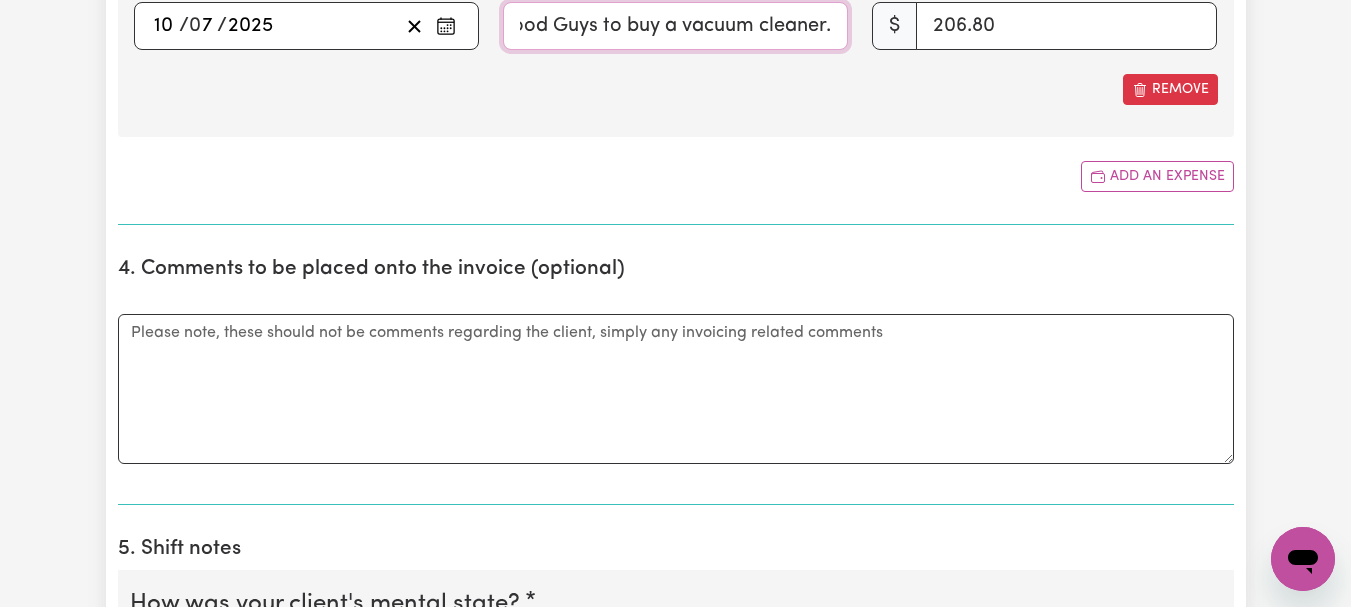 scroll, scrollTop: 0, scrollLeft: 1327, axis: horizontal 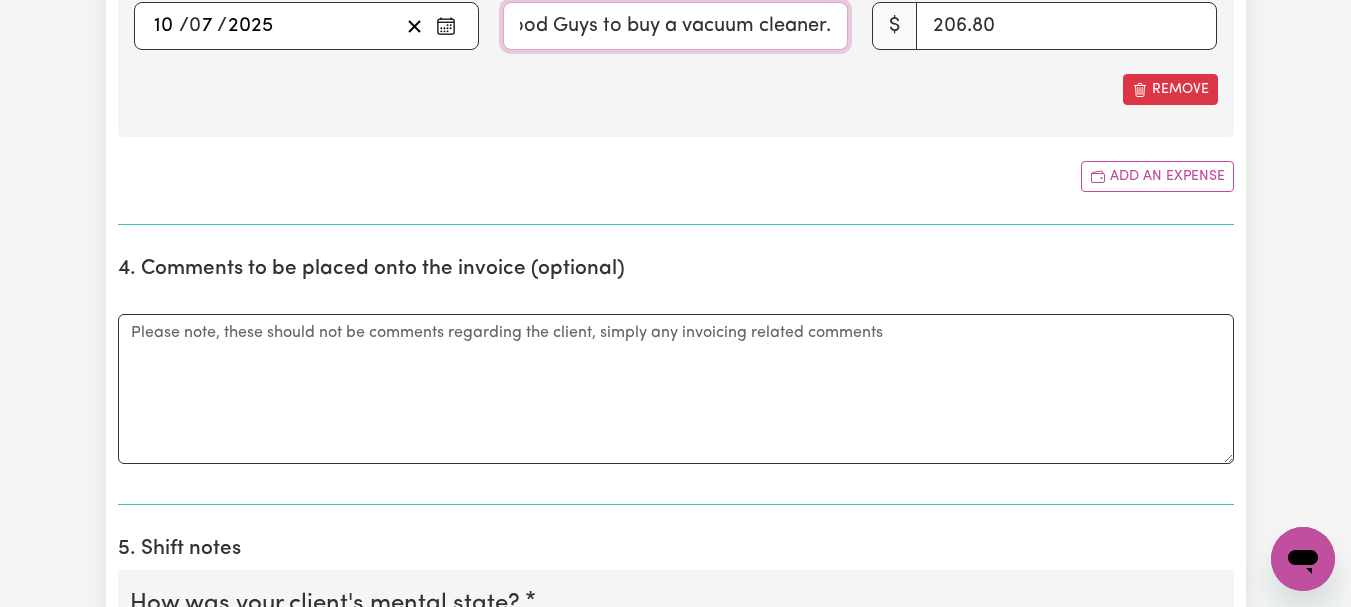 type on "Took [PERSON_NAME] to I-Med [MEDICAL_DATA] for a [MEDICAL_DATA] test. Went to [GEOGRAPHIC_DATA] for lunch and to the Good Guys to buy a vacuum cleaner." 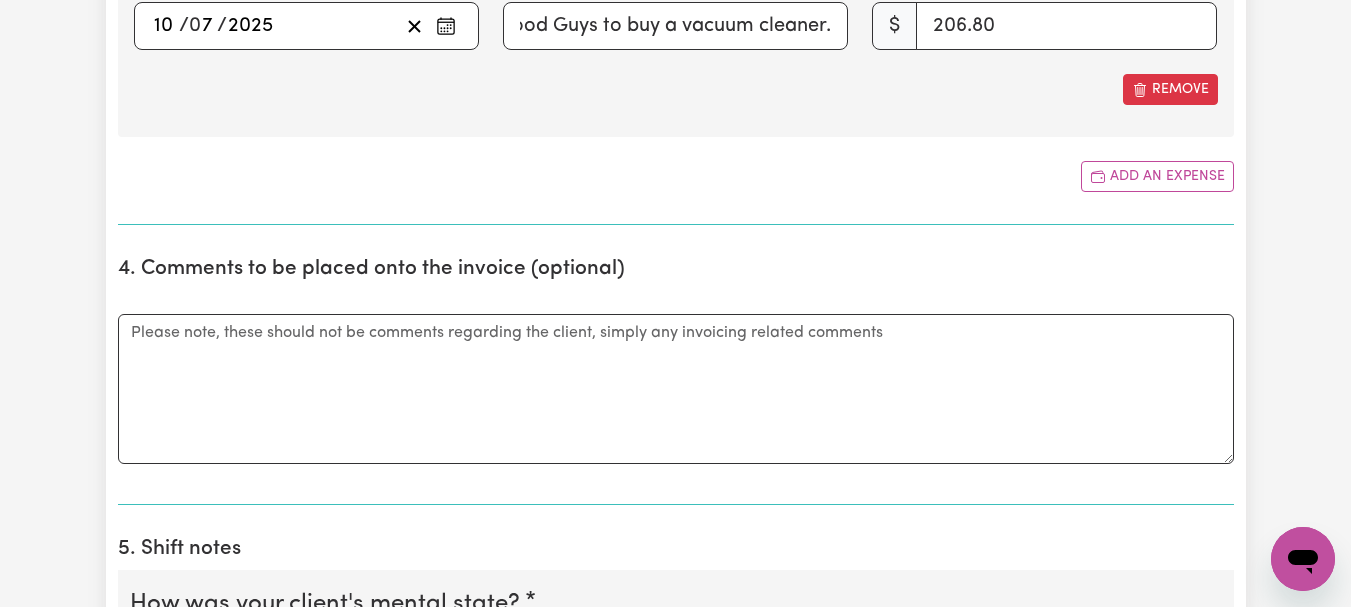 scroll, scrollTop: 0, scrollLeft: 0, axis: both 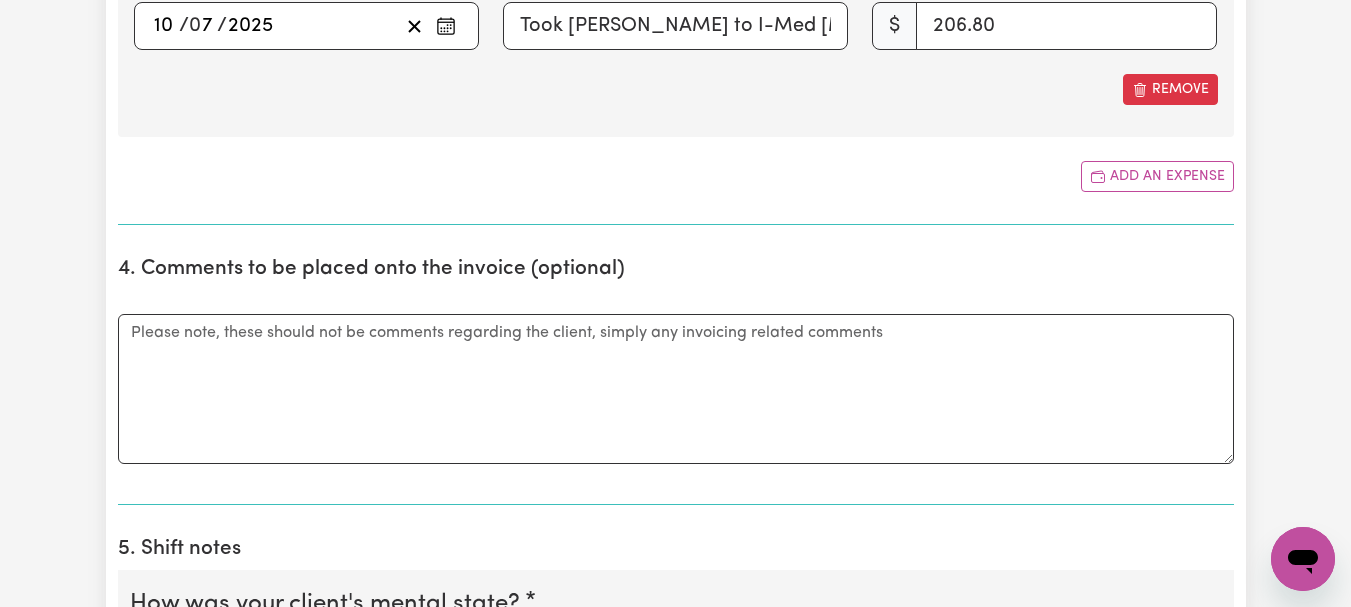 drag, startPoint x: 470, startPoint y: 467, endPoint x: 889, endPoint y: 506, distance: 420.81113 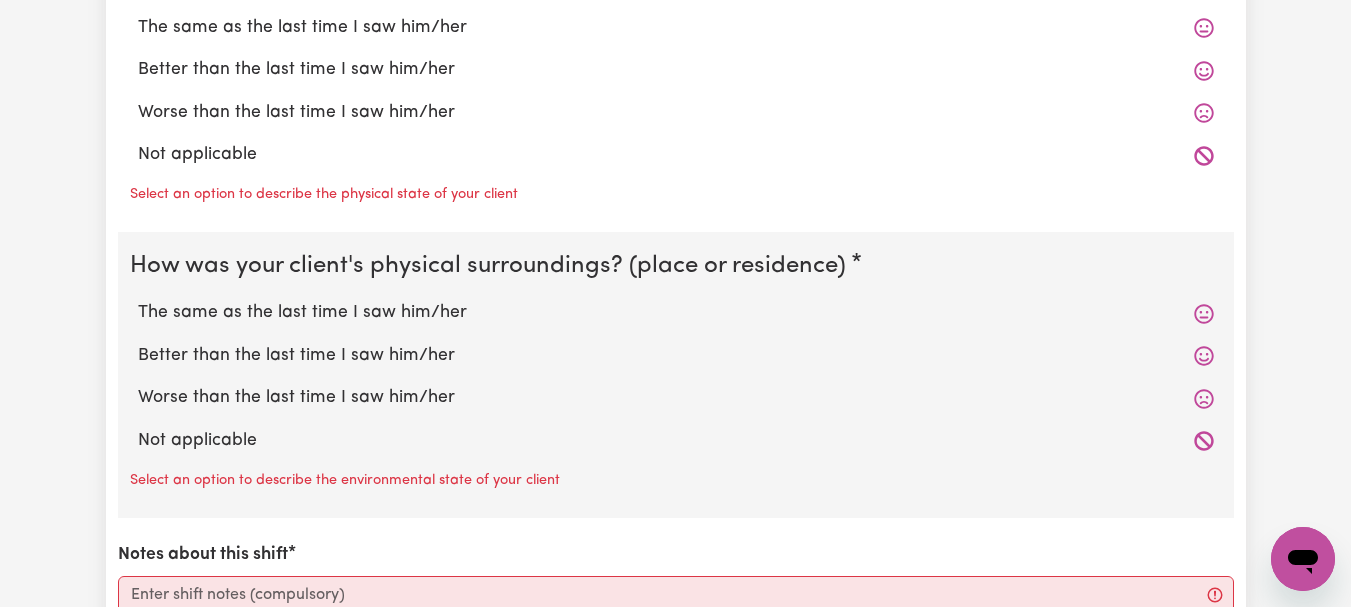 scroll, scrollTop: 2218, scrollLeft: 0, axis: vertical 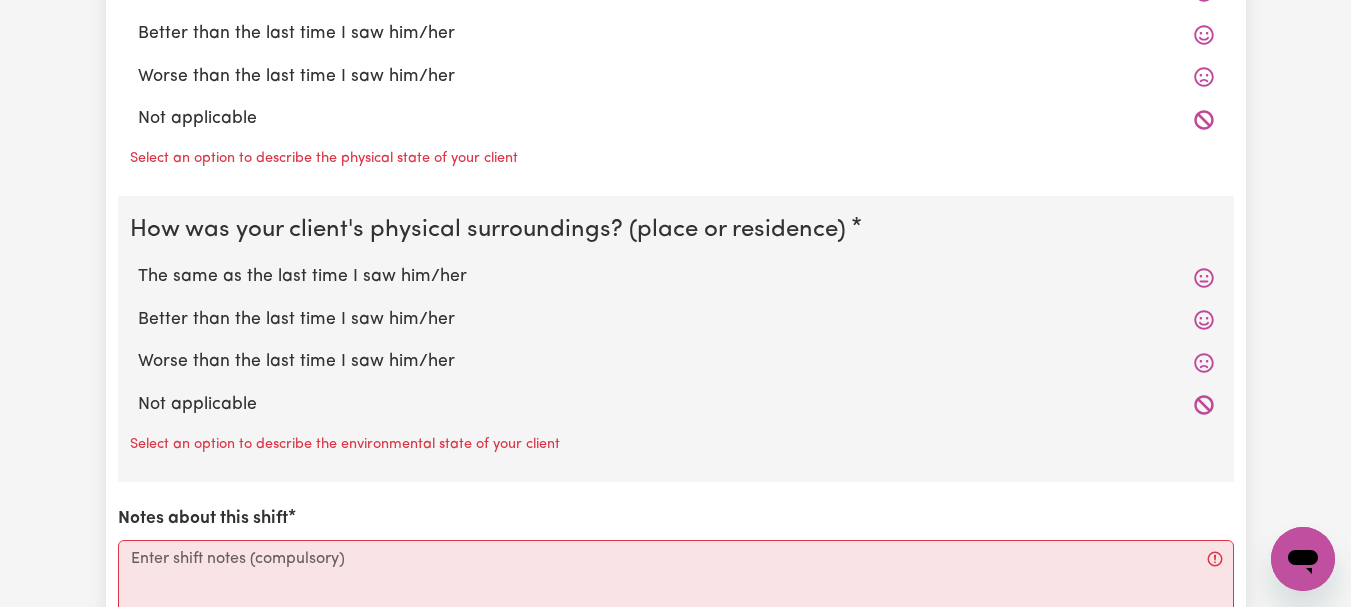 click on "The same as the last time I saw him/her" at bounding box center [676, -294] 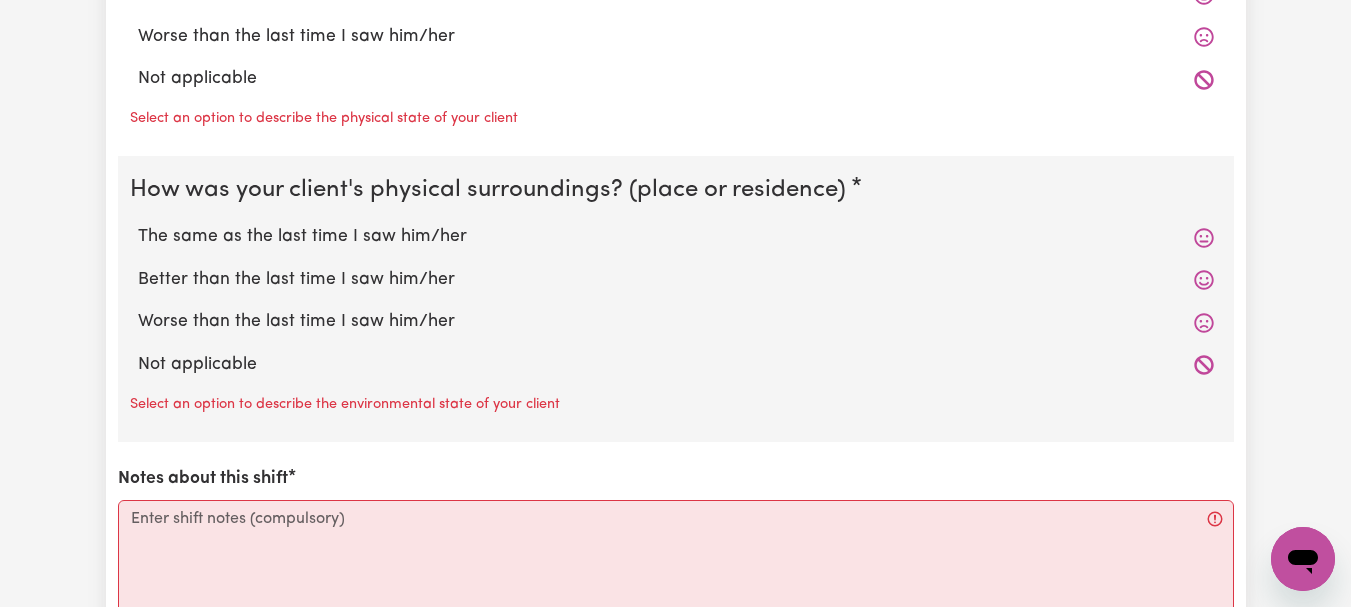 click on "The same as the last time I saw him/her" at bounding box center [676, -48] 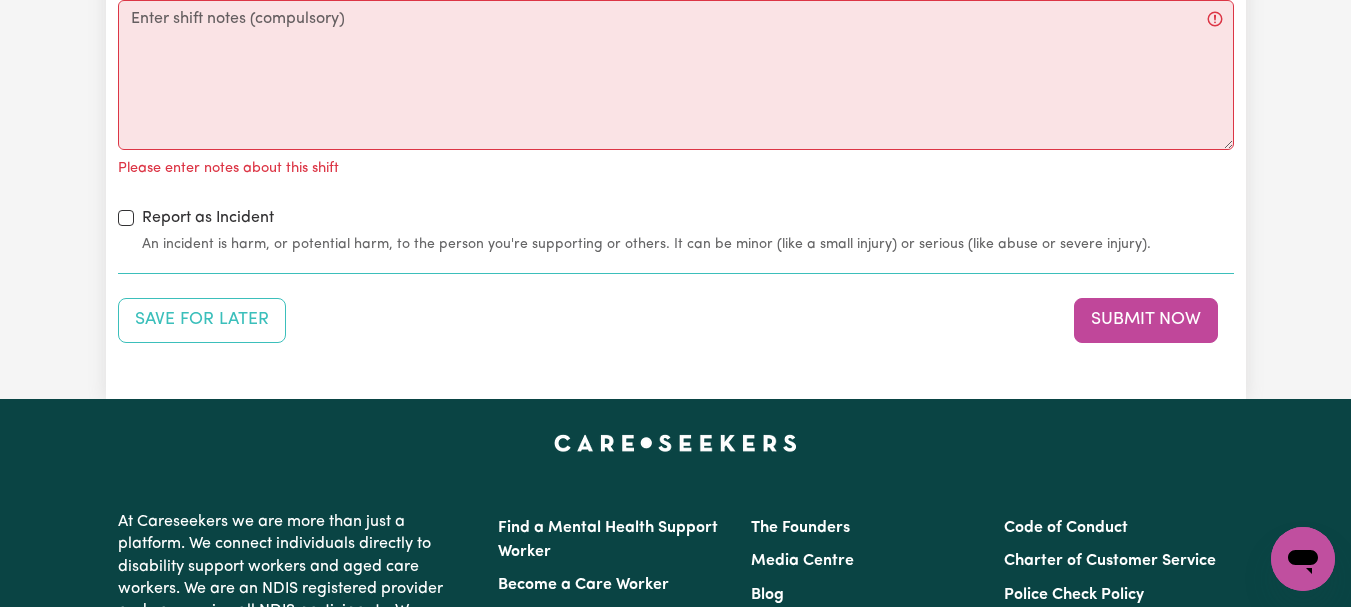scroll, scrollTop: 2705, scrollLeft: 0, axis: vertical 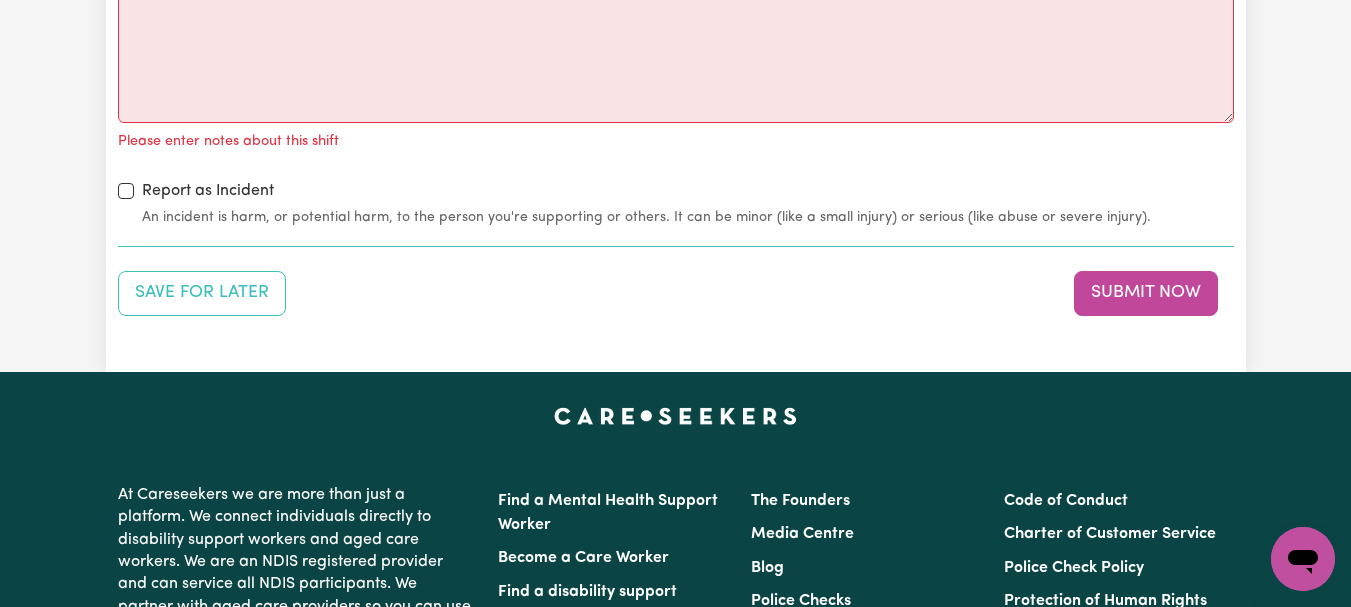 click on "The same as the last time I saw him/her" at bounding box center (676, -290) 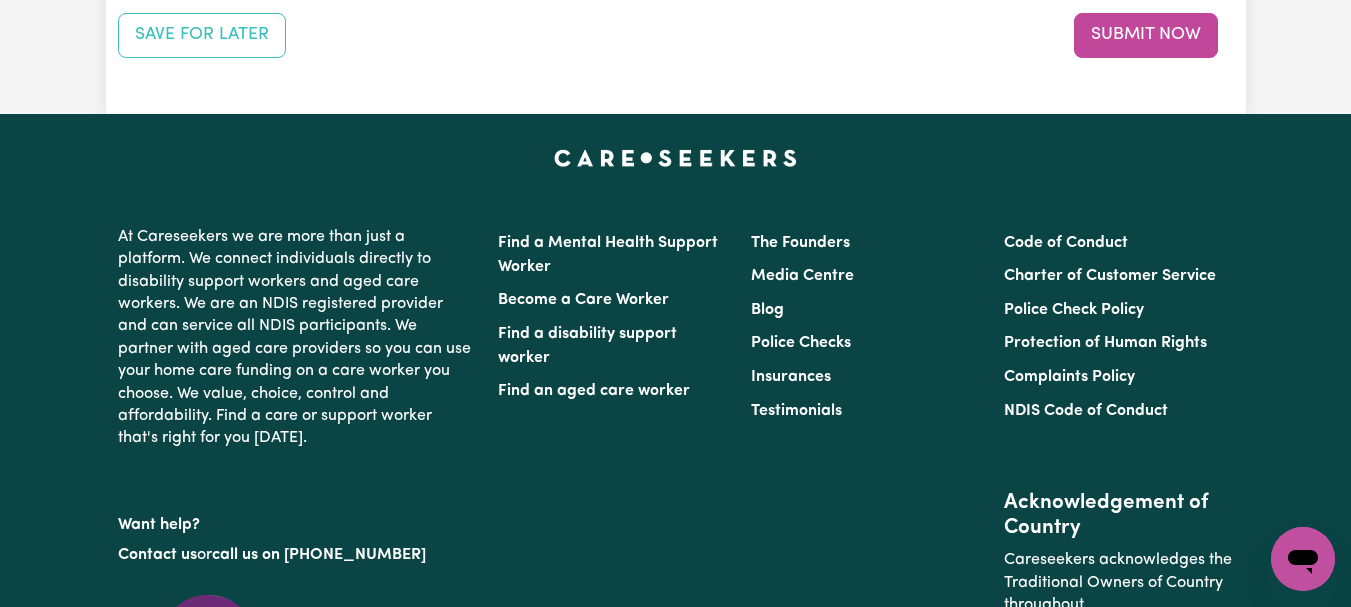 scroll, scrollTop: 2932, scrollLeft: 0, axis: vertical 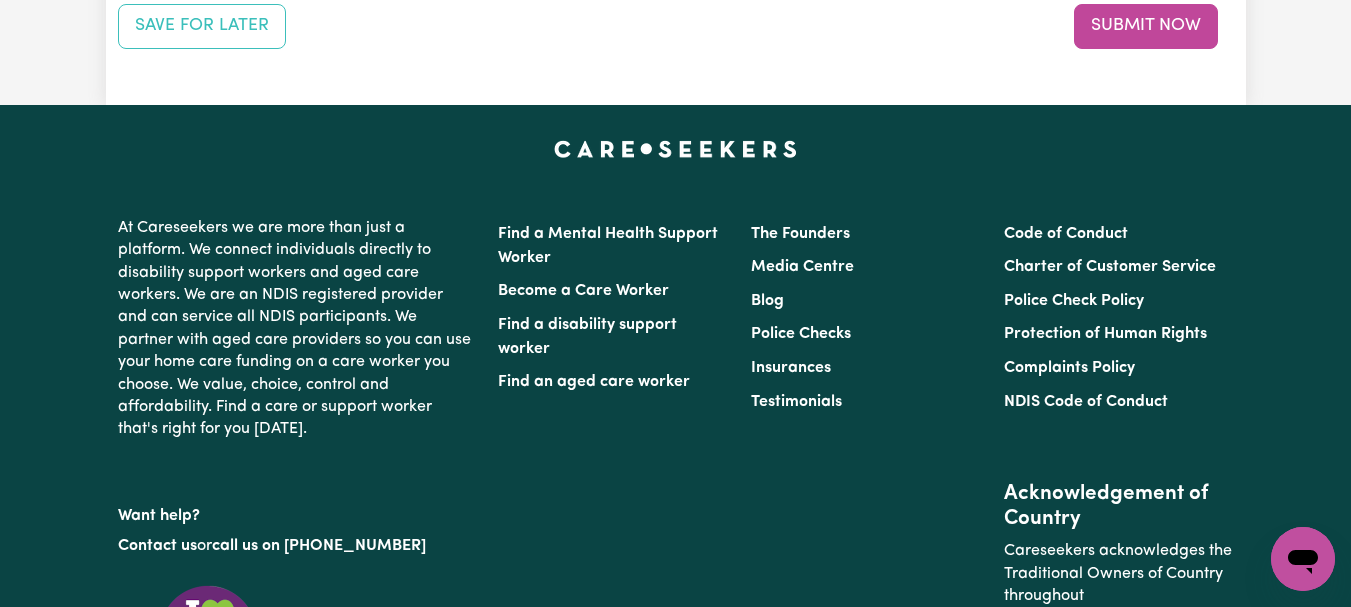 click on "Notes about this shift" at bounding box center [676, -219] 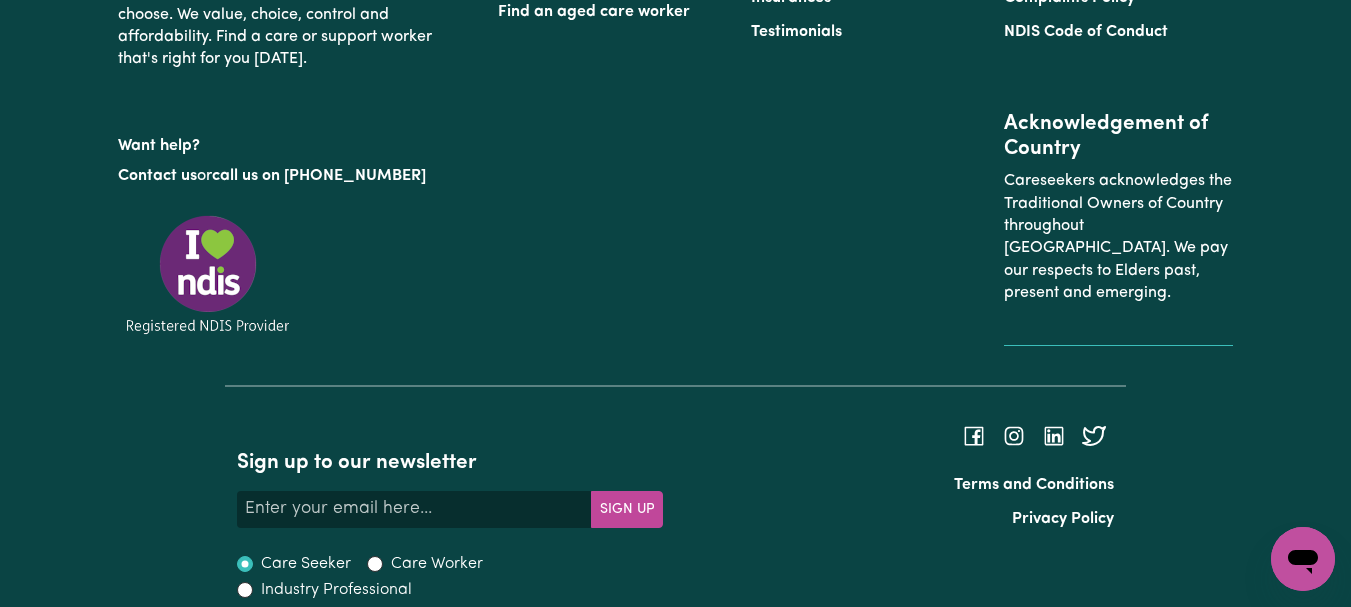 scroll, scrollTop: 3305, scrollLeft: 0, axis: vertical 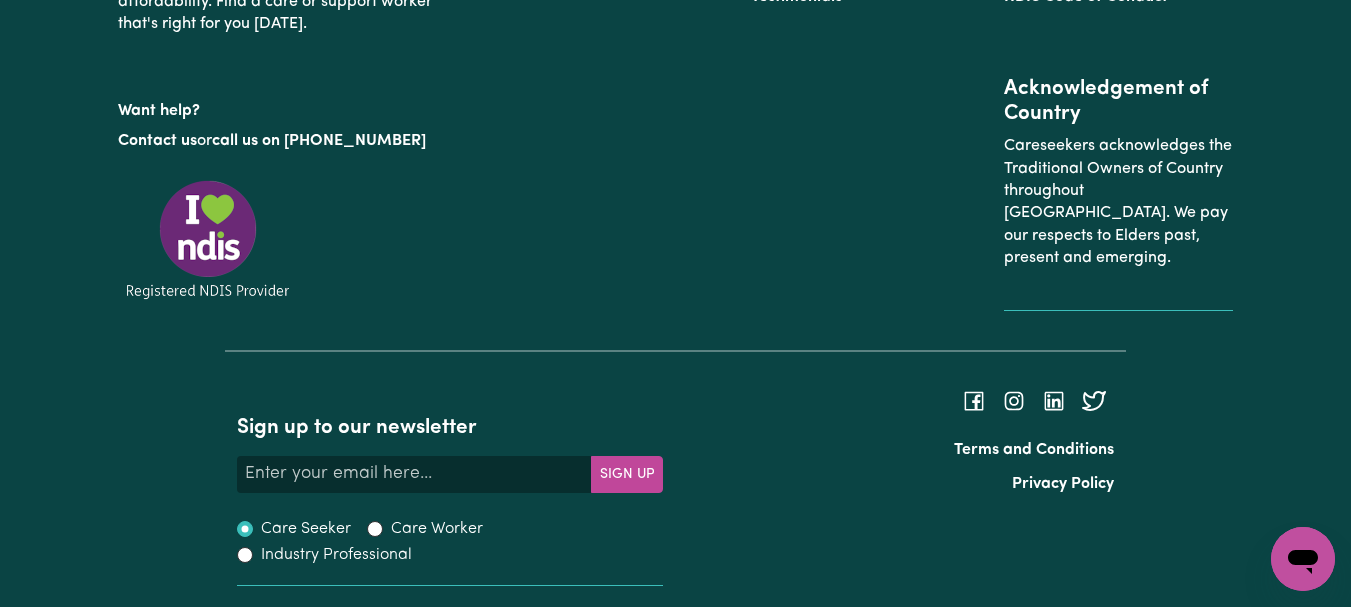 type on "Refer to KNC shift notes." 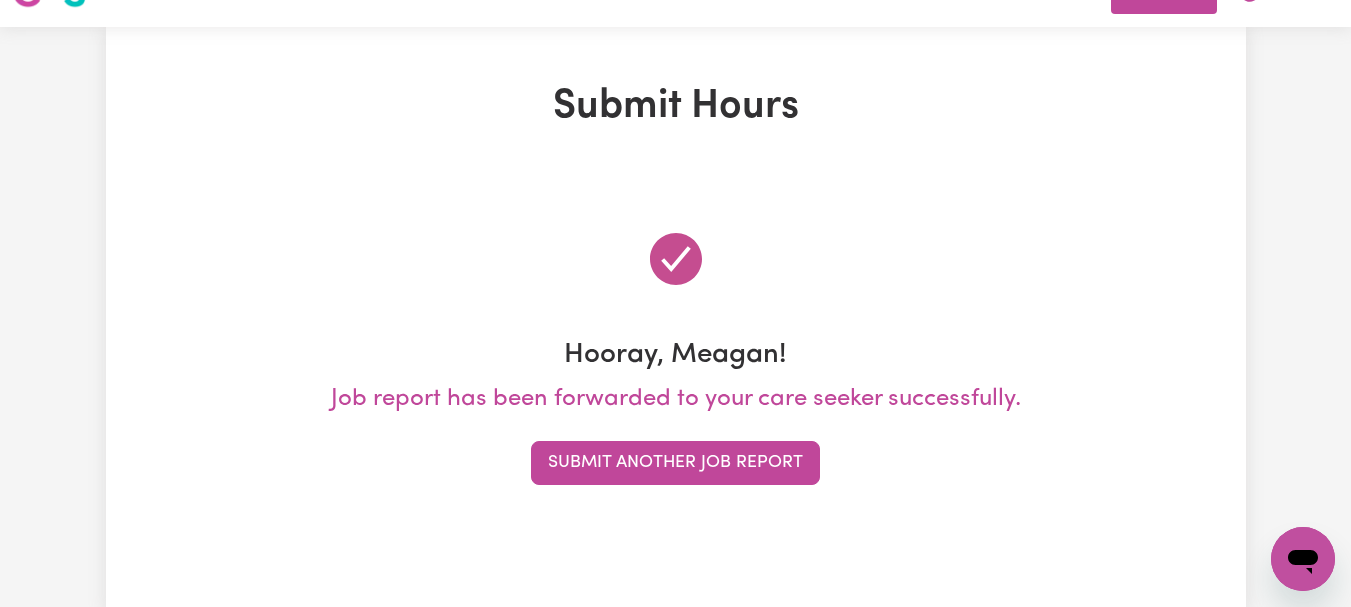 scroll, scrollTop: 0, scrollLeft: 0, axis: both 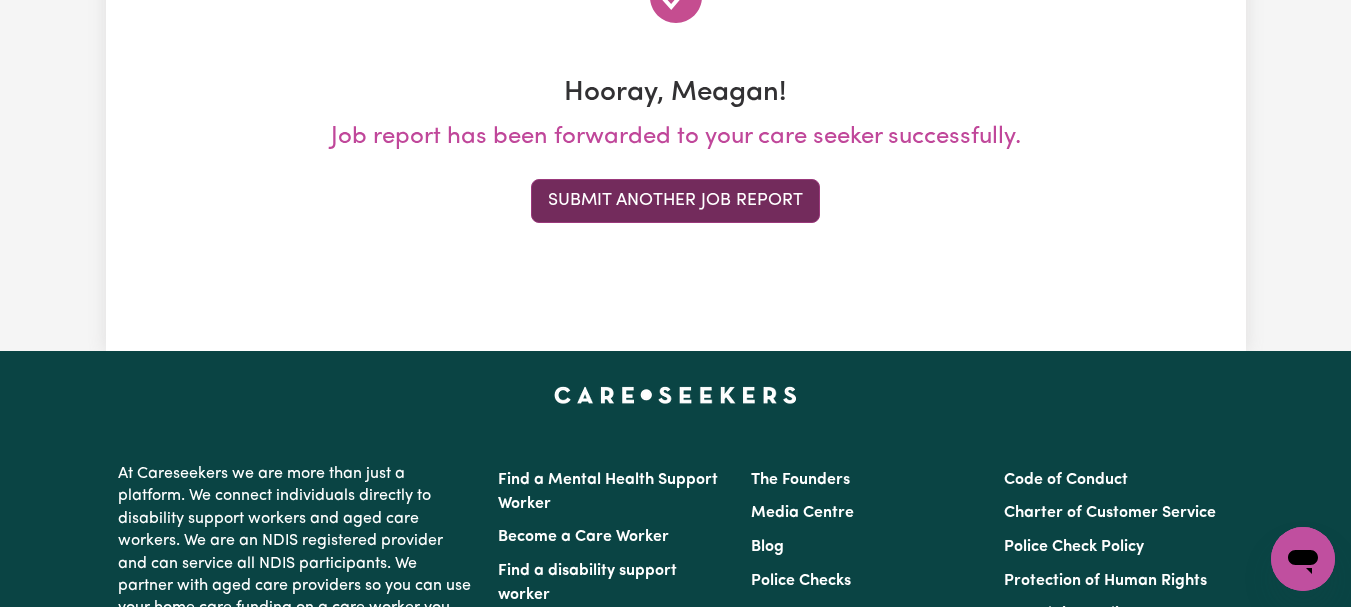 click on "Submit Another Job Report" at bounding box center [675, 201] 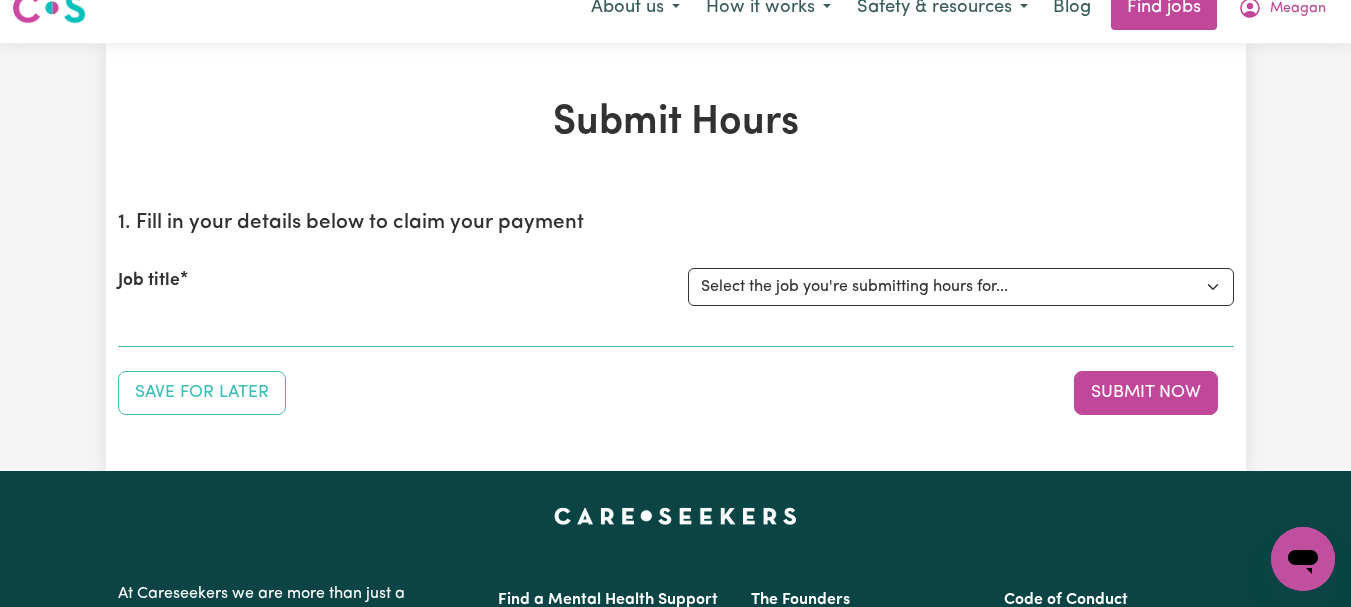 scroll, scrollTop: 0, scrollLeft: 0, axis: both 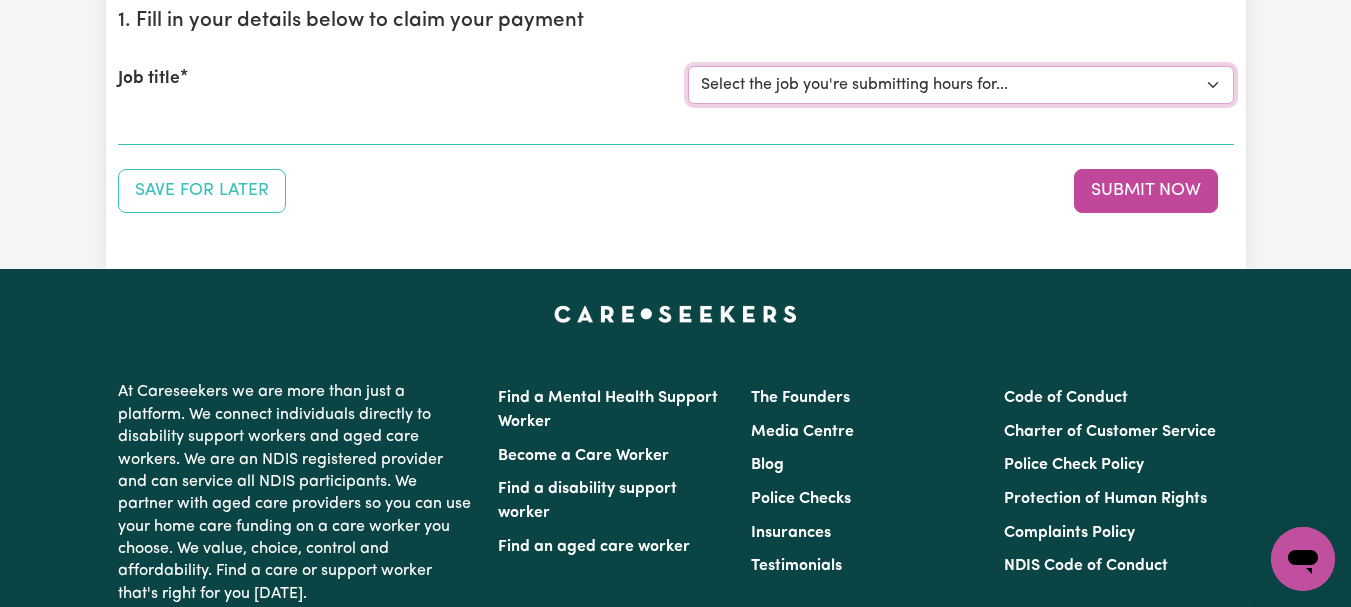 click on "Select the job you're submitting hours for... [[PERSON_NAME]] [DEMOGRAPHIC_DATA] Support Worker Needed ONE OFF On 30/04 and [DATE] In [GEOGRAPHIC_DATA], [GEOGRAPHIC_DATA] [[PERSON_NAME]] [DEMOGRAPHIC_DATA] Support Worker Needed Every Fortnight [DATE] - [GEOGRAPHIC_DATA], [GEOGRAPHIC_DATA]. [[PERSON_NAME] How] Care Worker Required in [GEOGRAPHIC_DATA], [GEOGRAPHIC_DATA] [[PERSON_NAME]] Care Worker Required in [GEOGRAPHIC_DATA], [GEOGRAPHIC_DATA] [[PERSON_NAME]] Support Worker Required in [GEOGRAPHIC_DATA], [GEOGRAPHIC_DATA] [[PERSON_NAME]] Support Worker Required in [GEOGRAPHIC_DATA], [GEOGRAPHIC_DATA] [[PERSON_NAME]] Support Worker Required in [GEOGRAPHIC_DATA], [GEOGRAPHIC_DATA] [[PERSON_NAME]] Support Worker Required in [GEOGRAPHIC_DATA], [GEOGRAPHIC_DATA]" at bounding box center (961, 85) 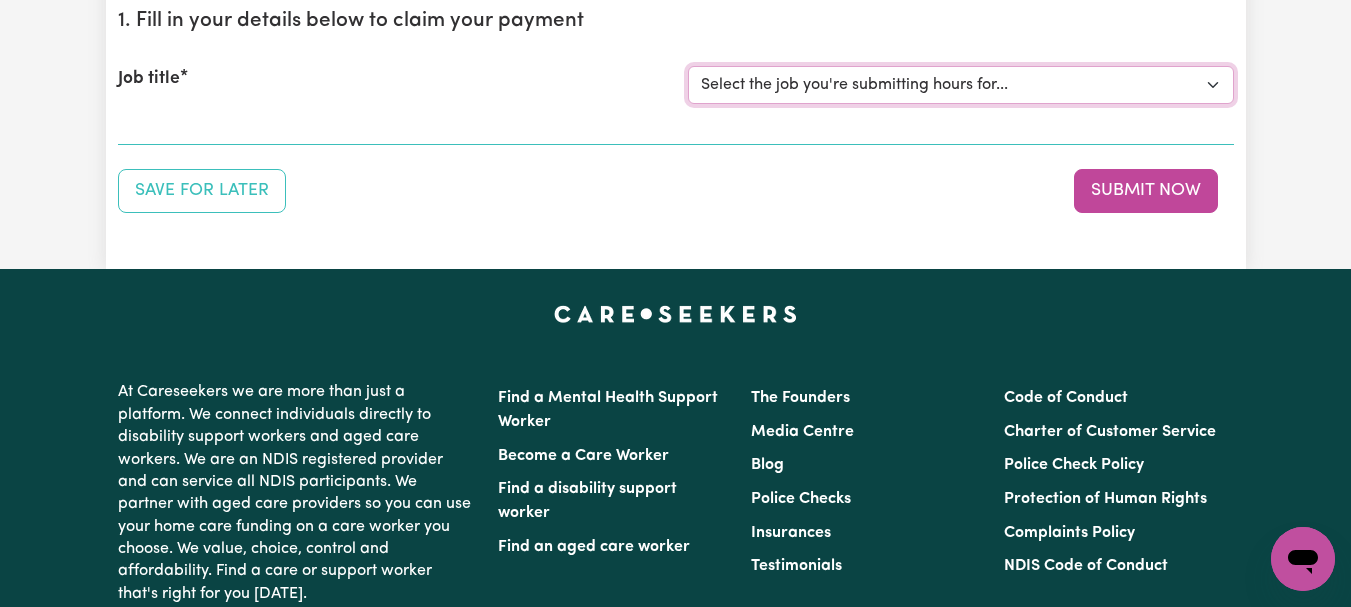select on "7667" 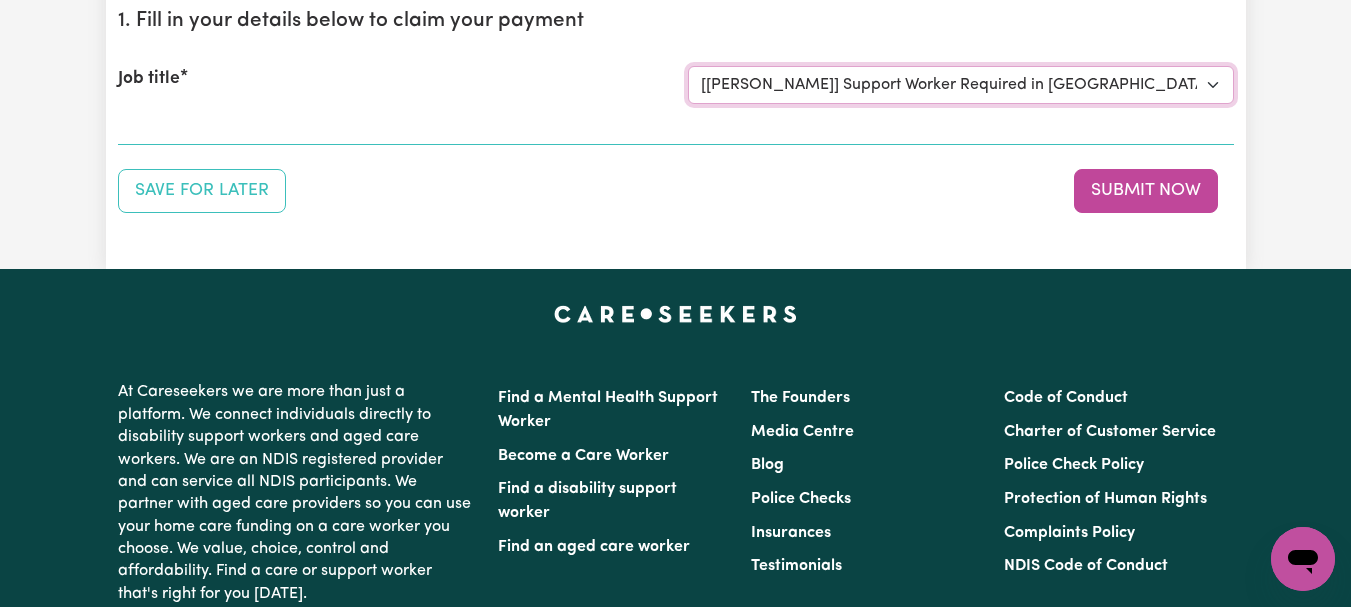 click on "Select the job you're submitting hours for... [[PERSON_NAME]] [DEMOGRAPHIC_DATA] Support Worker Needed ONE OFF On 30/04 and [DATE] In [GEOGRAPHIC_DATA], [GEOGRAPHIC_DATA] [[PERSON_NAME]] [DEMOGRAPHIC_DATA] Support Worker Needed Every Fortnight [DATE] - [GEOGRAPHIC_DATA], [GEOGRAPHIC_DATA]. [[PERSON_NAME] How] Care Worker Required in [GEOGRAPHIC_DATA], [GEOGRAPHIC_DATA] [[PERSON_NAME]] Care Worker Required in [GEOGRAPHIC_DATA], [GEOGRAPHIC_DATA] [[PERSON_NAME]] Support Worker Required in [GEOGRAPHIC_DATA], [GEOGRAPHIC_DATA] [[PERSON_NAME]] Support Worker Required in [GEOGRAPHIC_DATA], [GEOGRAPHIC_DATA] [[PERSON_NAME]] Support Worker Required in [GEOGRAPHIC_DATA], [GEOGRAPHIC_DATA] [[PERSON_NAME]] Support Worker Required in [GEOGRAPHIC_DATA], [GEOGRAPHIC_DATA]" at bounding box center [961, 85] 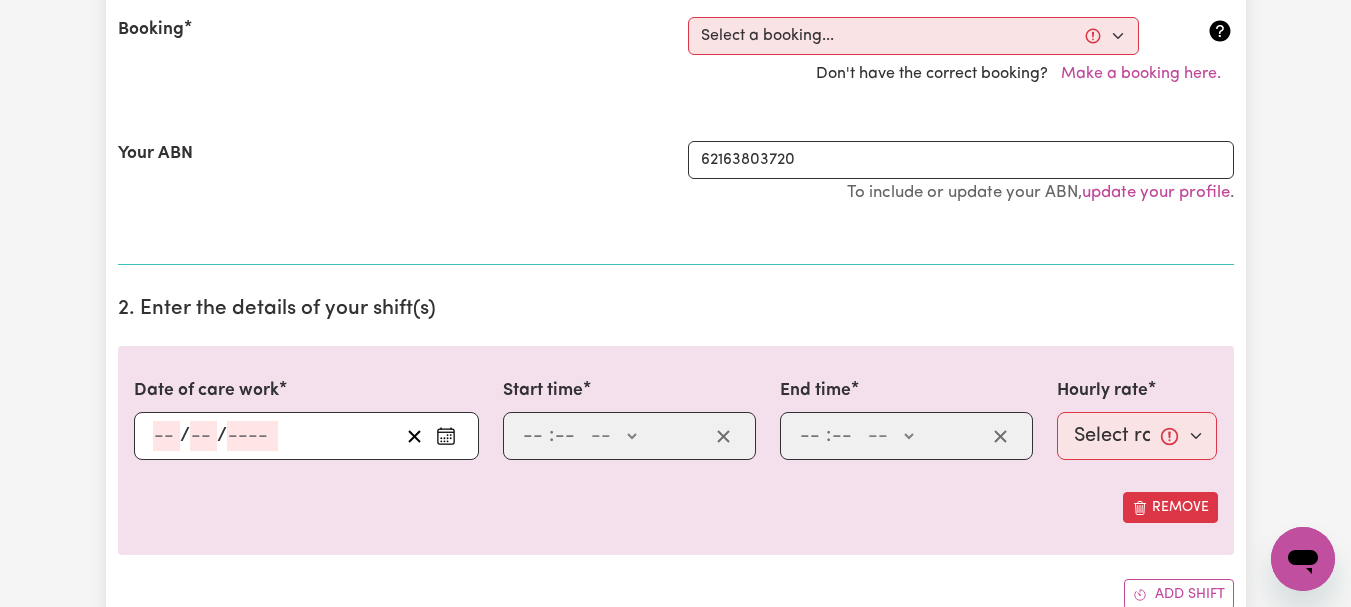 scroll, scrollTop: 451, scrollLeft: 0, axis: vertical 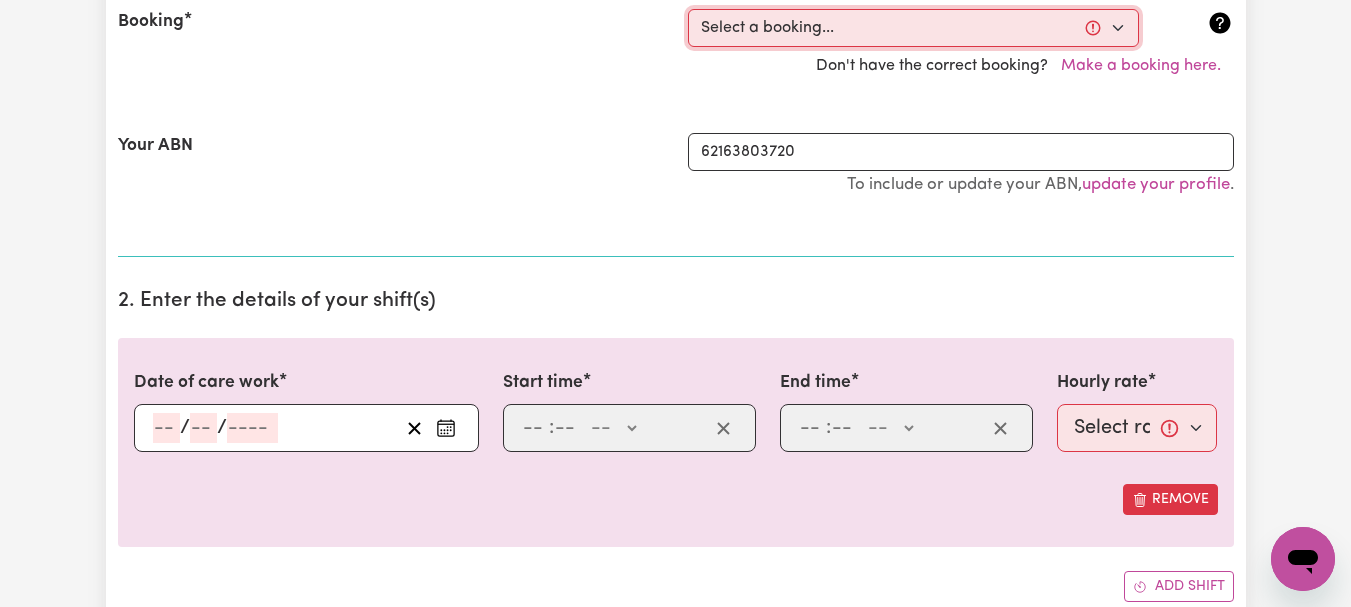 click on "Select a booking... [DATE] 08:00am to 09:00am (ONE-OFF) [DATE] 08:00am to 12:30pm (ONE-OFF) [DATE] 08:00am to 10:00am (ONE-OFF) [DATE] 08:00am to 10:00am (ONE-OFF) [DATE] 08:00am to 11:00am (ONE-OFF) [DATE] 08:00am to 09:00am (ONE-OFF) [DATE] 08:00am to 09:00am (ONE-OFF) [DATE] 08:00am to 09:00am (ONE-OFF) [DATE] 08:00am to 10:00am (ONE-OFF) [DATE] 08:00am to 10:00am (ONE-OFF) [DATE] 08:00am to 10:00am (ONE-OFF) [DATE] 08:00am to 11:00am (ONE-OFF) [DATE] 08:00am to 11:00am (ONE-OFF) [DATE] 08:00am to 11:00am (ONE-OFF) [DATE] 08:00am to 12:30pm (ONE-OFF) [DATE] 08:00am to 10:00am (ONE-OFF) [DATE] 08:00am to 10:00am (ONE-OFF) [DATE] 08:00am to 10:00am (ONE-OFF) [DATE] 08:00am to 09:00am (ONE-OFF) [DATE] 08:00am to 09:00am (ONE-OFF)" at bounding box center (913, 28) 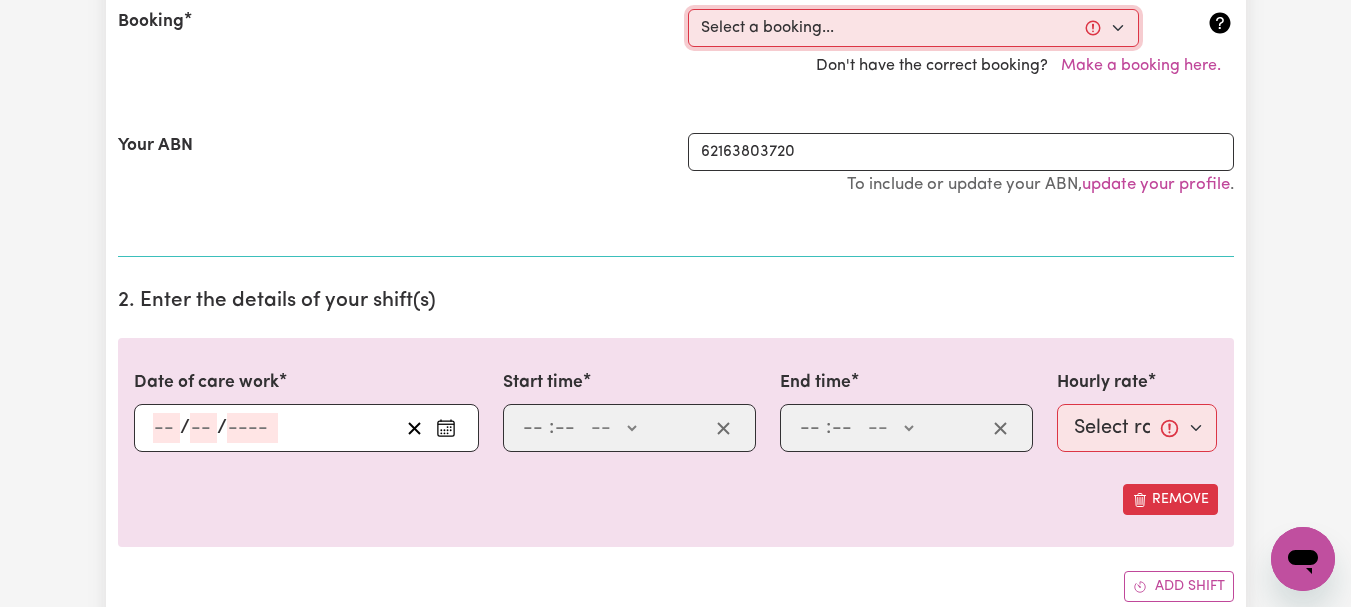 select on "340897" 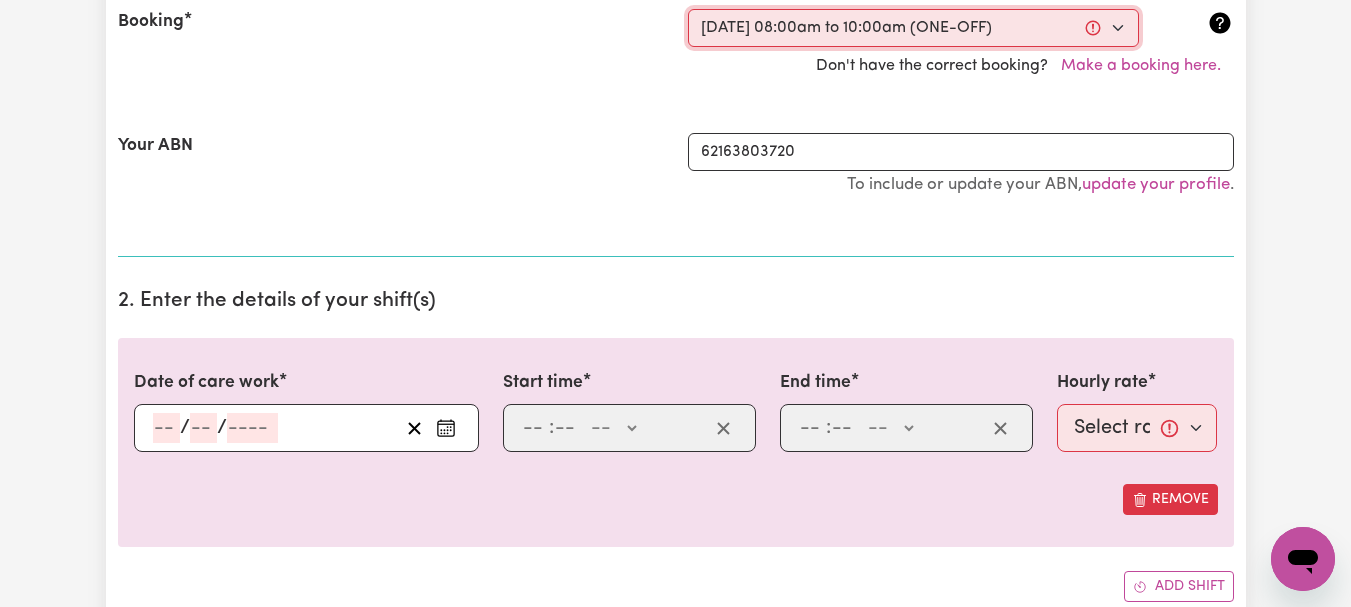 click on "Select a booking... [DATE] 08:00am to 09:00am (ONE-OFF) [DATE] 08:00am to 12:30pm (ONE-OFF) [DATE] 08:00am to 10:00am (ONE-OFF) [DATE] 08:00am to 10:00am (ONE-OFF) [DATE] 08:00am to 11:00am (ONE-OFF) [DATE] 08:00am to 09:00am (ONE-OFF) [DATE] 08:00am to 09:00am (ONE-OFF) [DATE] 08:00am to 09:00am (ONE-OFF) [DATE] 08:00am to 10:00am (ONE-OFF) [DATE] 08:00am to 10:00am (ONE-OFF) [DATE] 08:00am to 10:00am (ONE-OFF) [DATE] 08:00am to 11:00am (ONE-OFF) [DATE] 08:00am to 11:00am (ONE-OFF) [DATE] 08:00am to 11:00am (ONE-OFF) [DATE] 08:00am to 12:30pm (ONE-OFF) [DATE] 08:00am to 10:00am (ONE-OFF) [DATE] 08:00am to 10:00am (ONE-OFF) [DATE] 08:00am to 10:00am (ONE-OFF) [DATE] 08:00am to 09:00am (ONE-OFF) [DATE] 08:00am to 09:00am (ONE-OFF)" at bounding box center (913, 28) 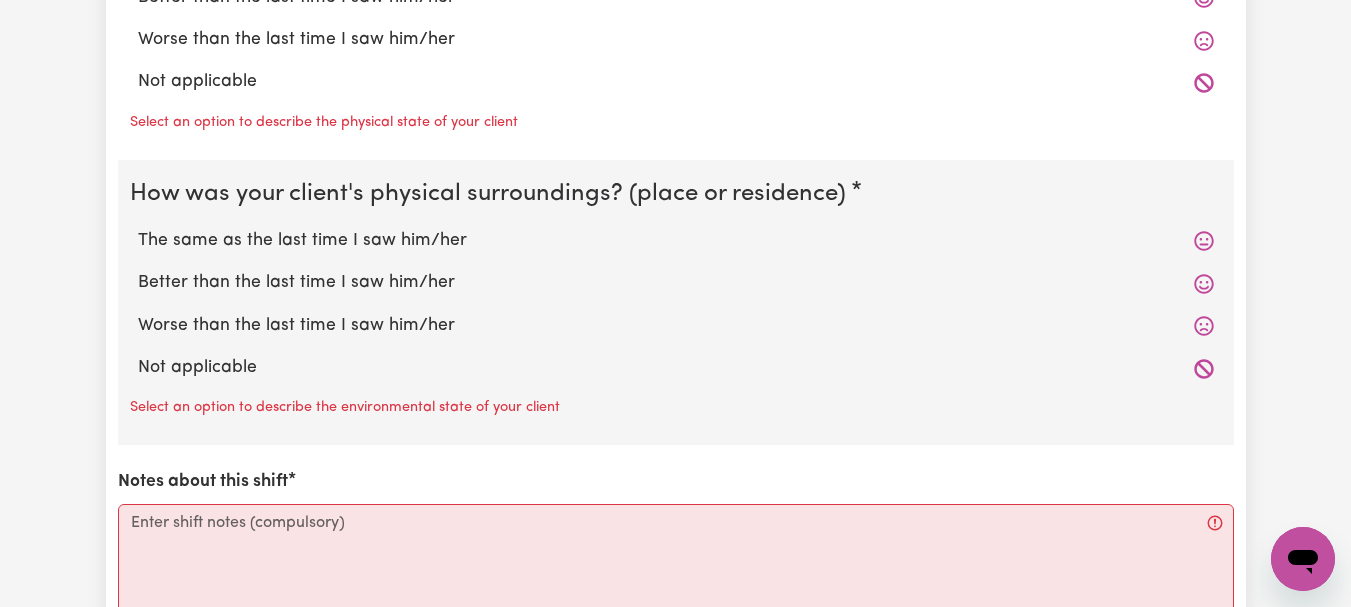 scroll, scrollTop: 2090, scrollLeft: 0, axis: vertical 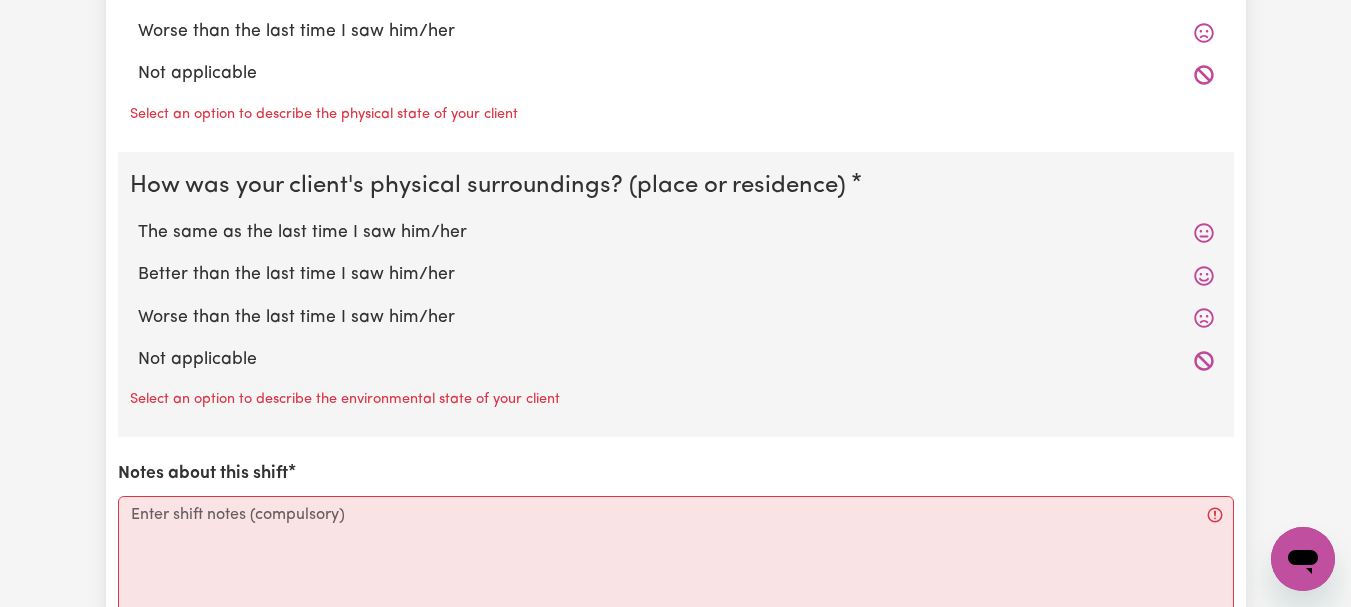click on "The same as the last time I saw him/her" at bounding box center (676, -338) 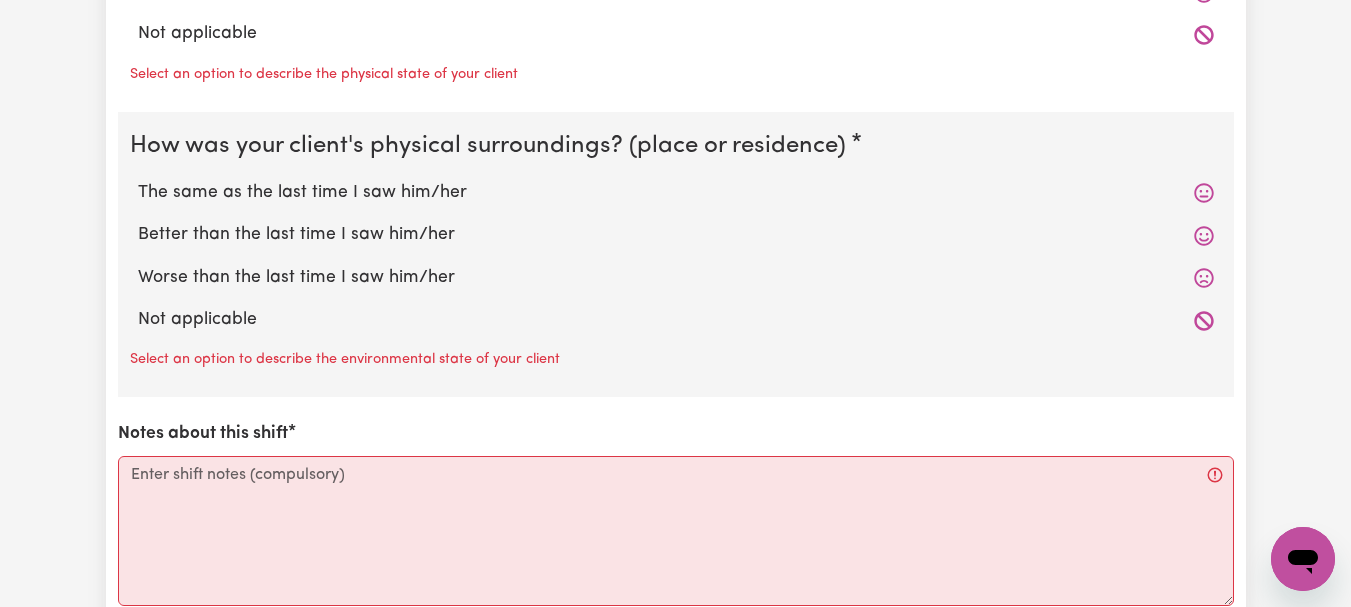 click on "The same as the last time I saw him/her" at bounding box center (676, -93) 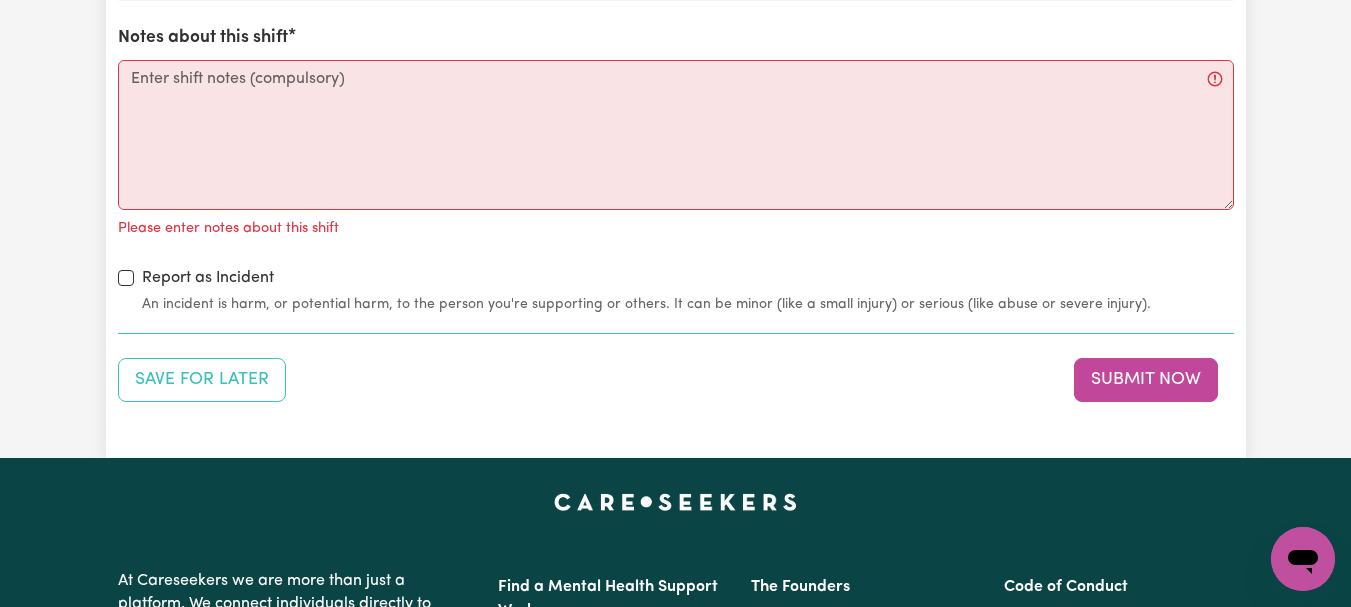 scroll, scrollTop: 2471, scrollLeft: 0, axis: vertical 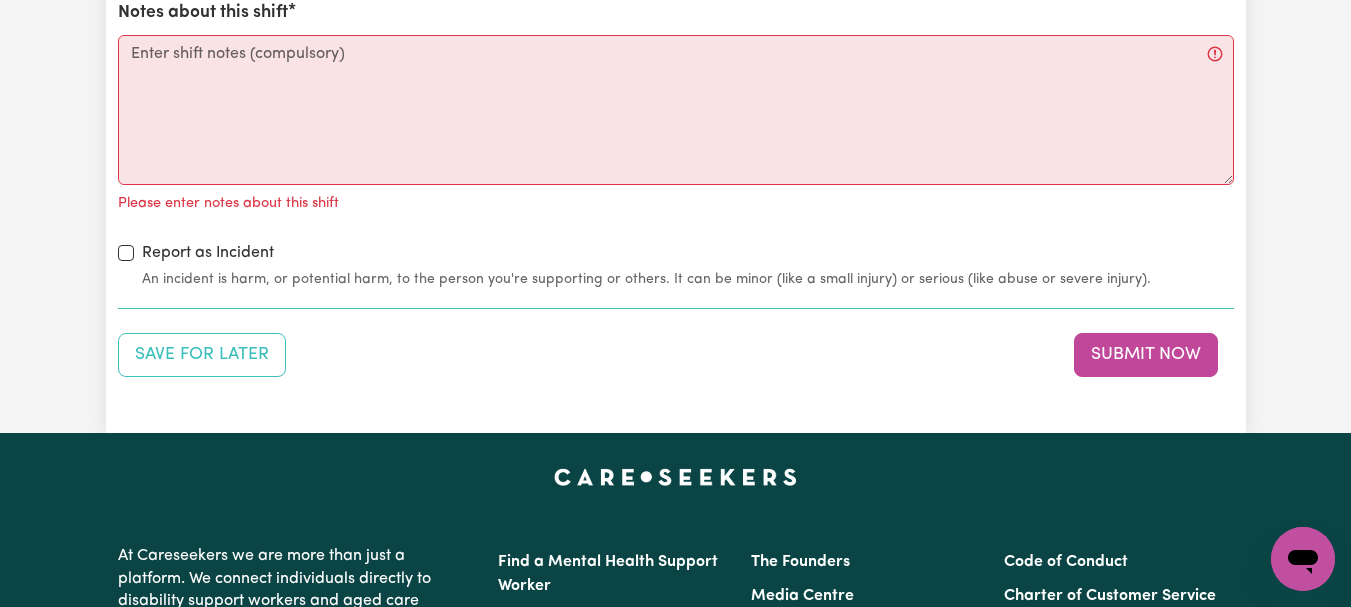 click on "The same as the last time I saw him/her" at bounding box center [676, -228] 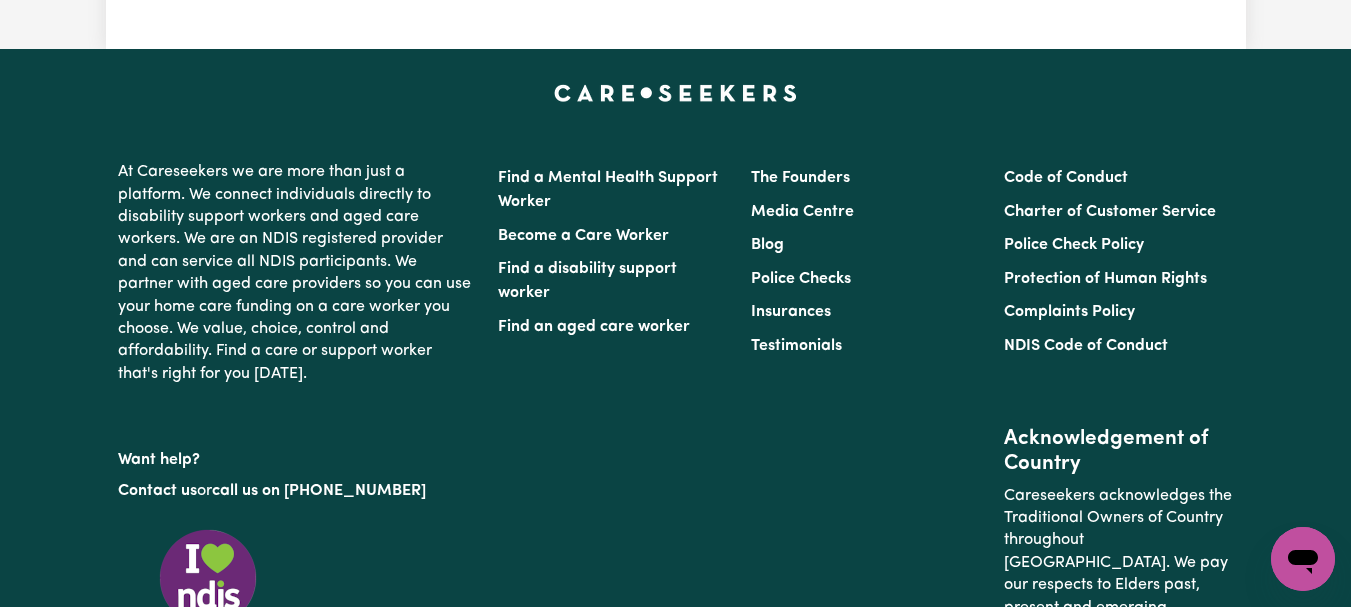 scroll, scrollTop: 2823, scrollLeft: 0, axis: vertical 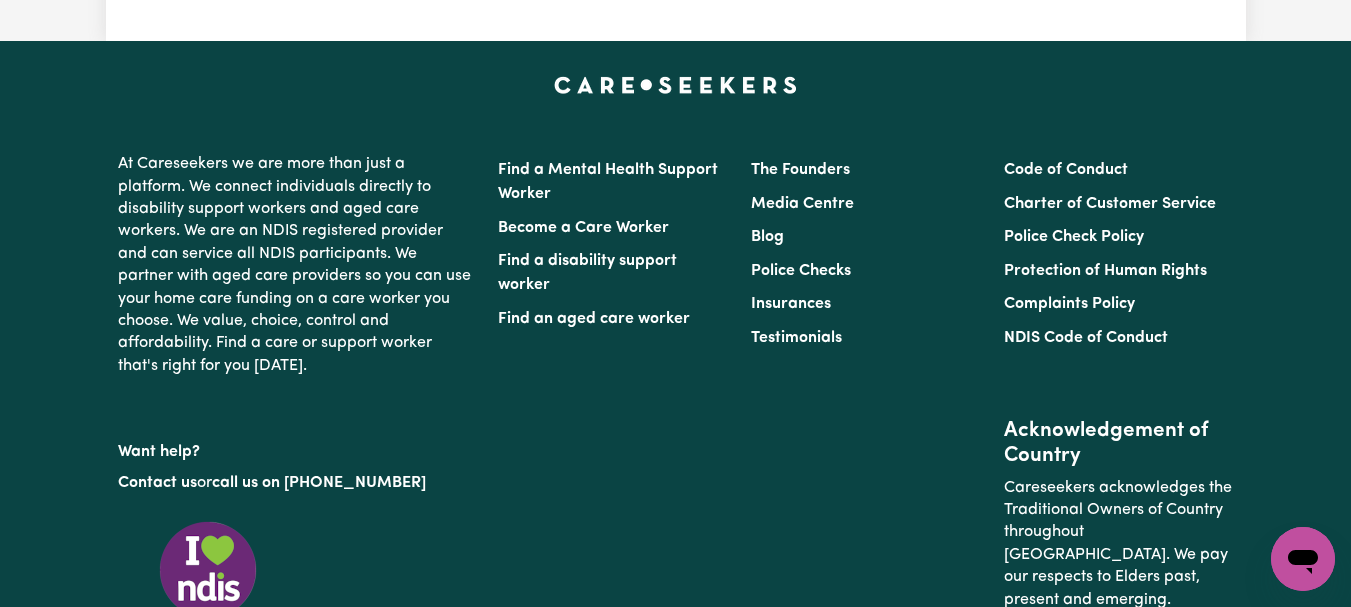 click on "Notes about this shift" at bounding box center [676, -282] 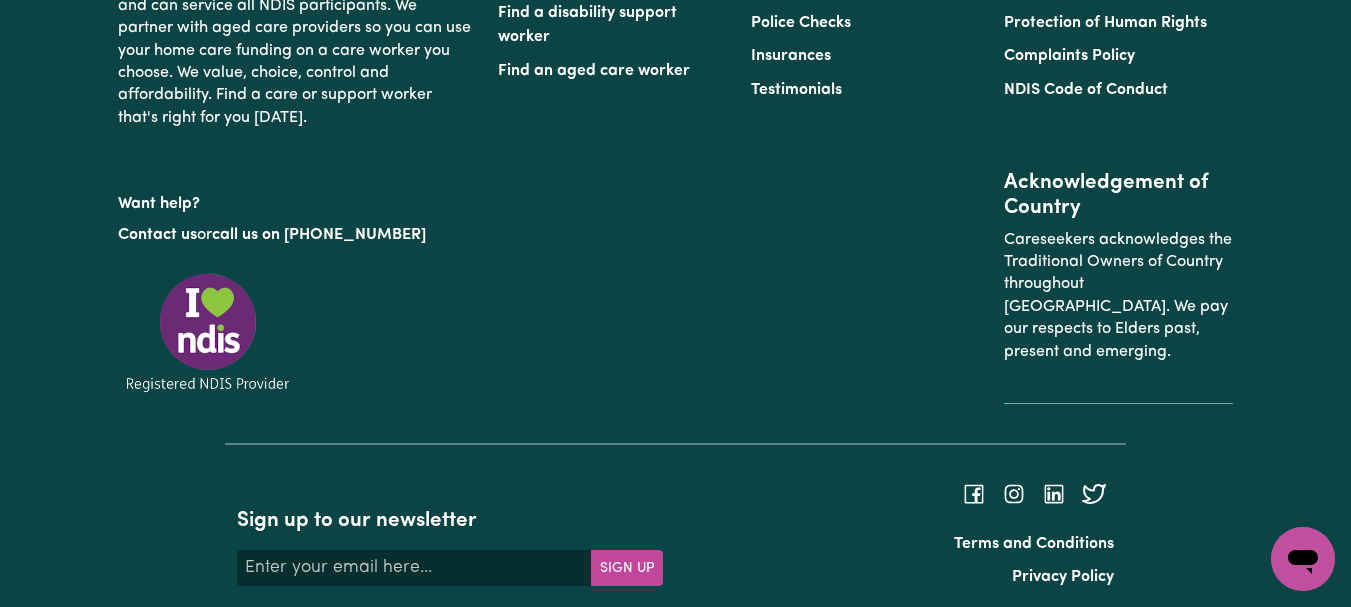 scroll, scrollTop: 3055, scrollLeft: 0, axis: vertical 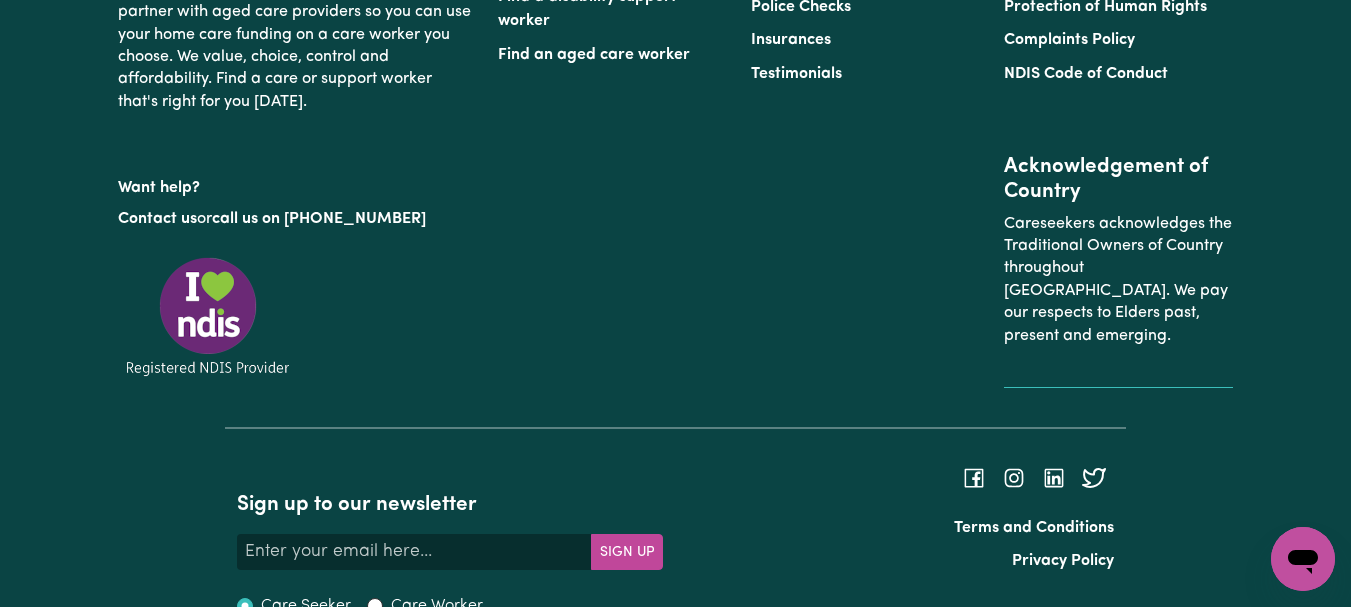 type on "Refer to KNC shift notes." 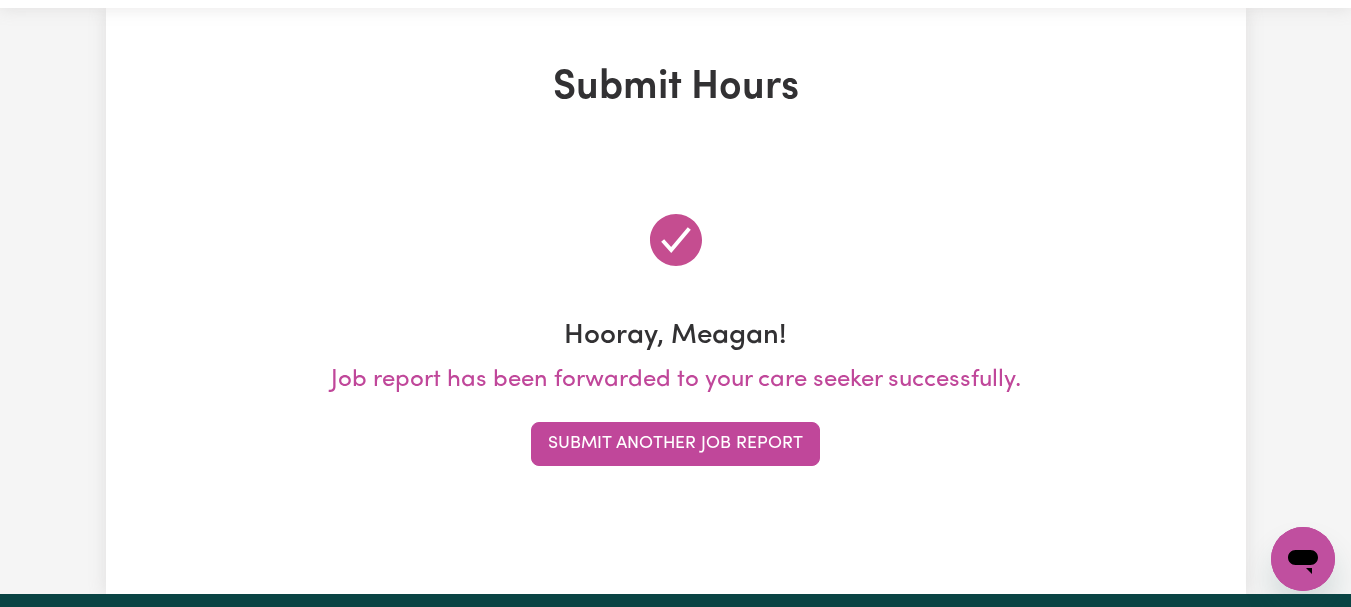 scroll, scrollTop: 0, scrollLeft: 0, axis: both 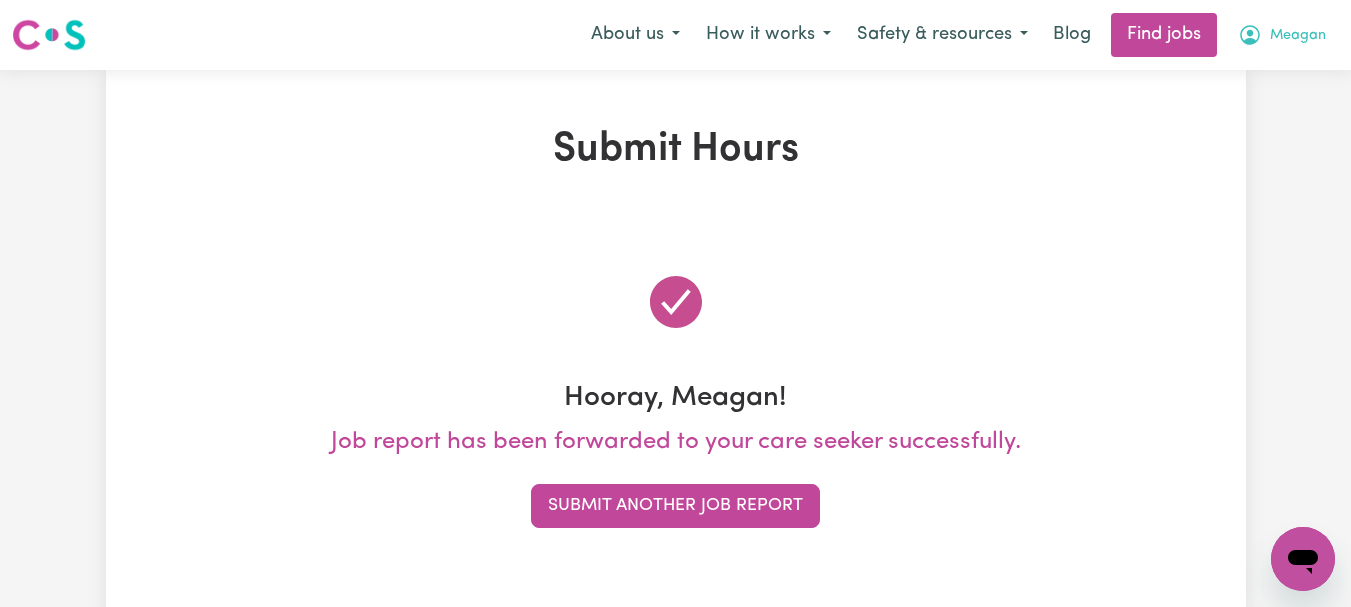 click on "Meagan" at bounding box center (1298, 36) 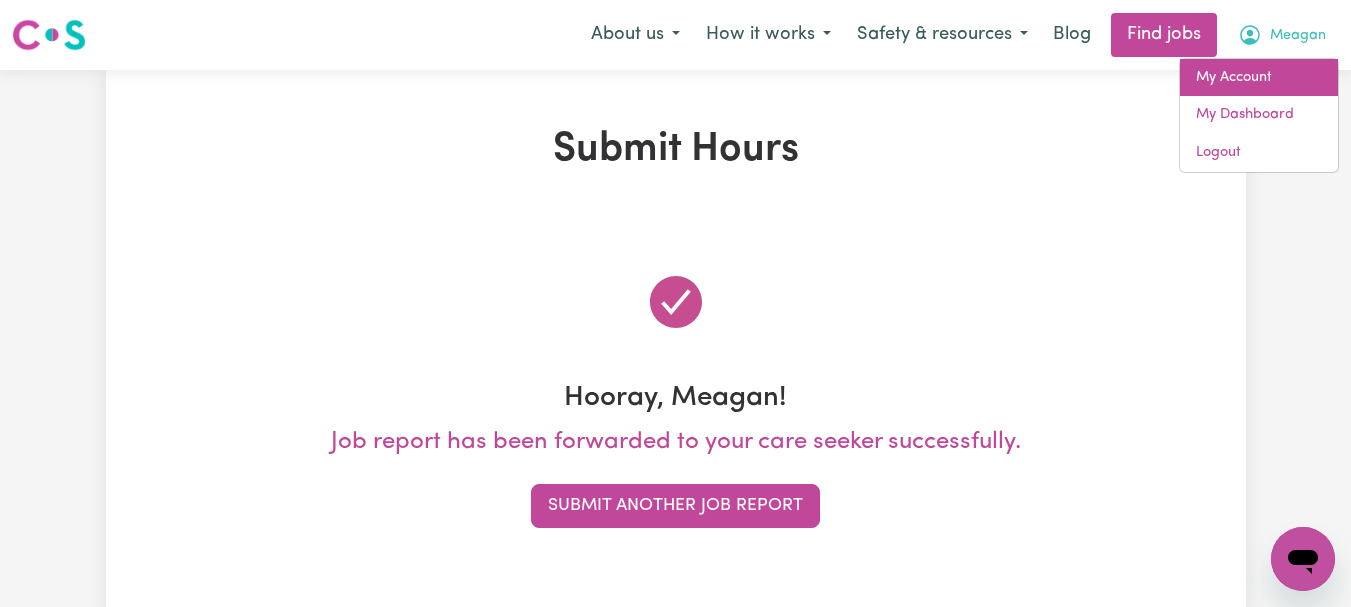 click on "My Account" at bounding box center [1259, 78] 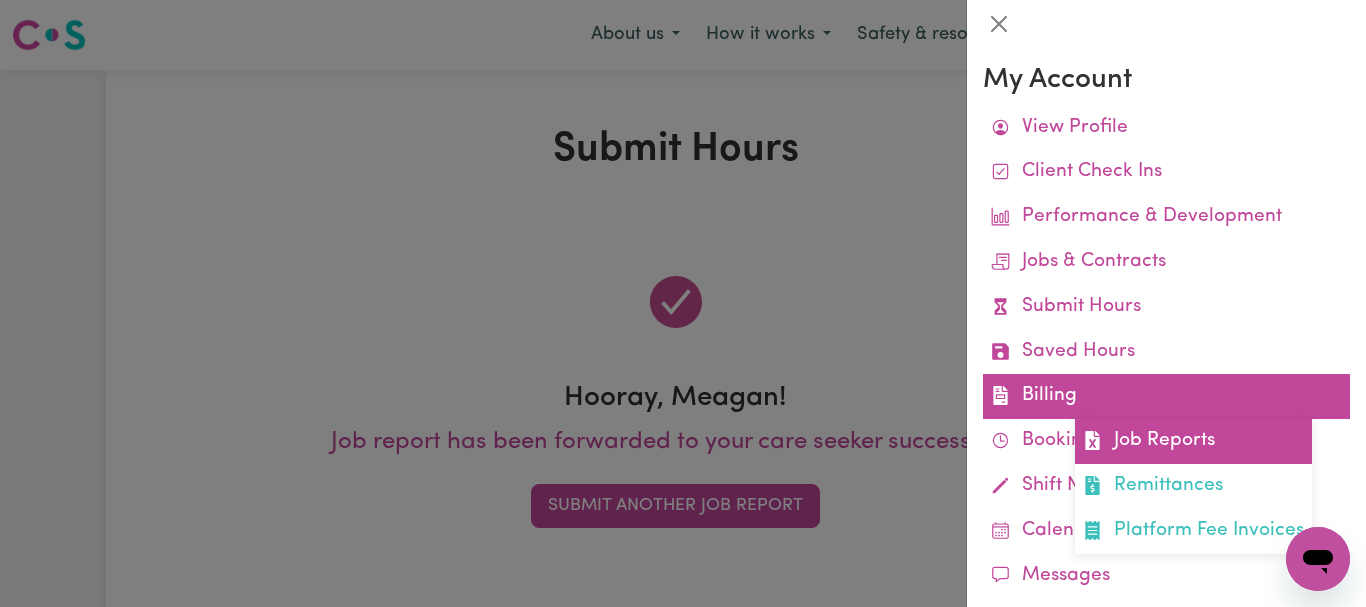 click on "Job Reports" at bounding box center (1193, 441) 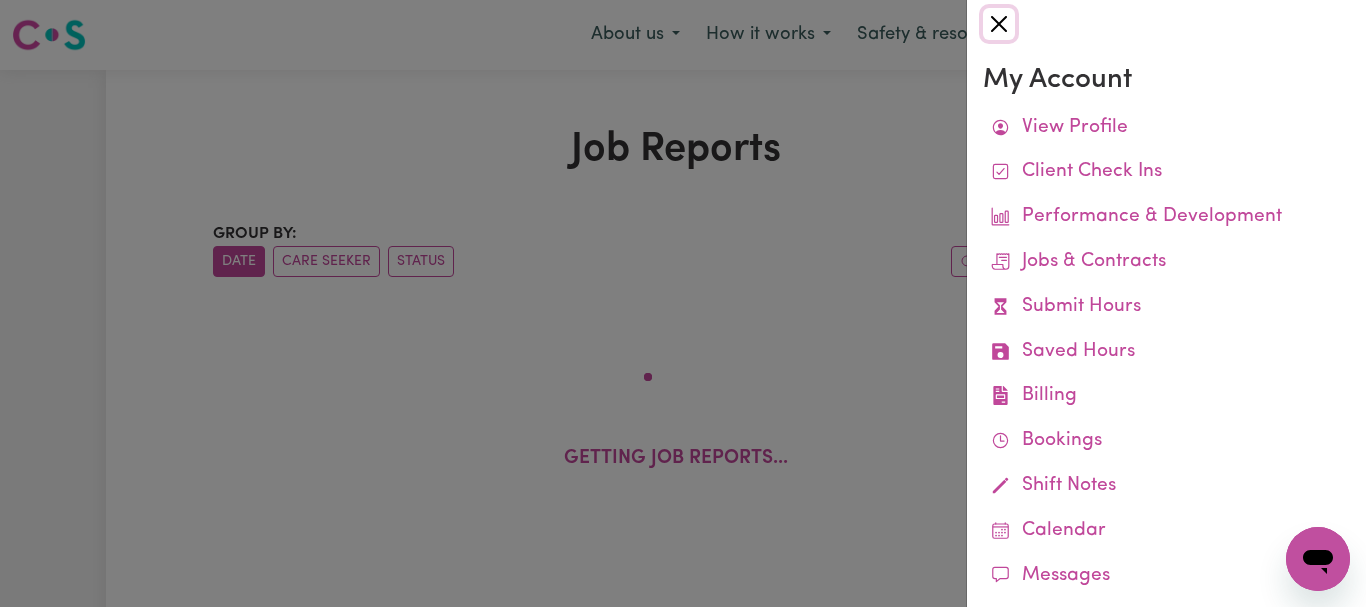 click at bounding box center (999, 24) 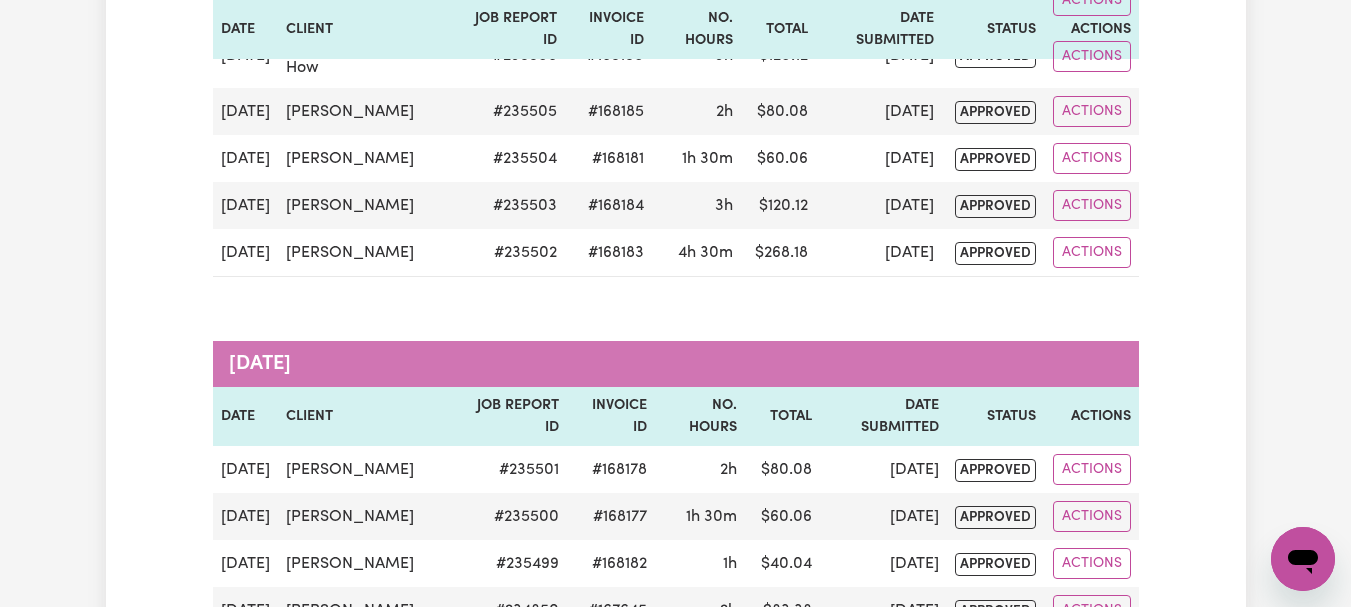 scroll, scrollTop: 1062, scrollLeft: 0, axis: vertical 